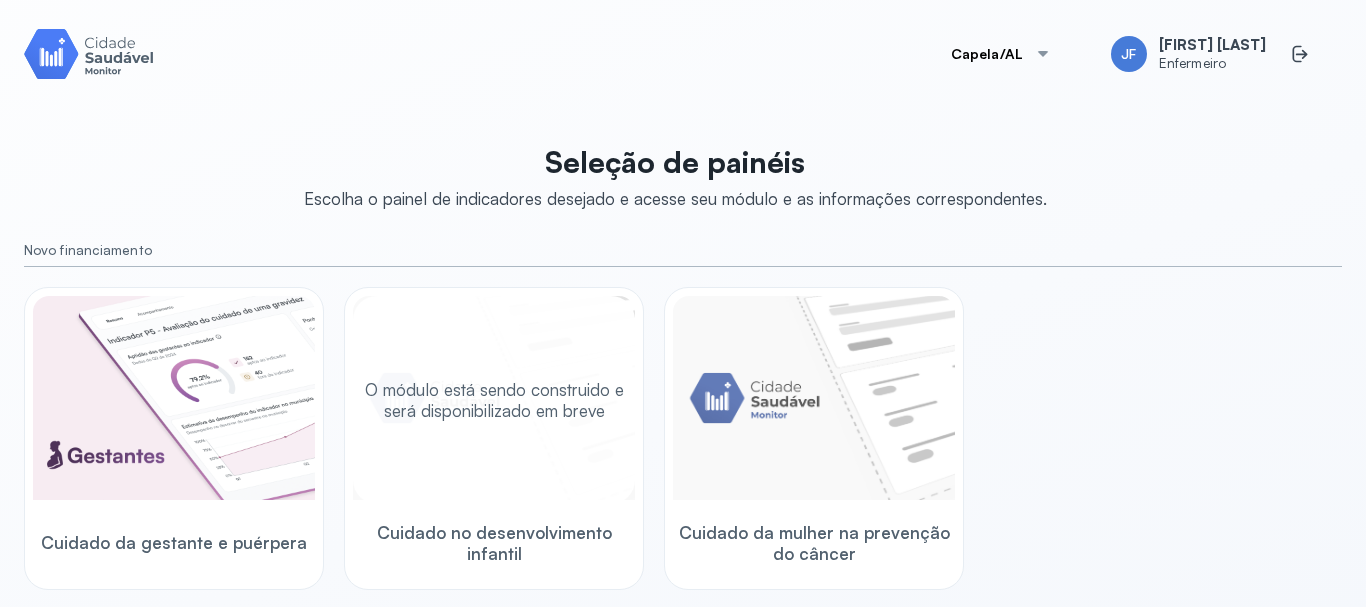 scroll, scrollTop: 0, scrollLeft: 0, axis: both 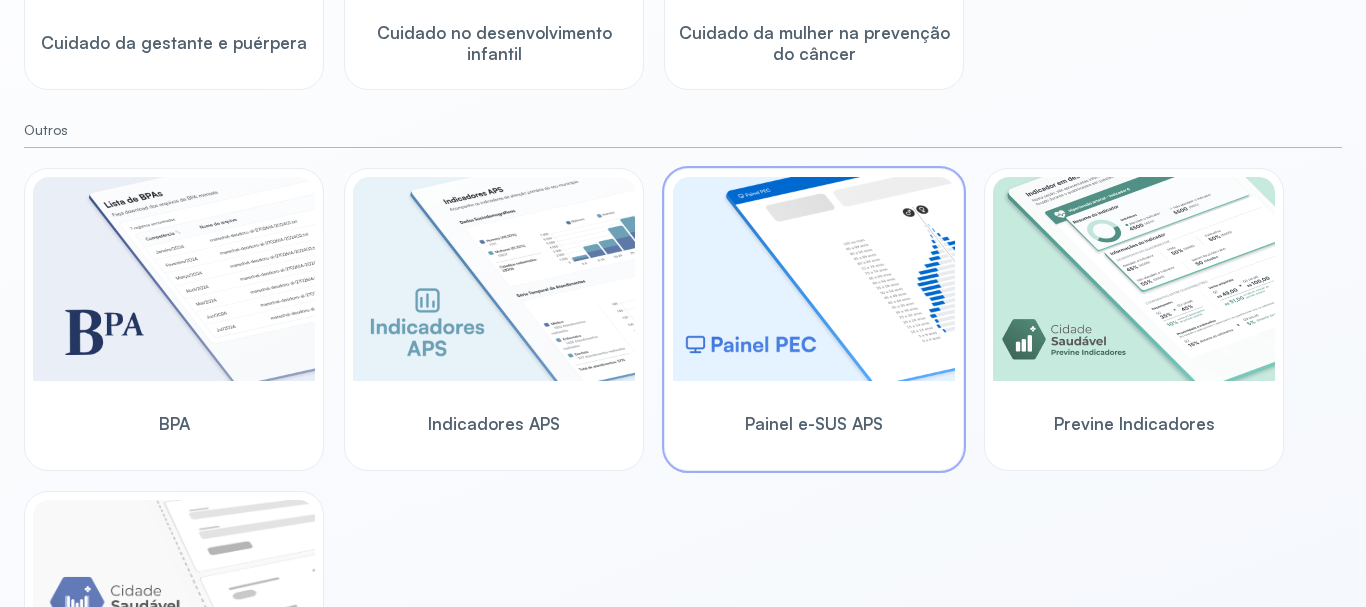 click at bounding box center (814, 279) 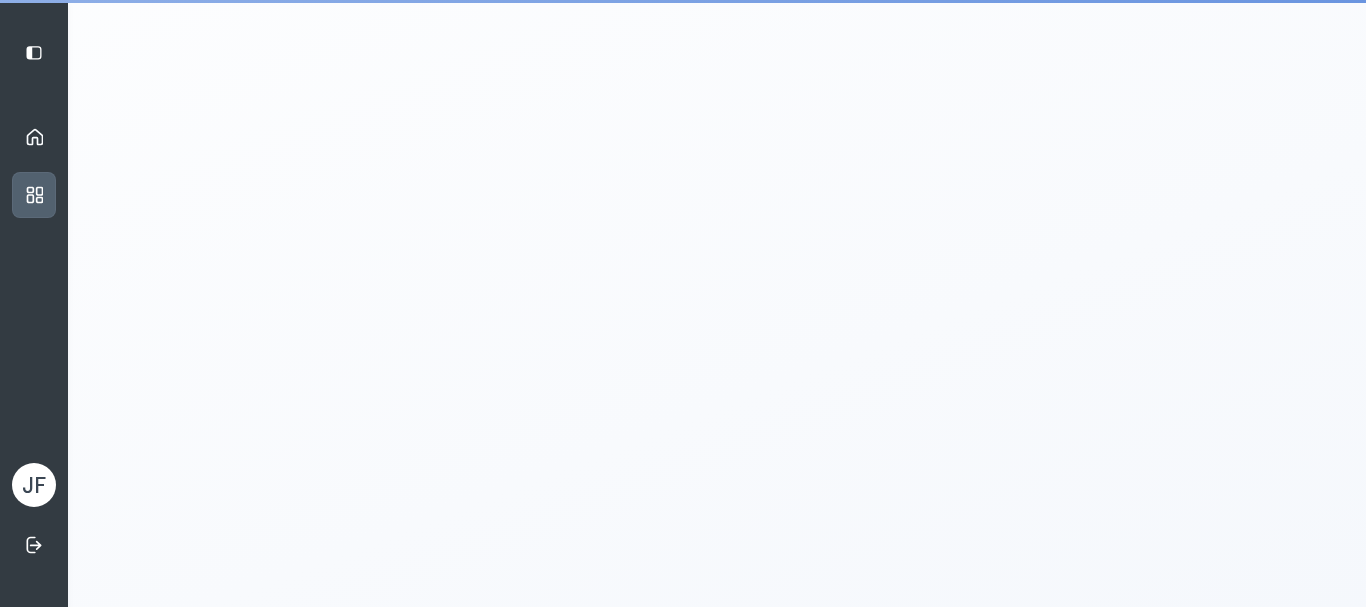 scroll, scrollTop: 4, scrollLeft: 0, axis: vertical 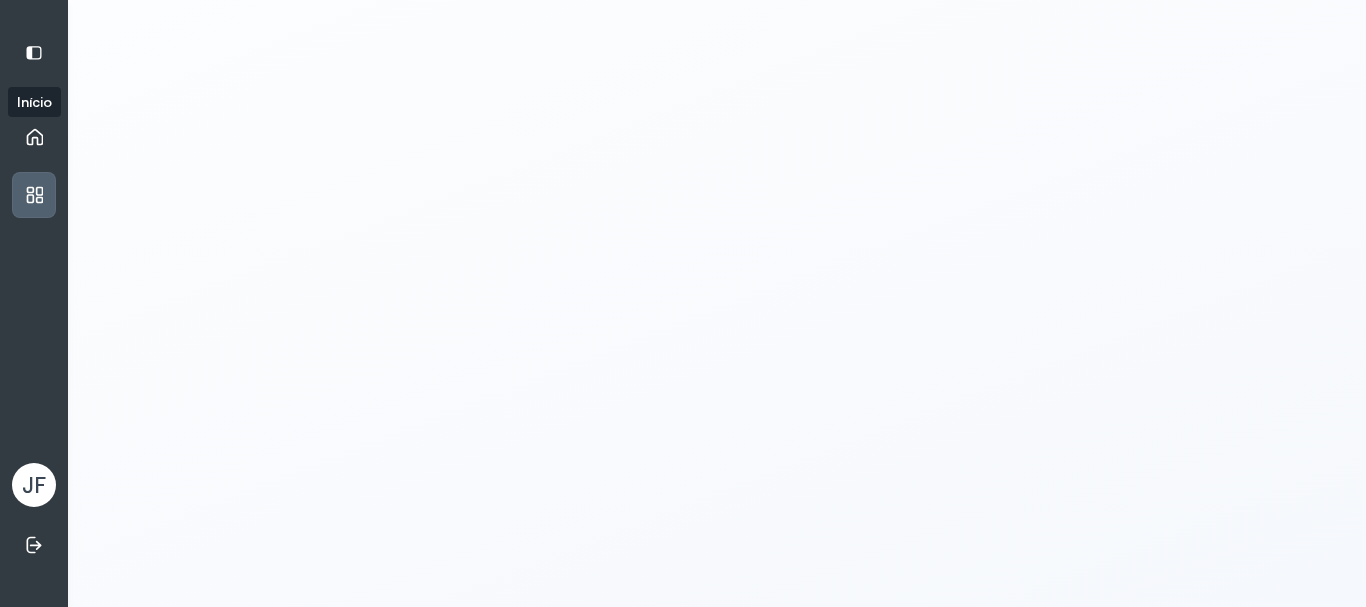 click 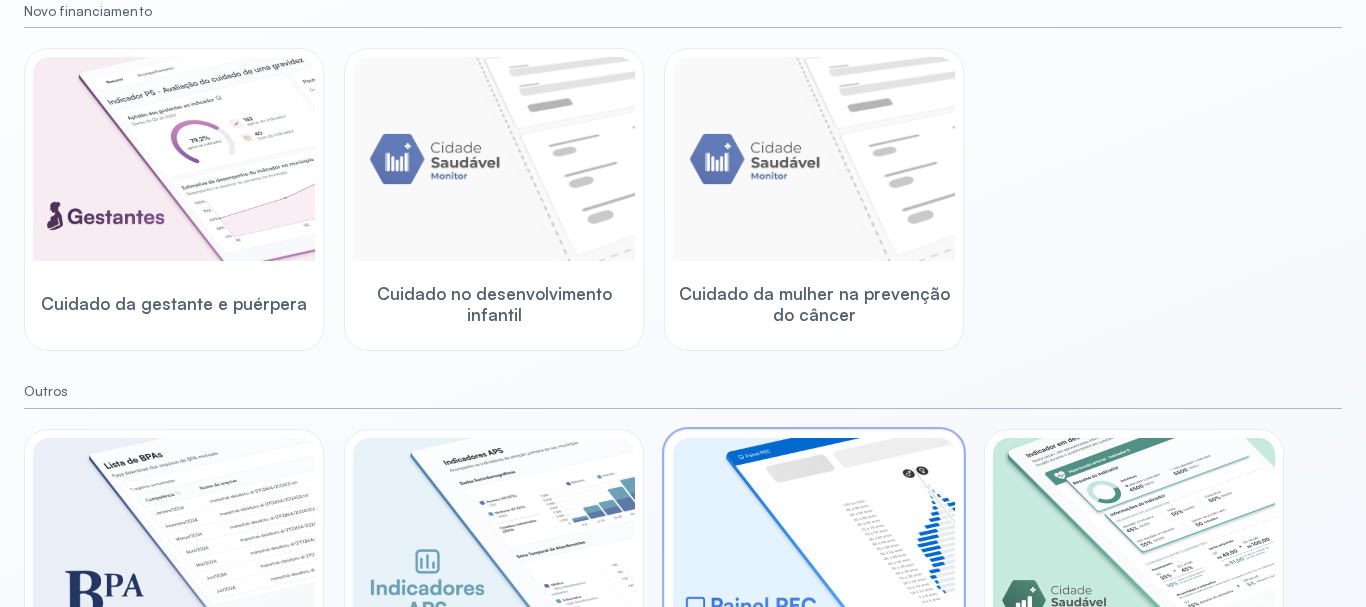 scroll, scrollTop: 404, scrollLeft: 0, axis: vertical 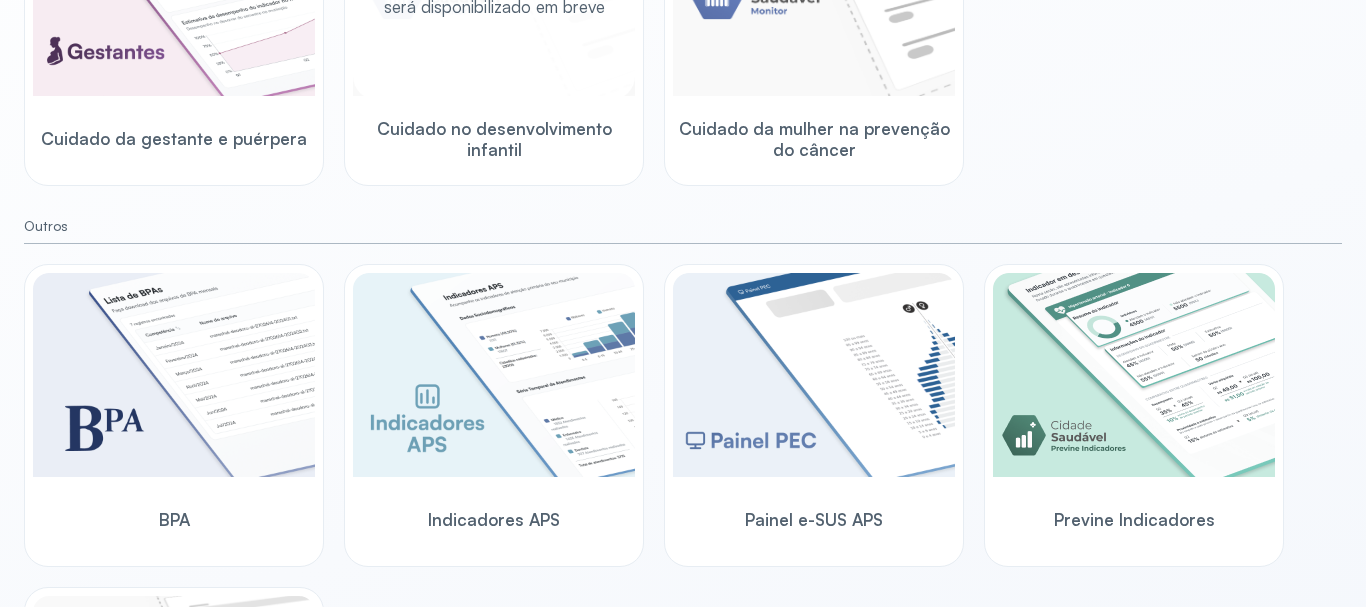 click on "Cuidado no desenvolvimento infantil" at bounding box center [494, 138] 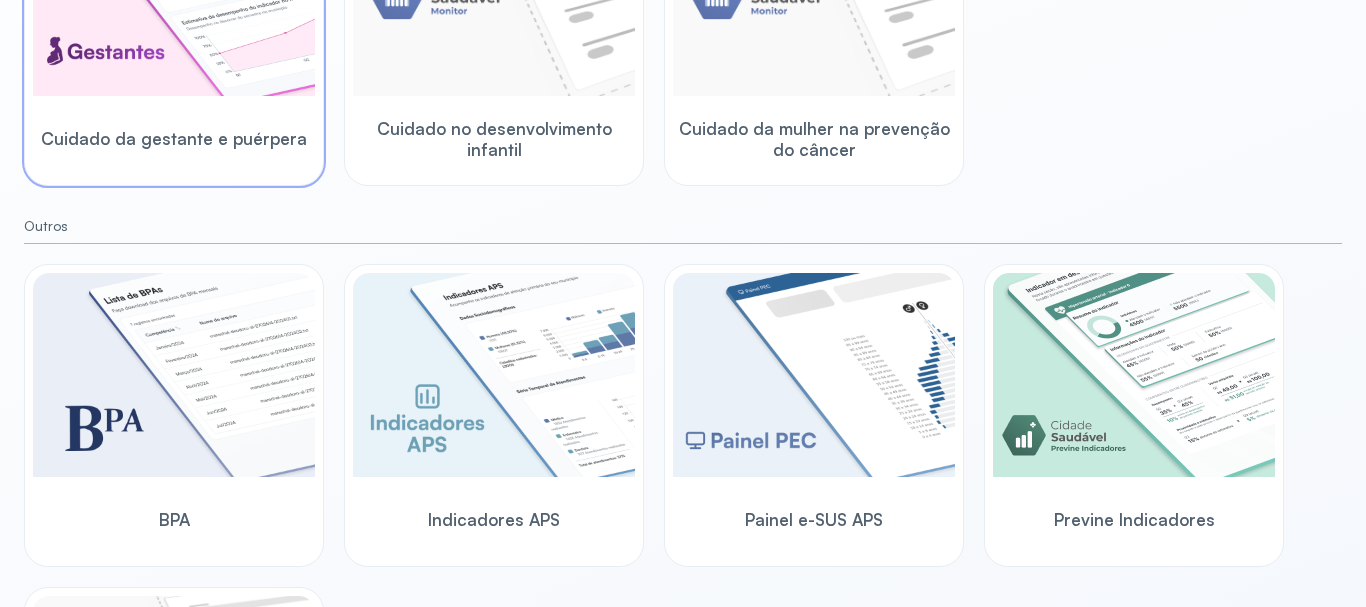 click on "Cuidado da gestante e puérpera" at bounding box center [174, 138] 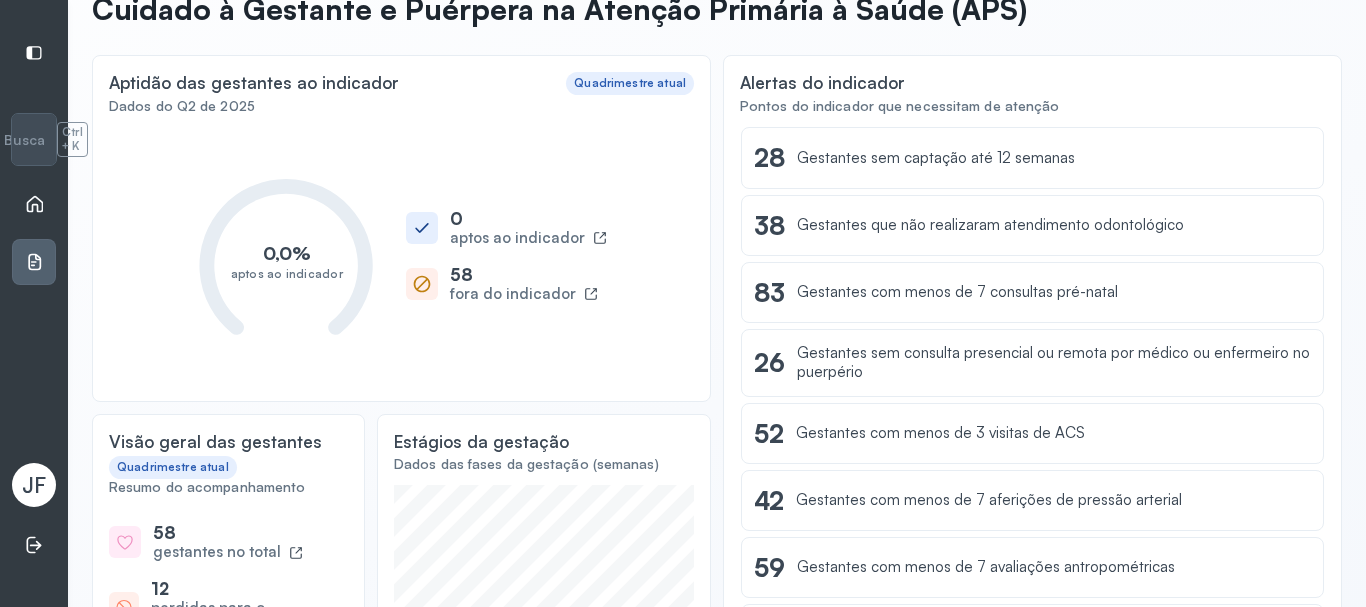scroll, scrollTop: 104, scrollLeft: 0, axis: vertical 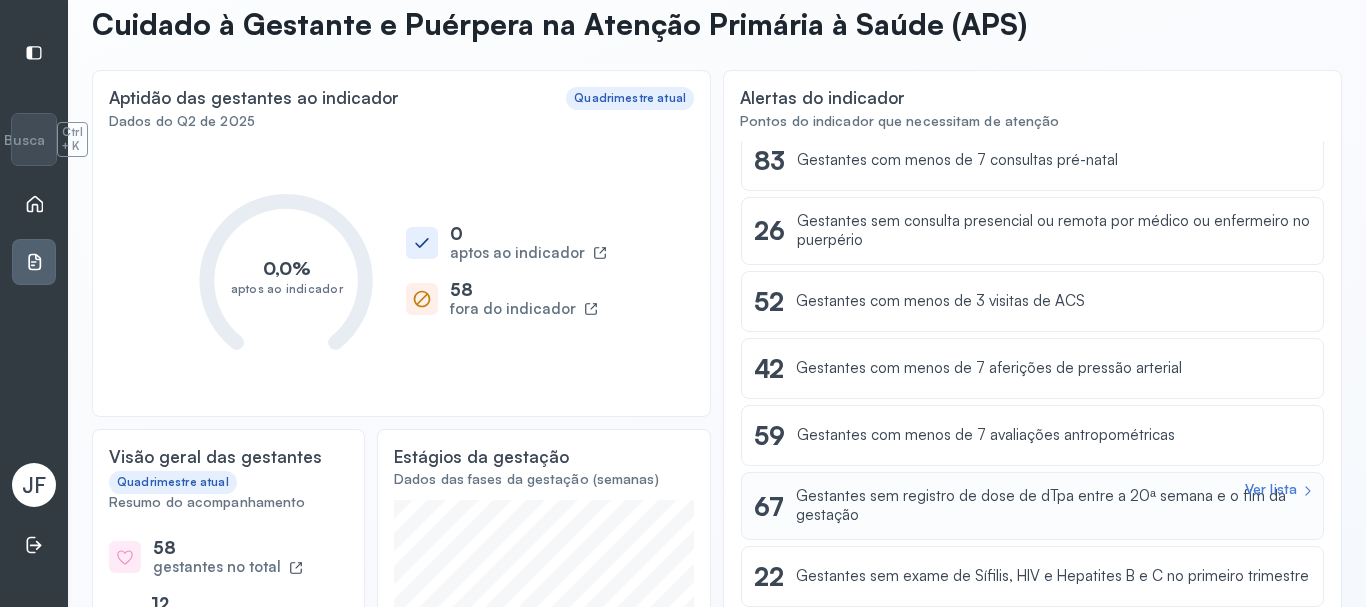click on "Gestantes sem registro de dose de dTpa entre a 20ª semana e o fim da gestação" at bounding box center (1053, 506) 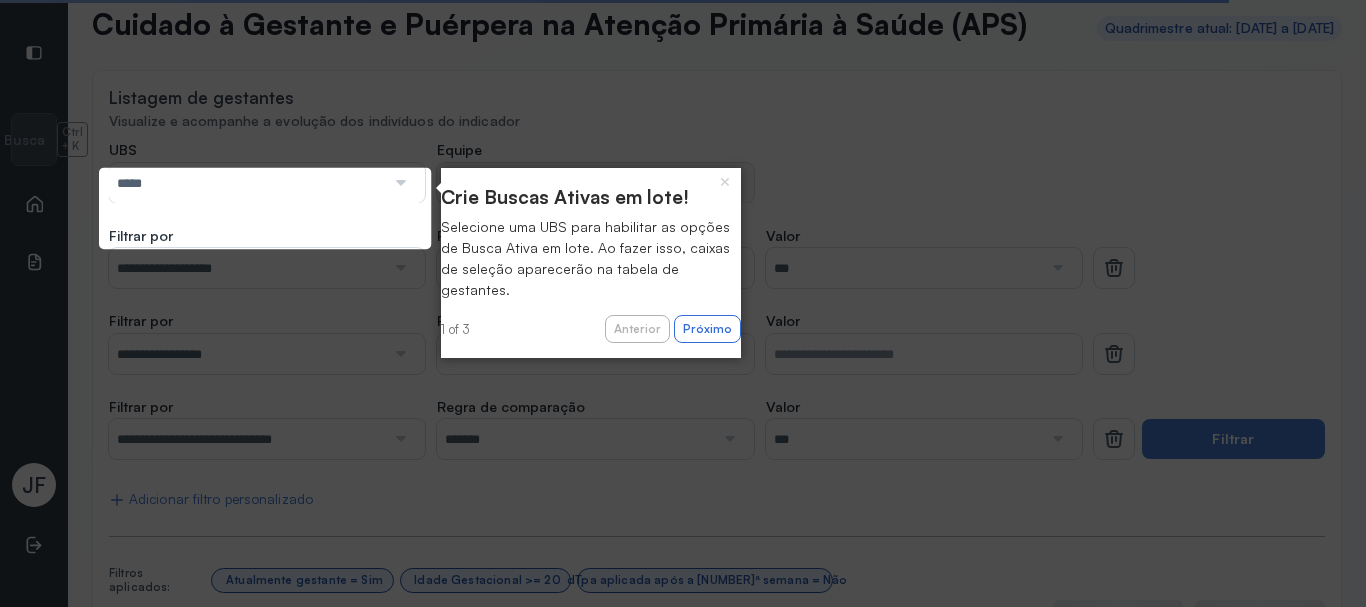 click at bounding box center (399, 183) 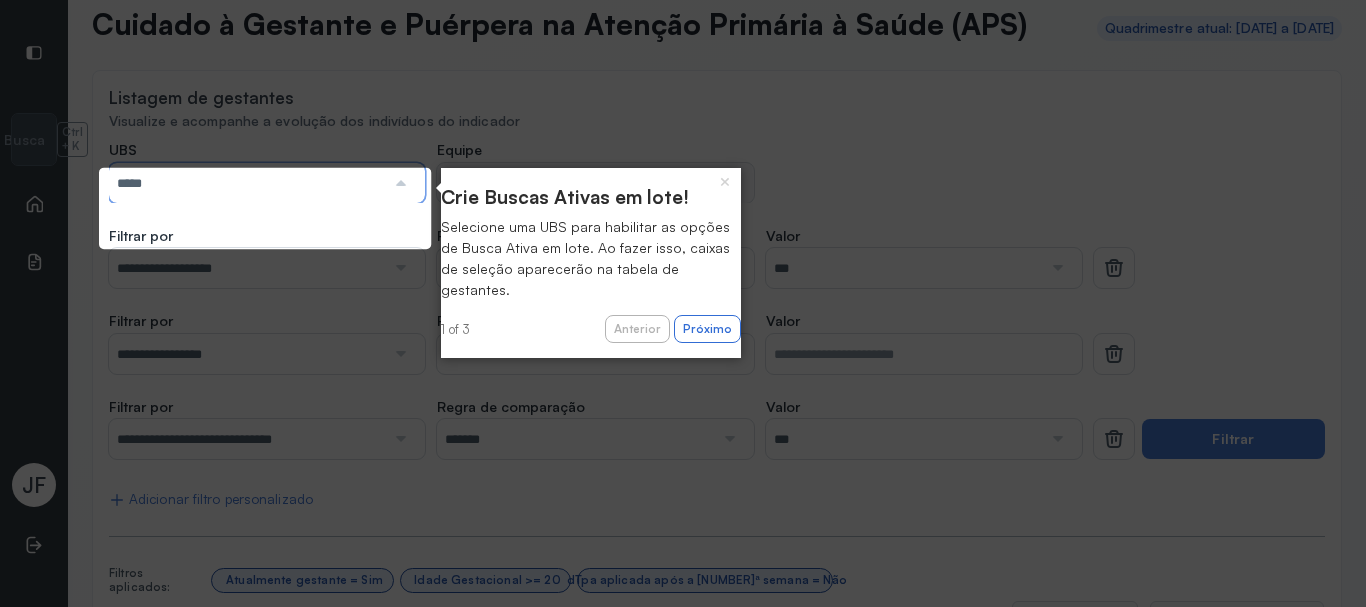 click on "*****" at bounding box center (247, 183) 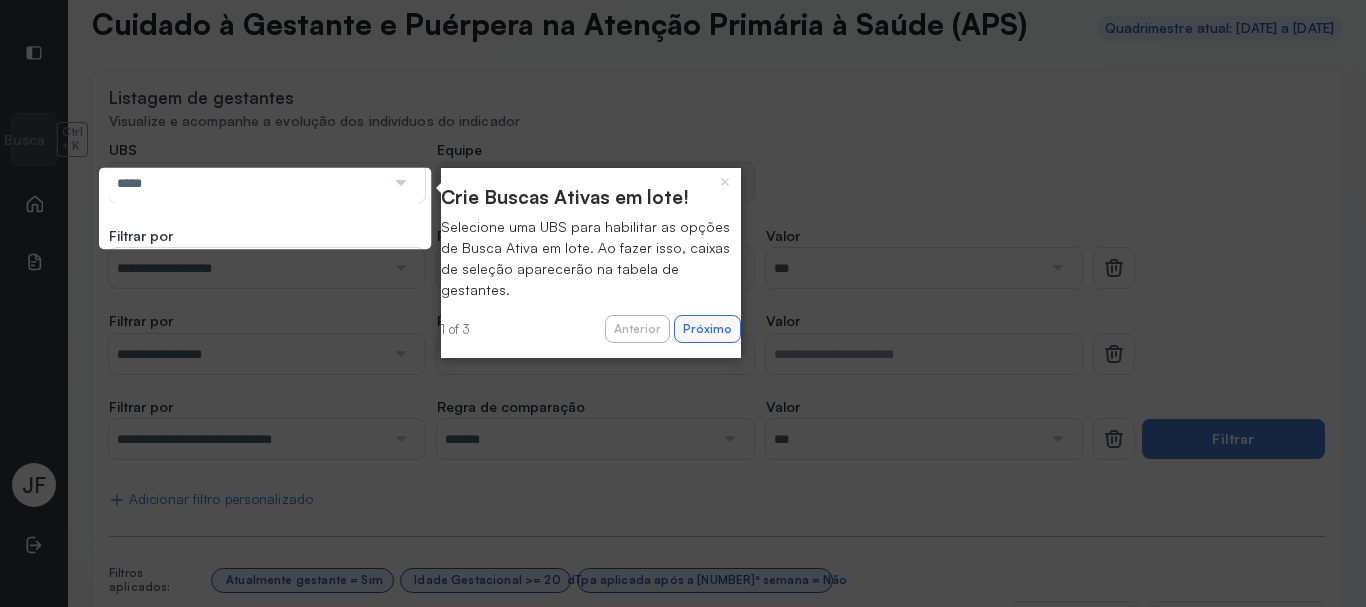 click on "Próximo" at bounding box center (707, 329) 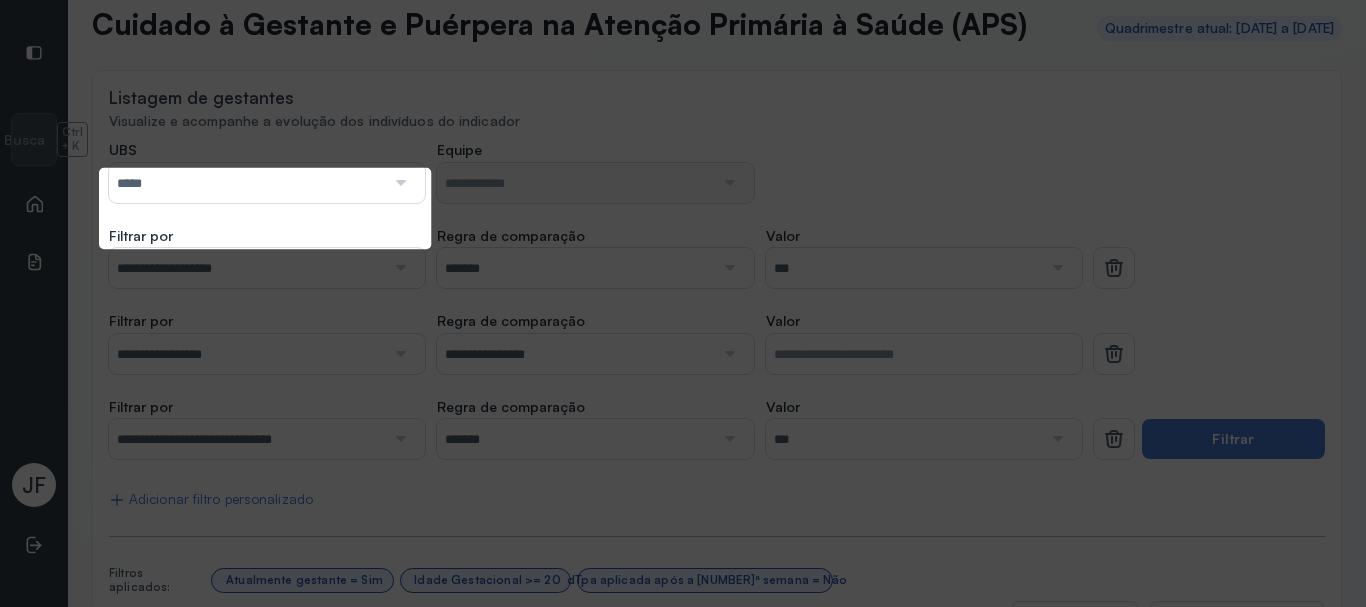 scroll, scrollTop: 552, scrollLeft: 0, axis: vertical 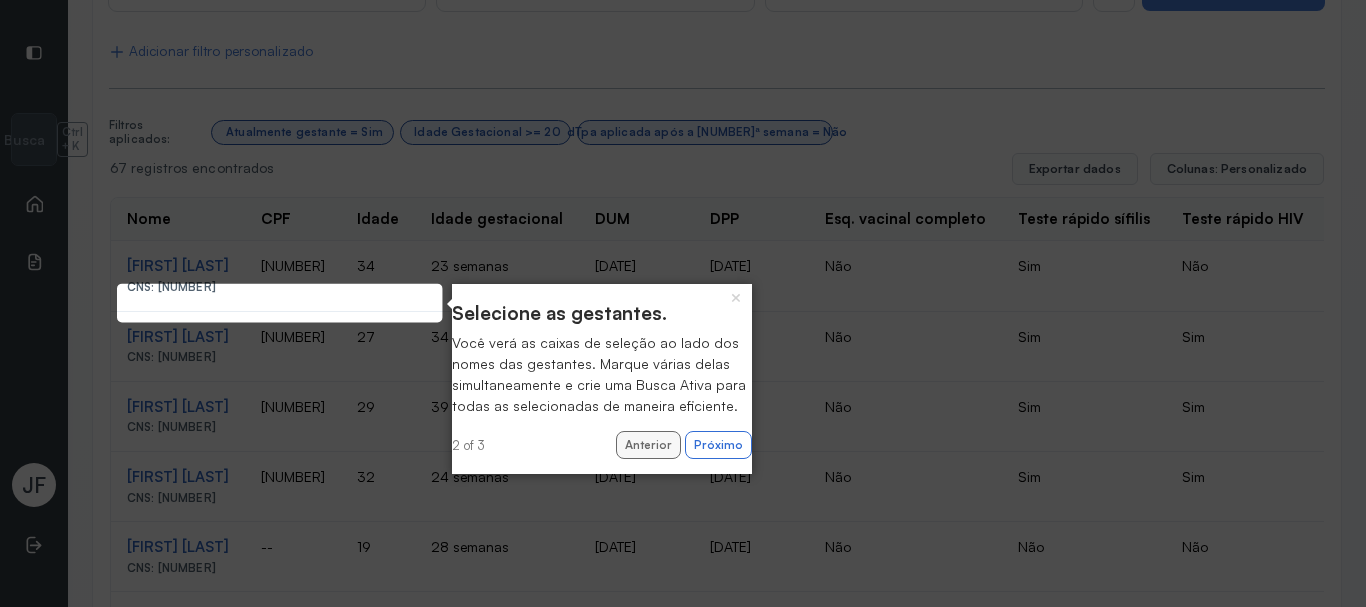 click on "Anterior" at bounding box center [648, 445] 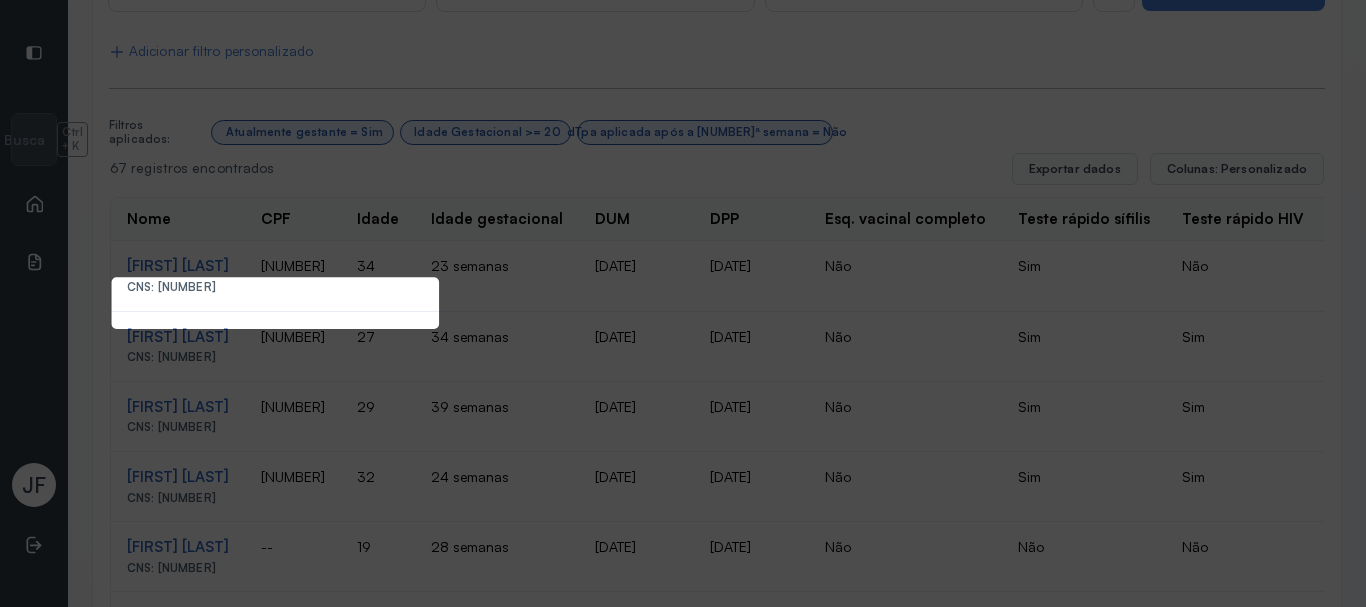 scroll, scrollTop: 9, scrollLeft: 0, axis: vertical 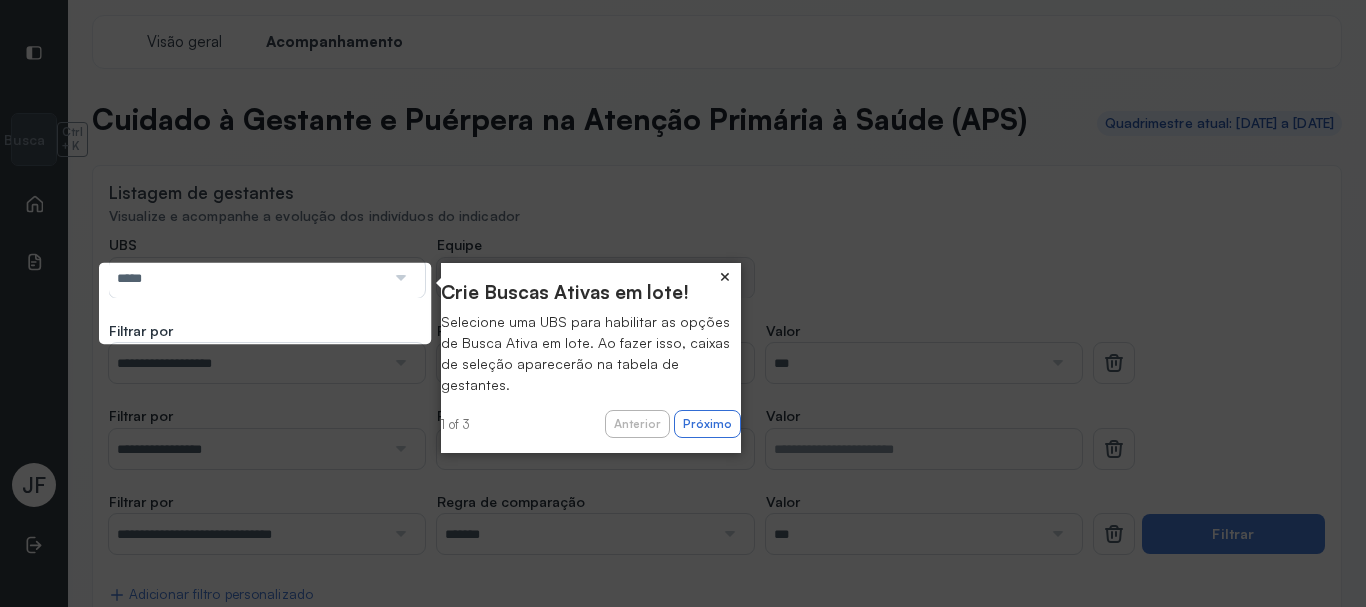 click on "×" at bounding box center (725, 277) 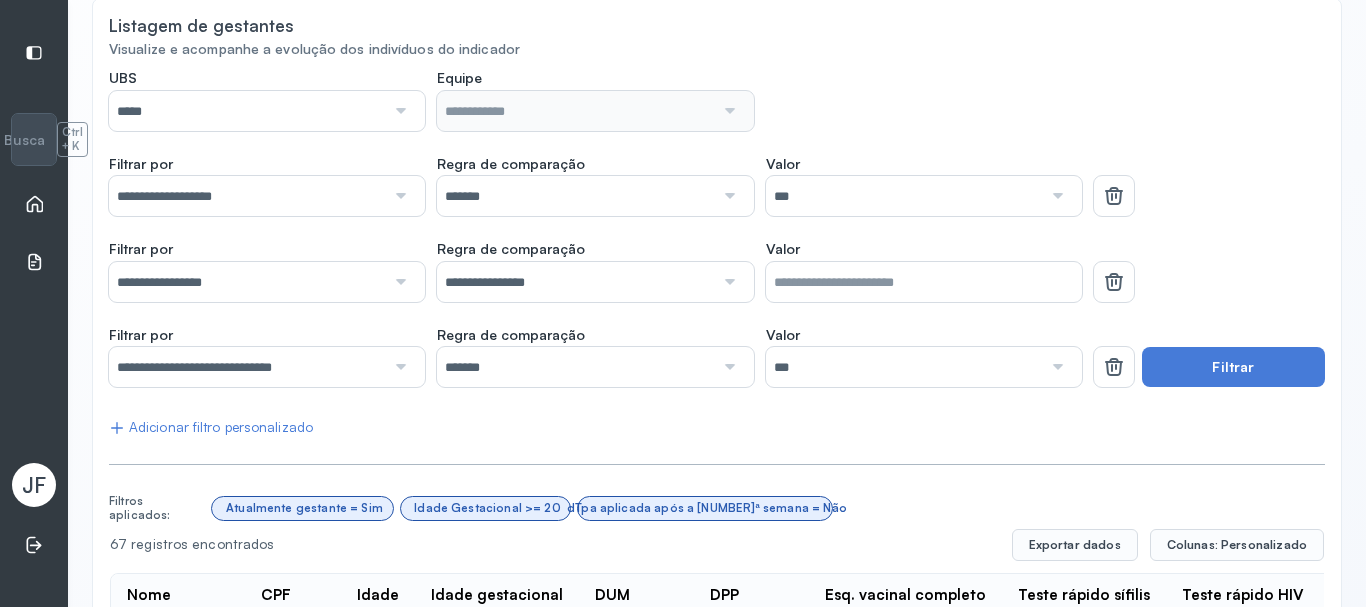 scroll, scrollTop: 9, scrollLeft: 0, axis: vertical 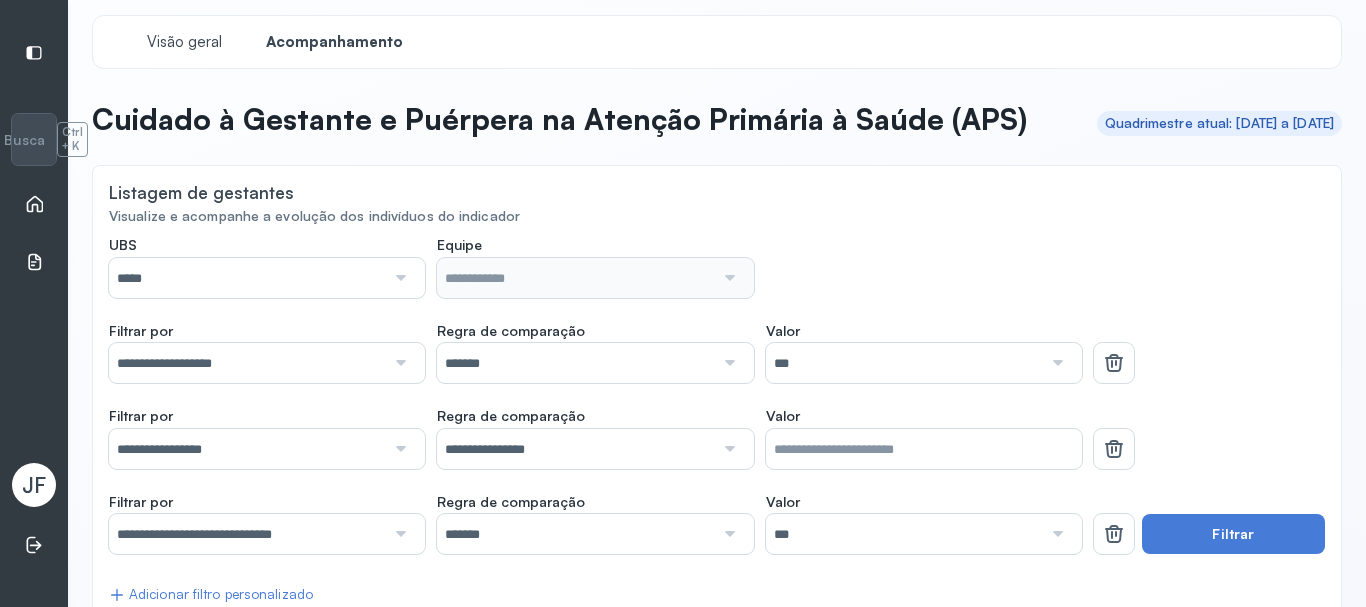 click at bounding box center (399, 278) 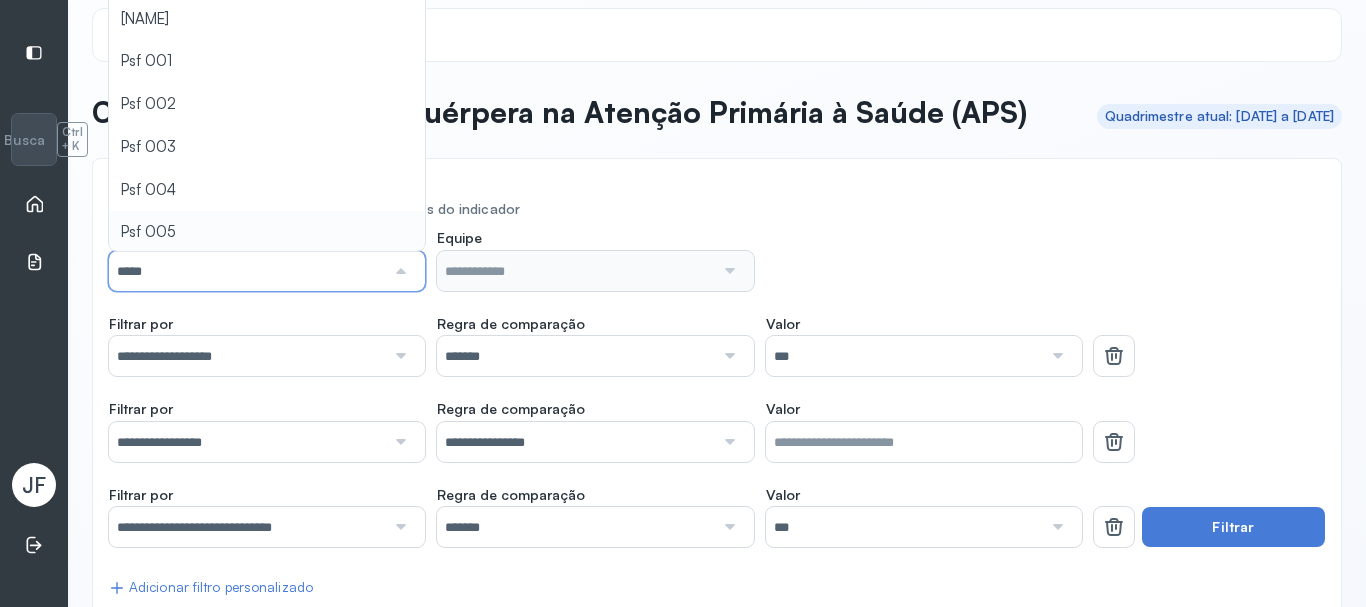 scroll, scrollTop: 0, scrollLeft: 0, axis: both 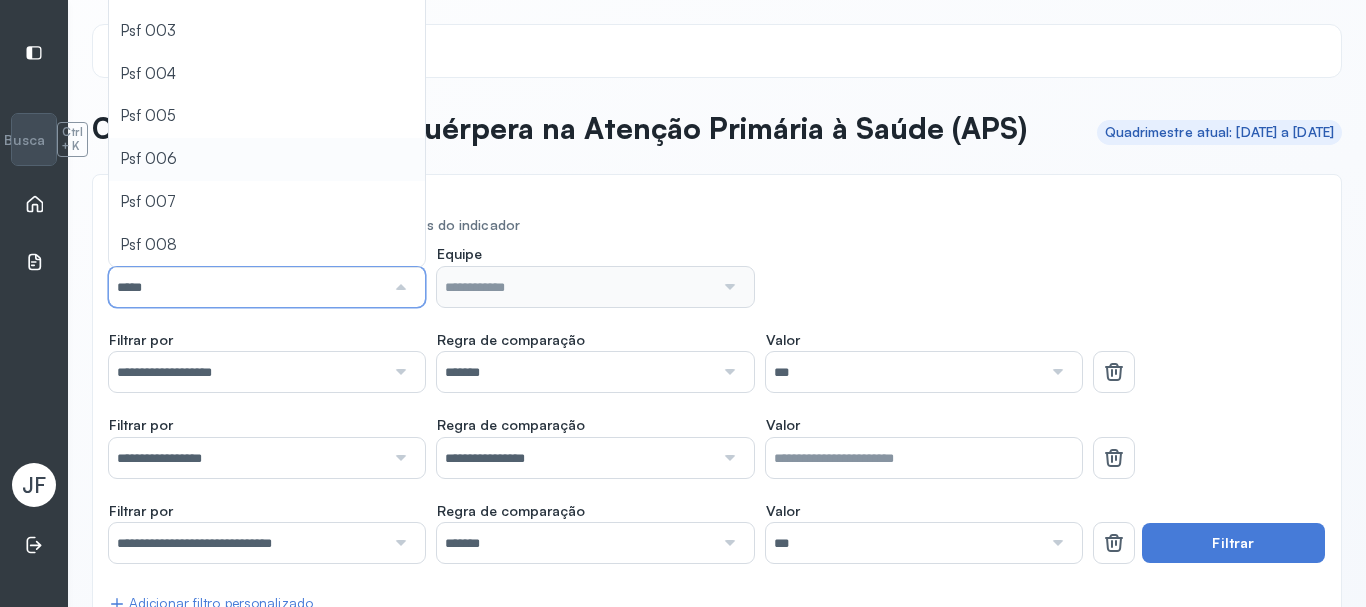 type on "*****" 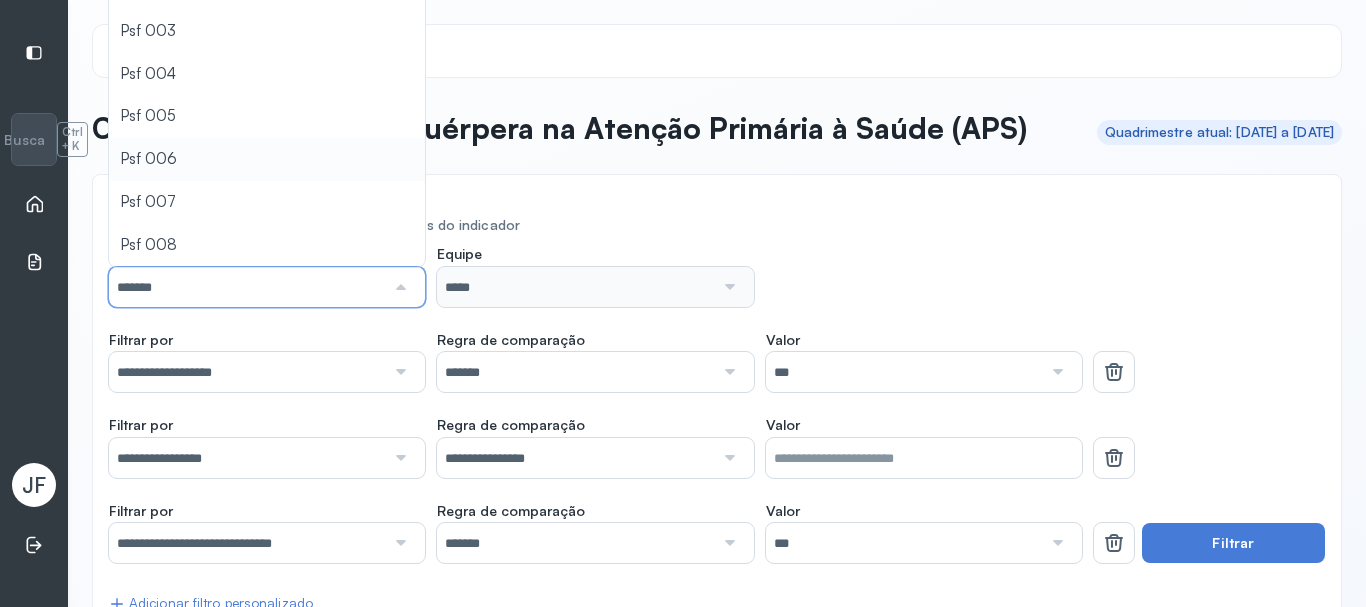 click on "**********" 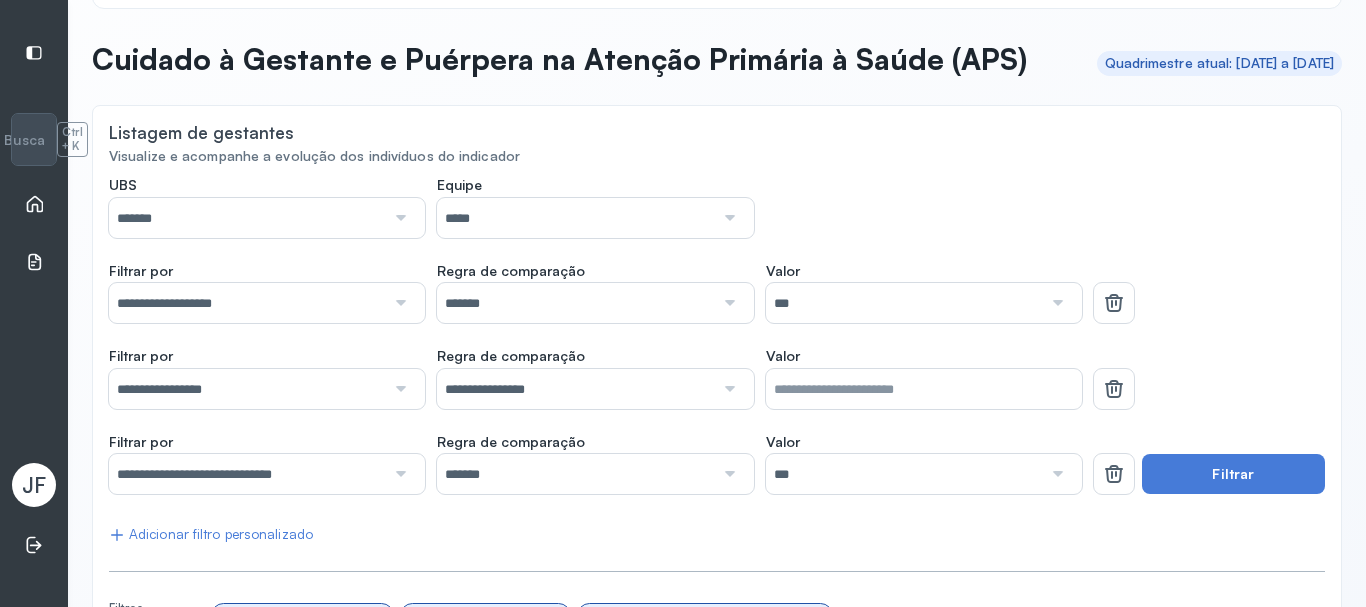 scroll, scrollTop: 100, scrollLeft: 0, axis: vertical 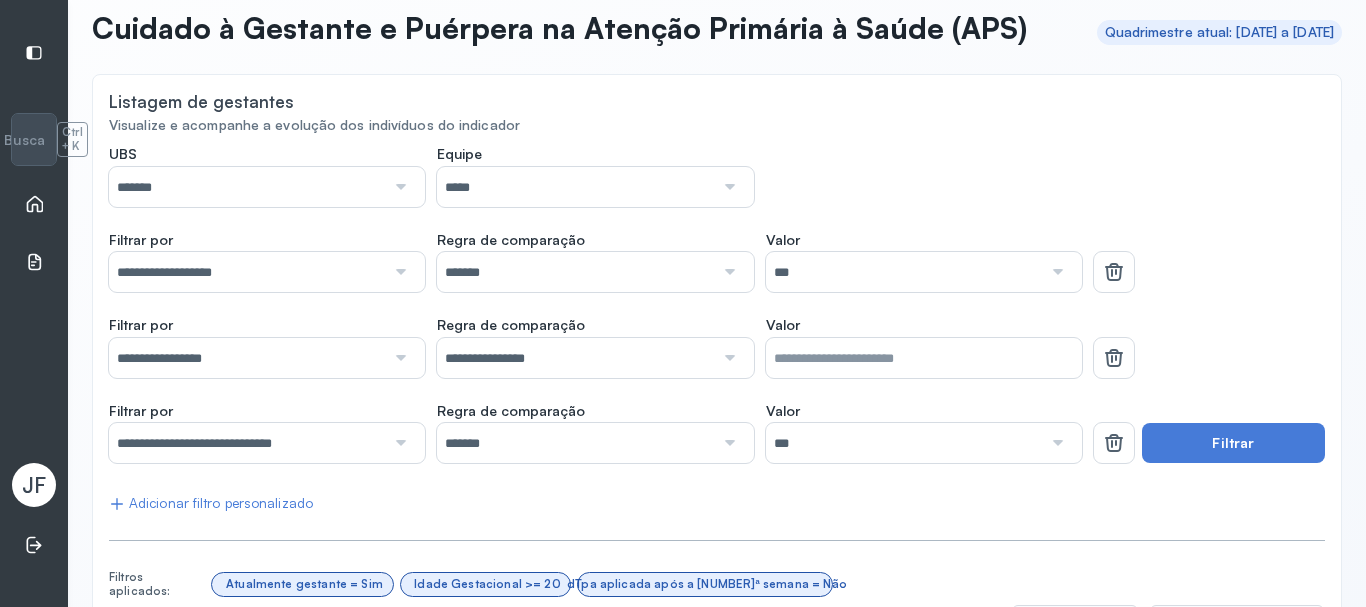 click at bounding box center [399, 187] 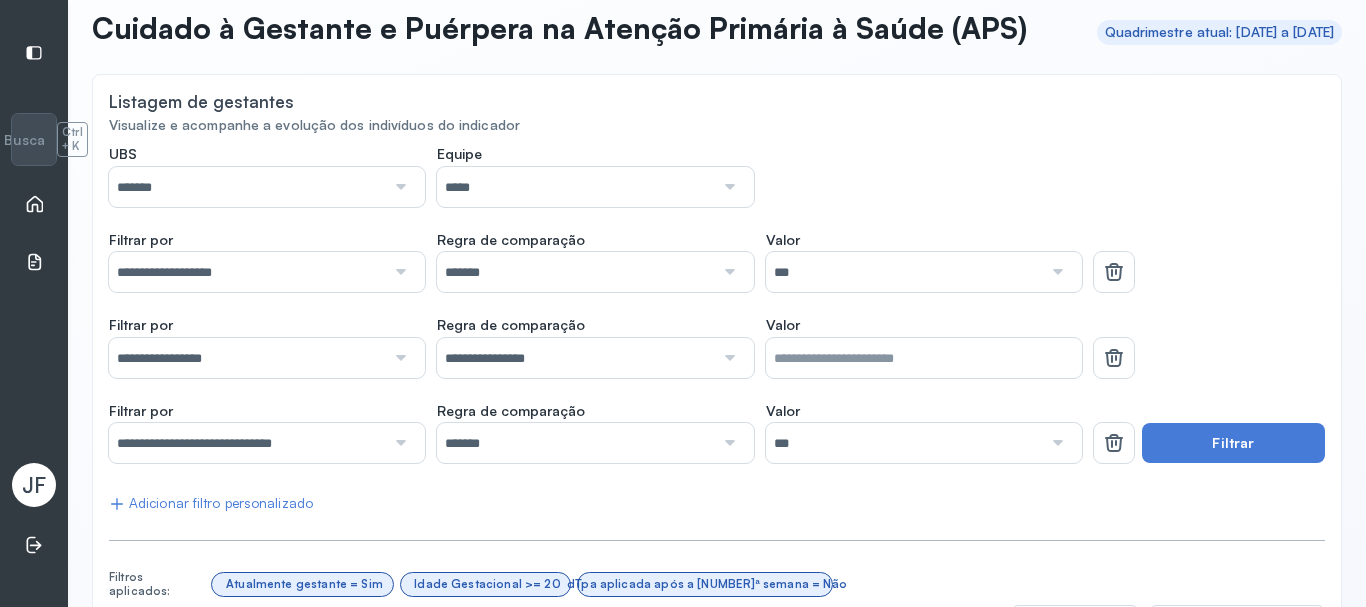 click 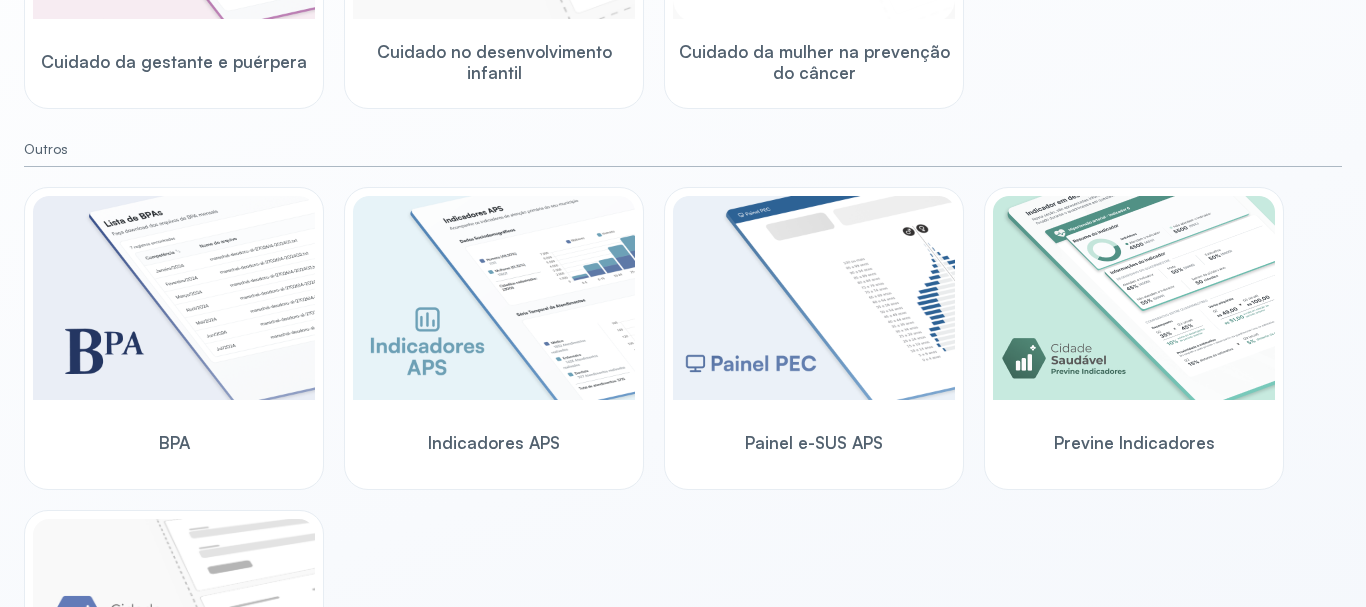 scroll, scrollTop: 500, scrollLeft: 0, axis: vertical 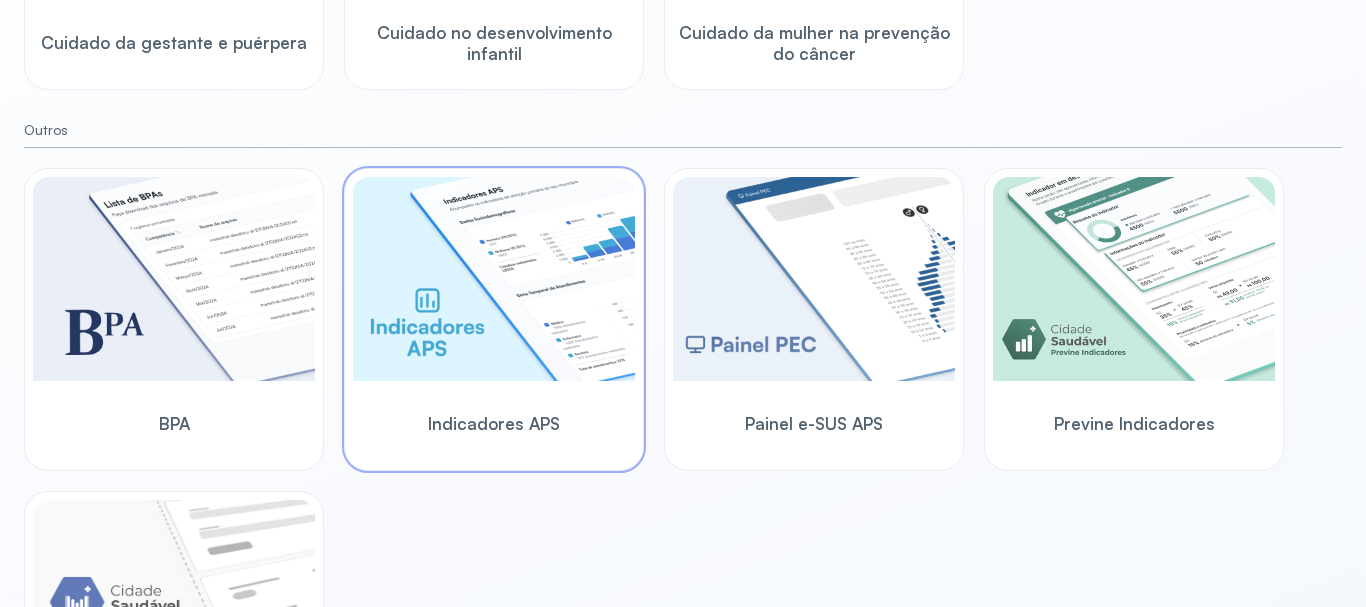 click at bounding box center [494, 279] 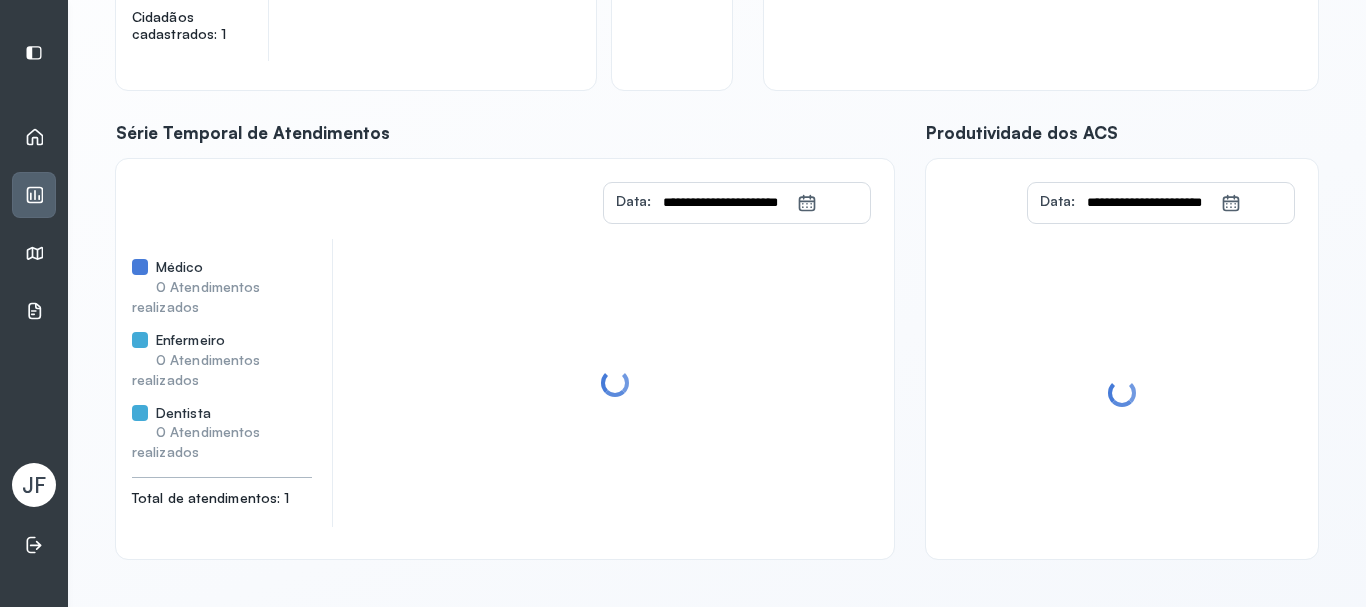 scroll, scrollTop: 393, scrollLeft: 0, axis: vertical 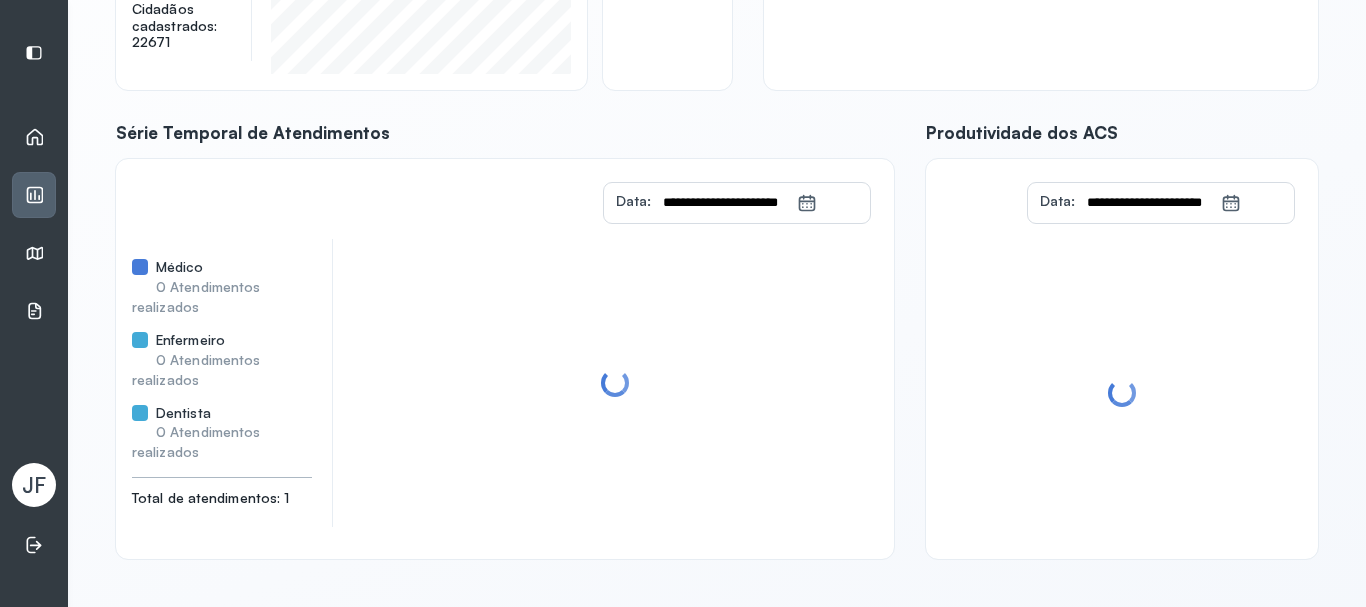 click 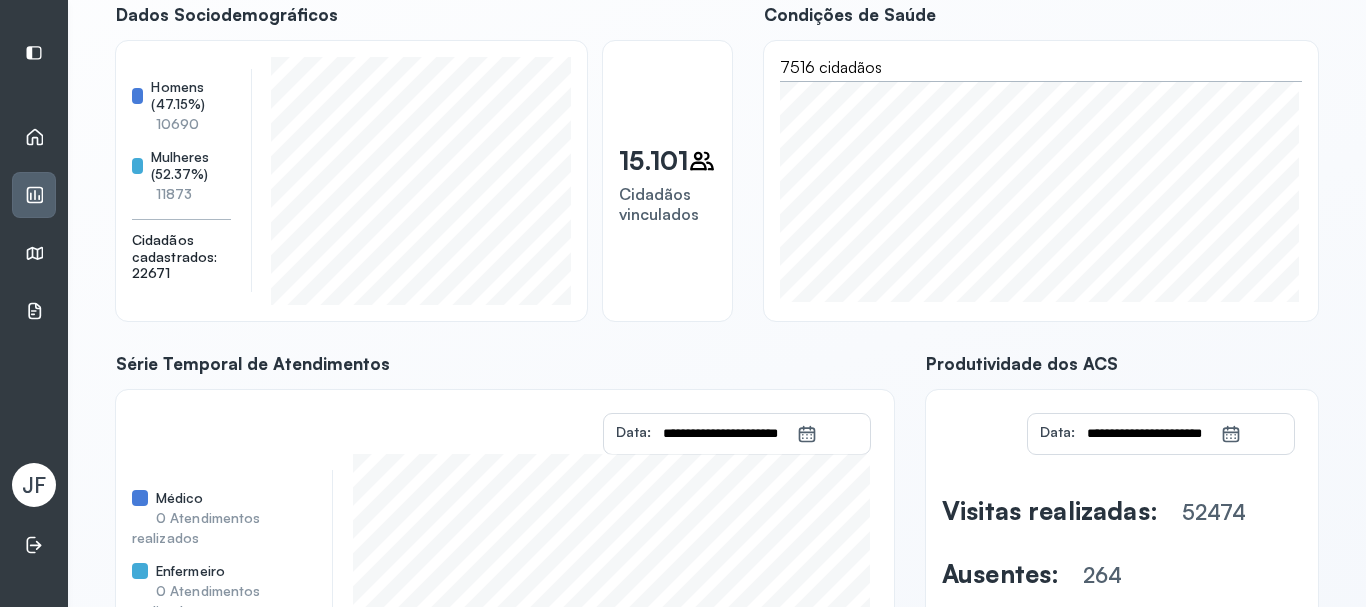 scroll, scrollTop: 93, scrollLeft: 0, axis: vertical 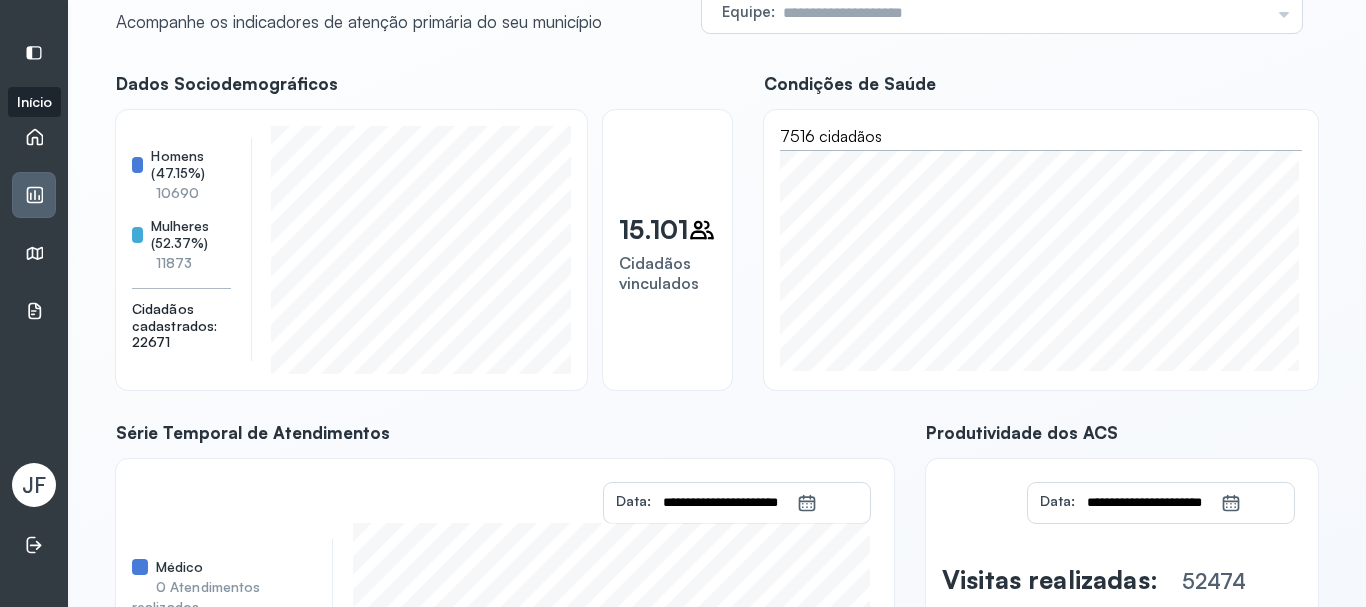 click 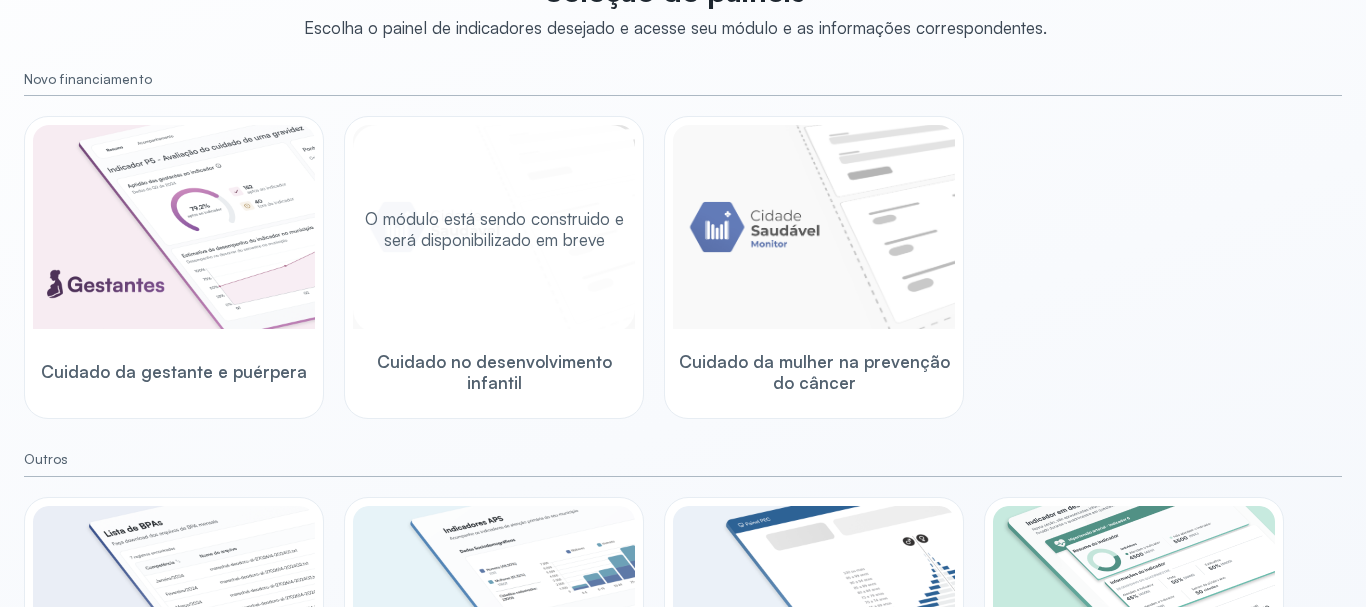 scroll, scrollTop: 393, scrollLeft: 0, axis: vertical 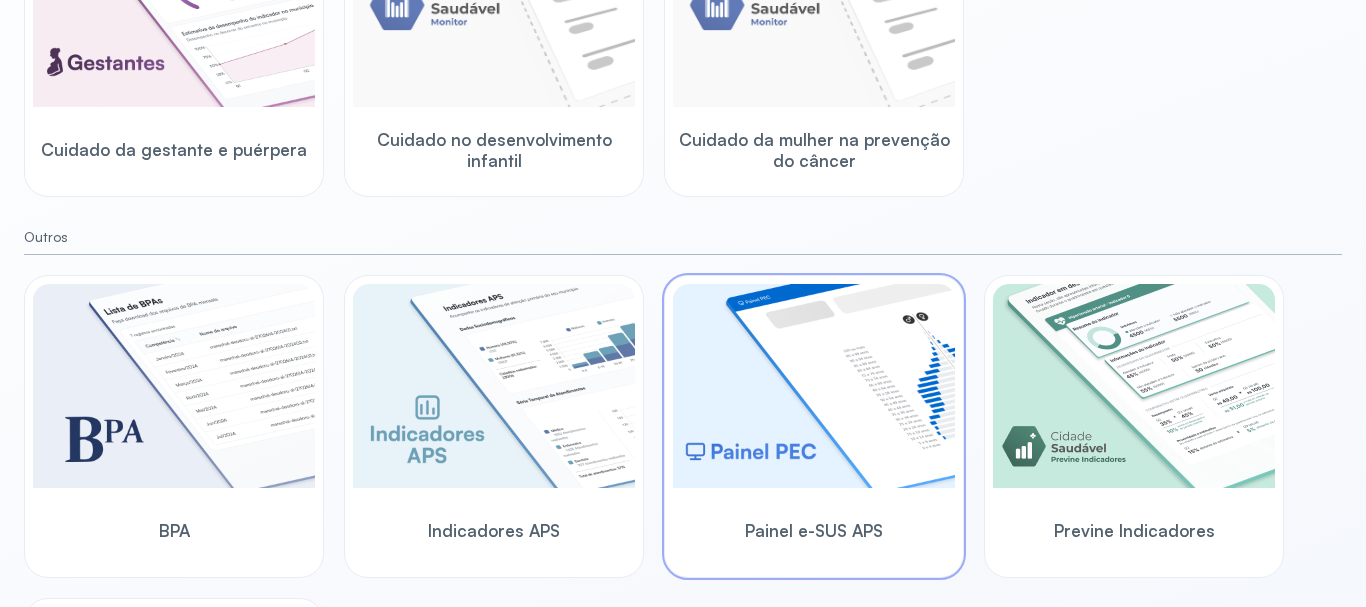 click at bounding box center (814, 386) 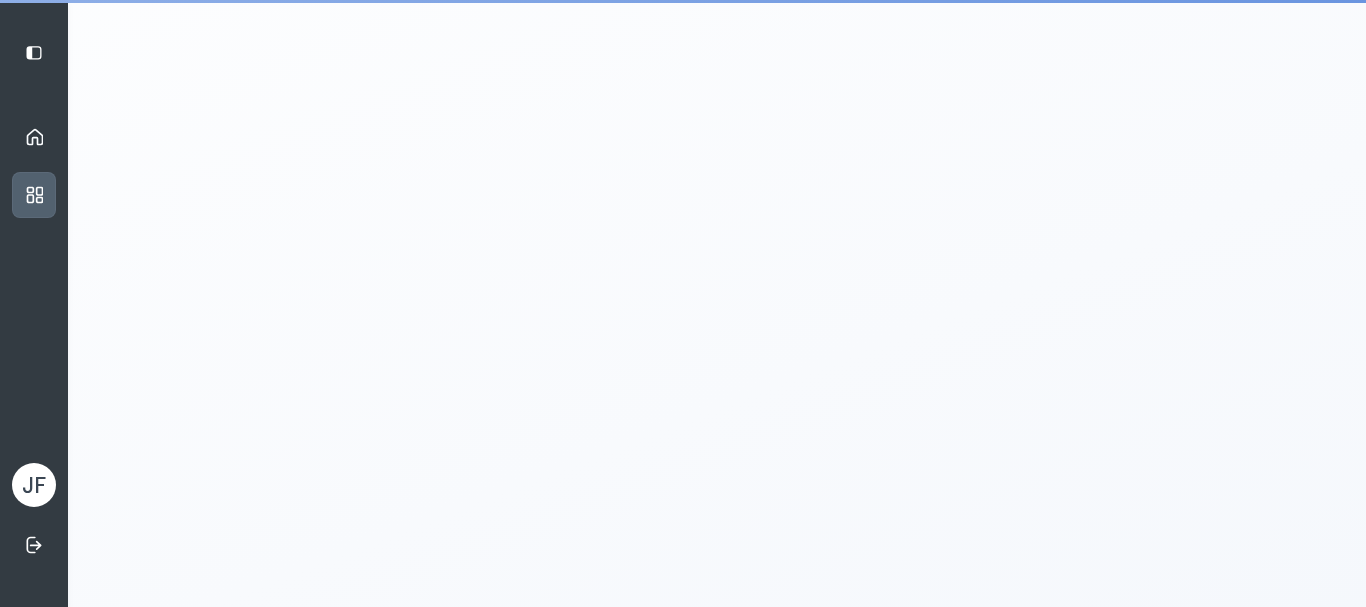 scroll, scrollTop: 4, scrollLeft: 0, axis: vertical 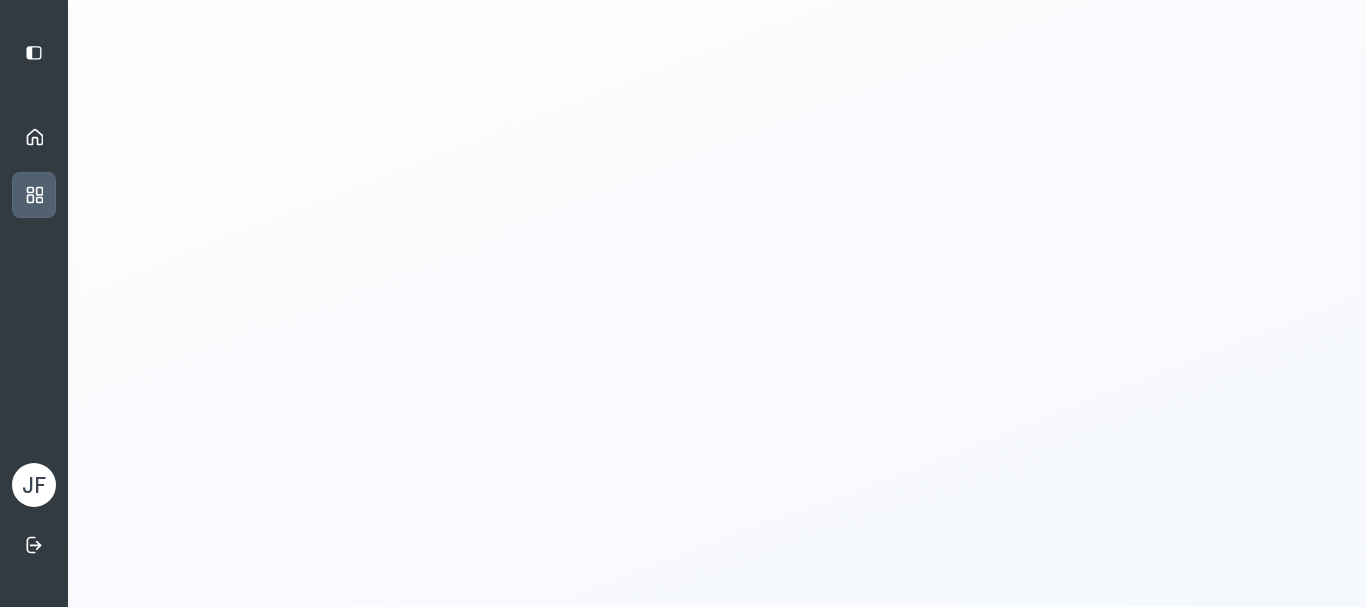 click on "Início" at bounding box center (34, 137) 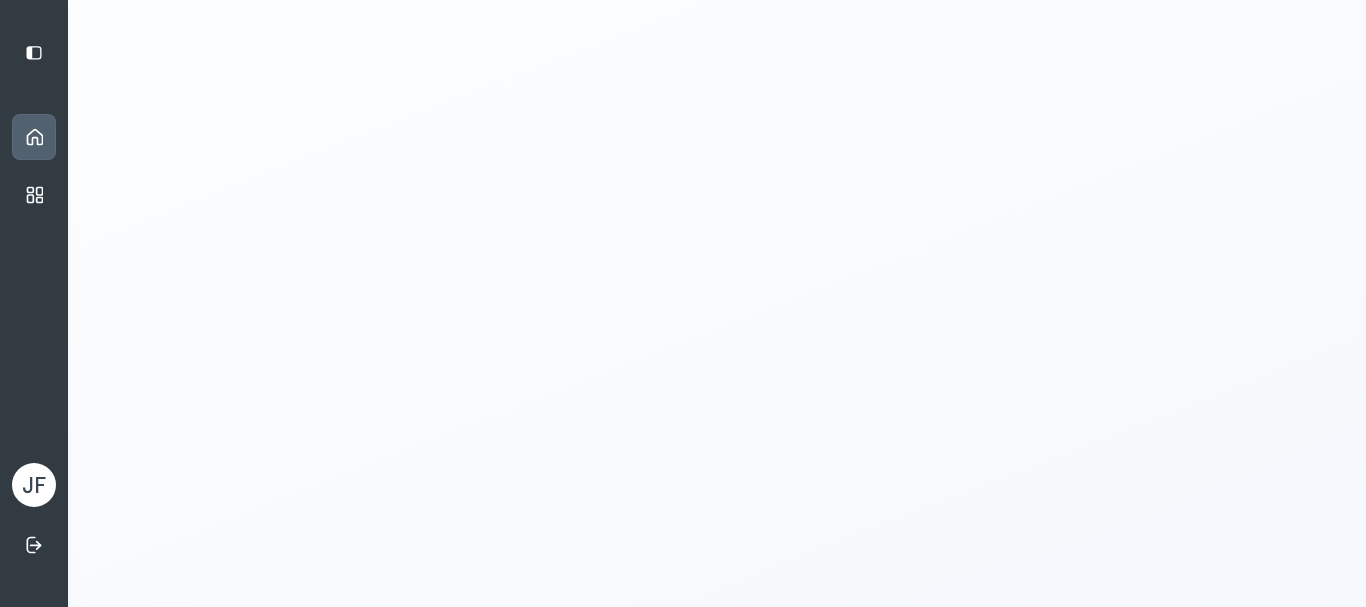 click 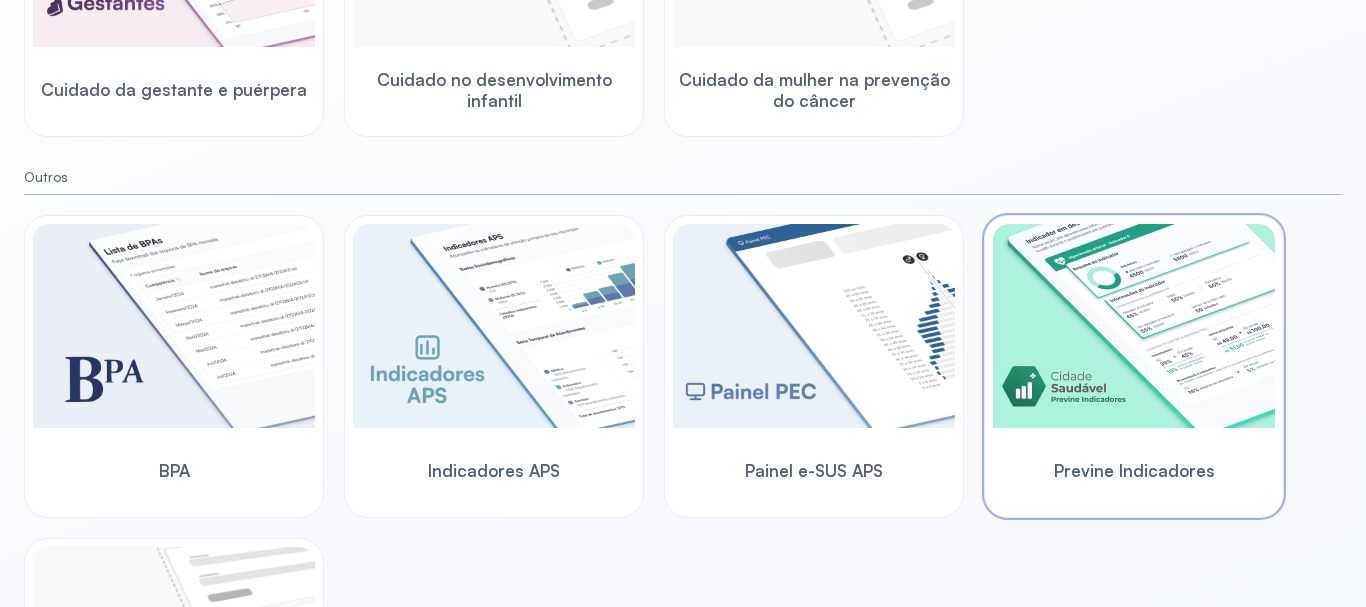 scroll, scrollTop: 504, scrollLeft: 0, axis: vertical 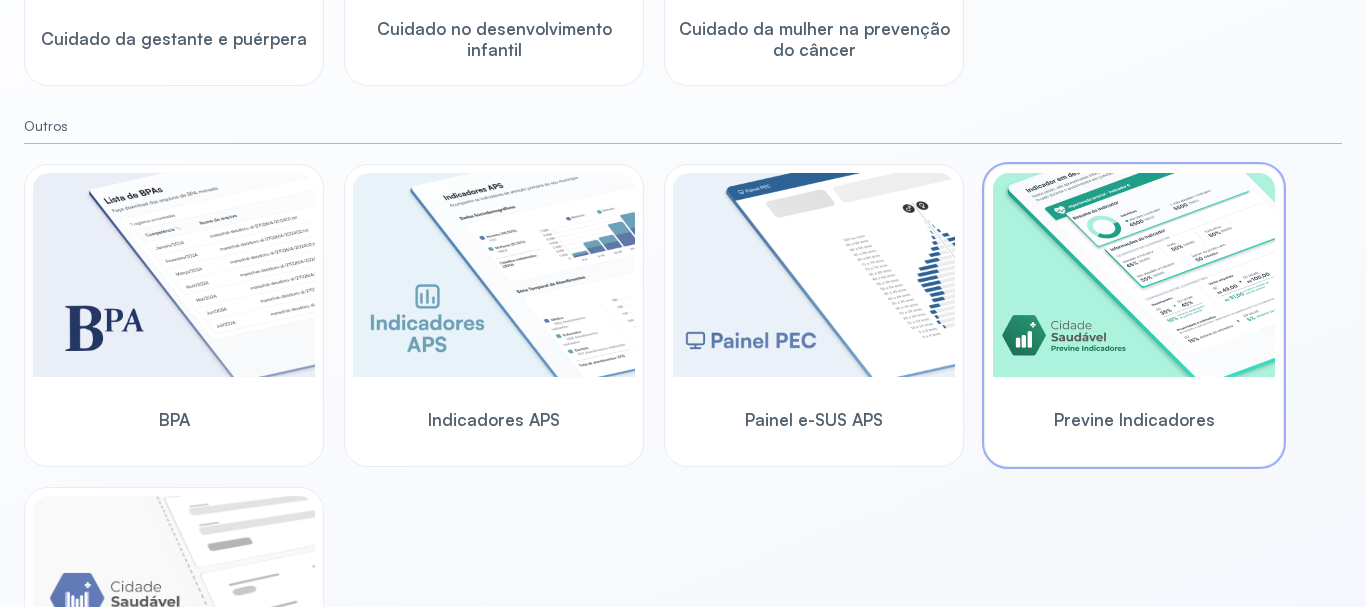 click at bounding box center (1134, 275) 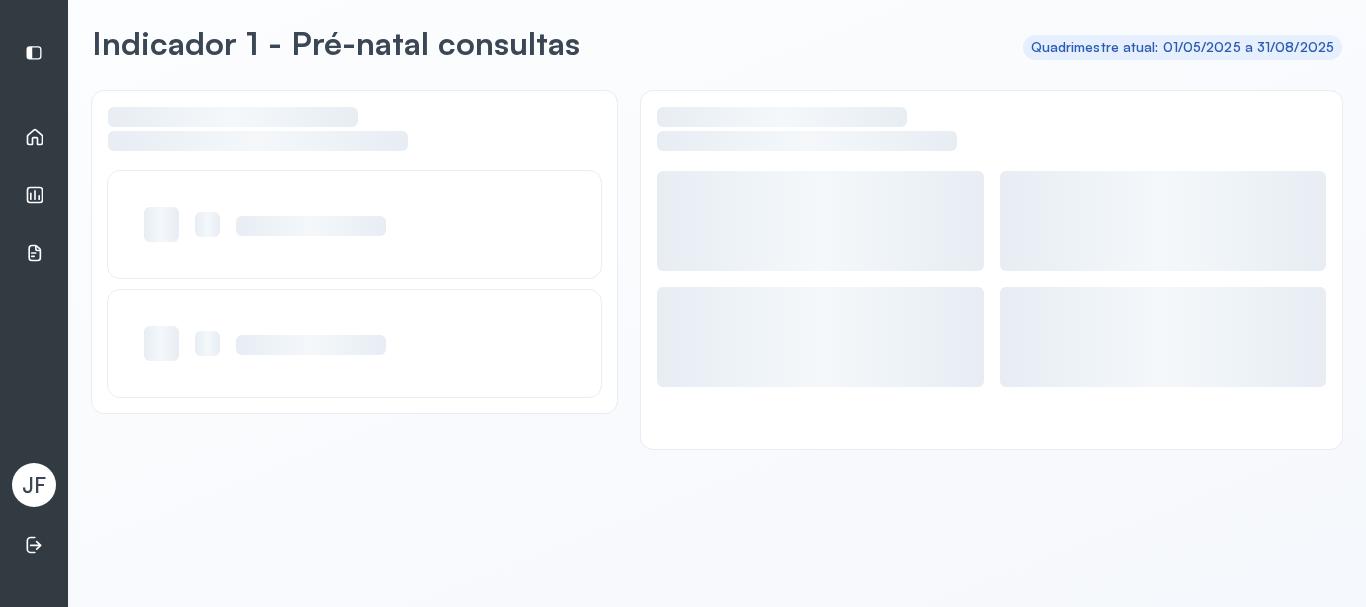 scroll, scrollTop: 82, scrollLeft: 0, axis: vertical 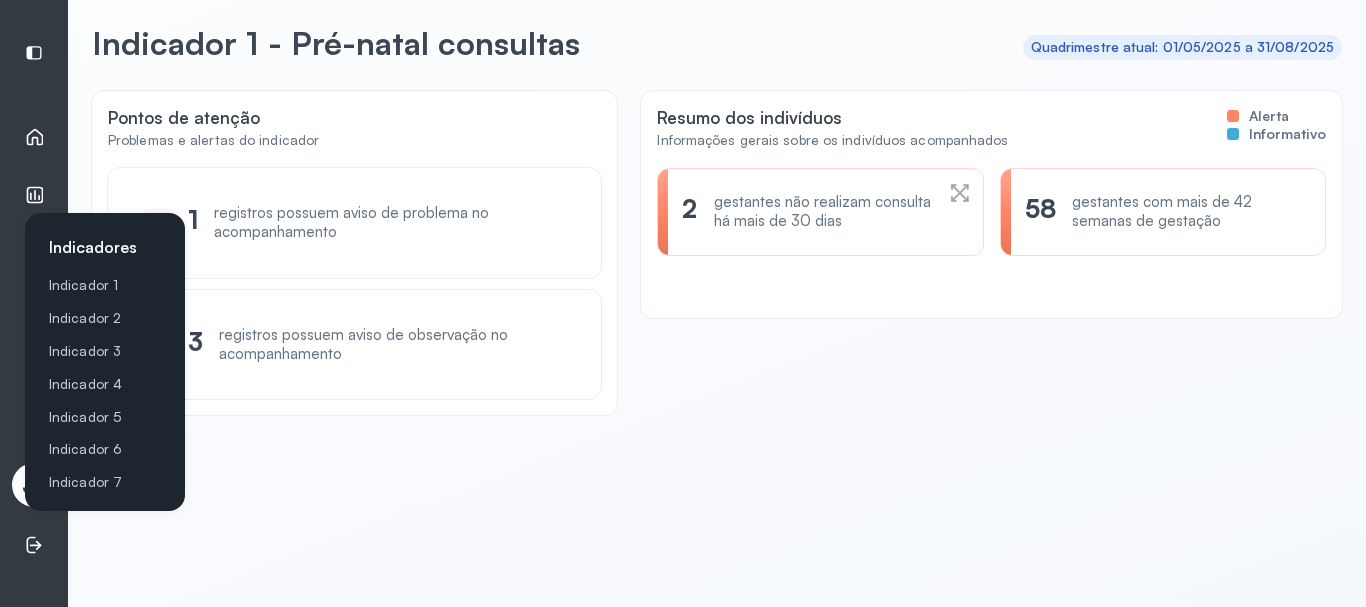click 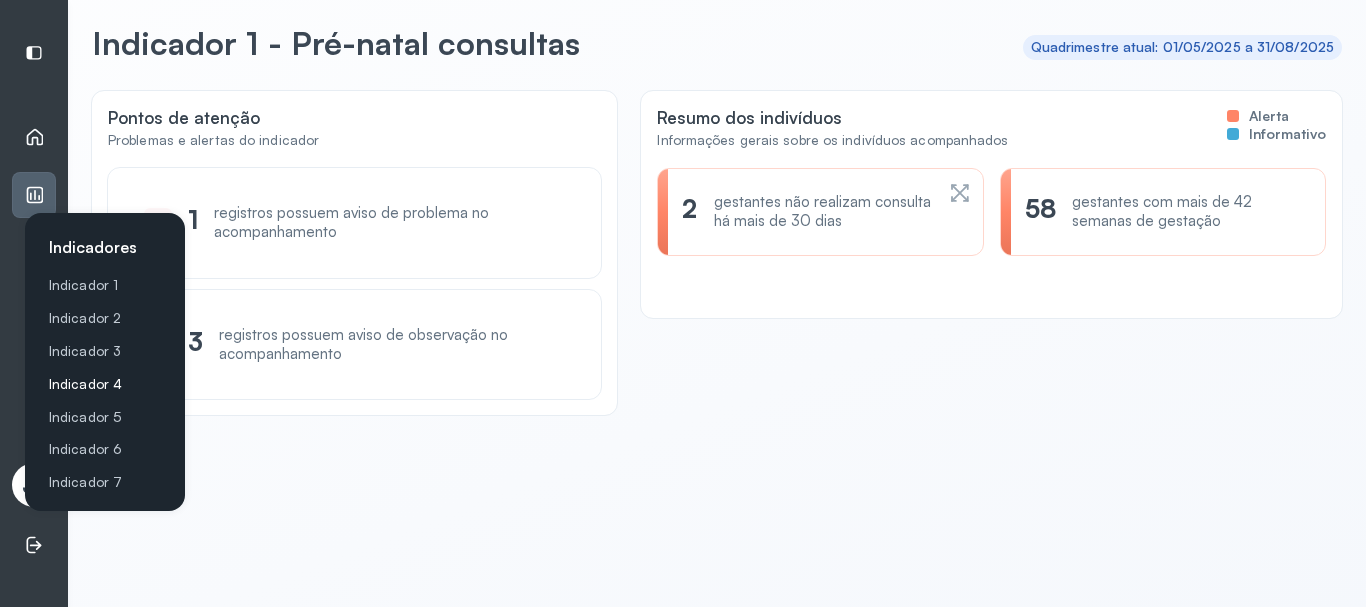 click on "Indicador 4" at bounding box center [109, 384] 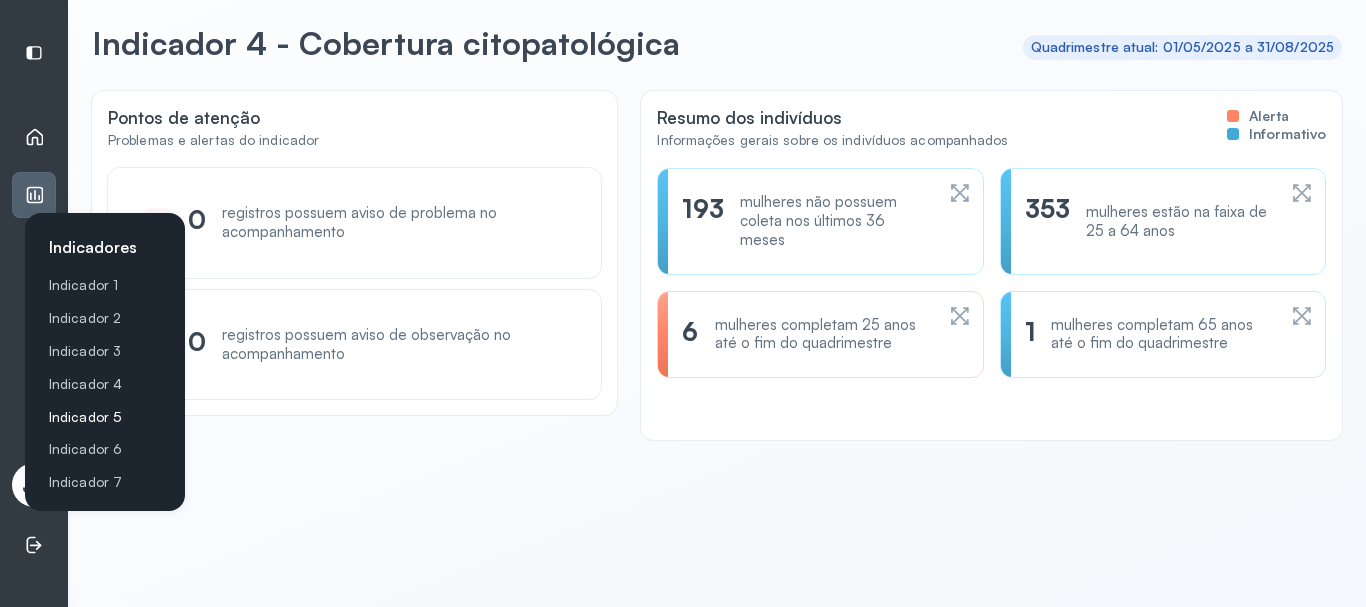 click on "Indicador 5" at bounding box center (109, 417) 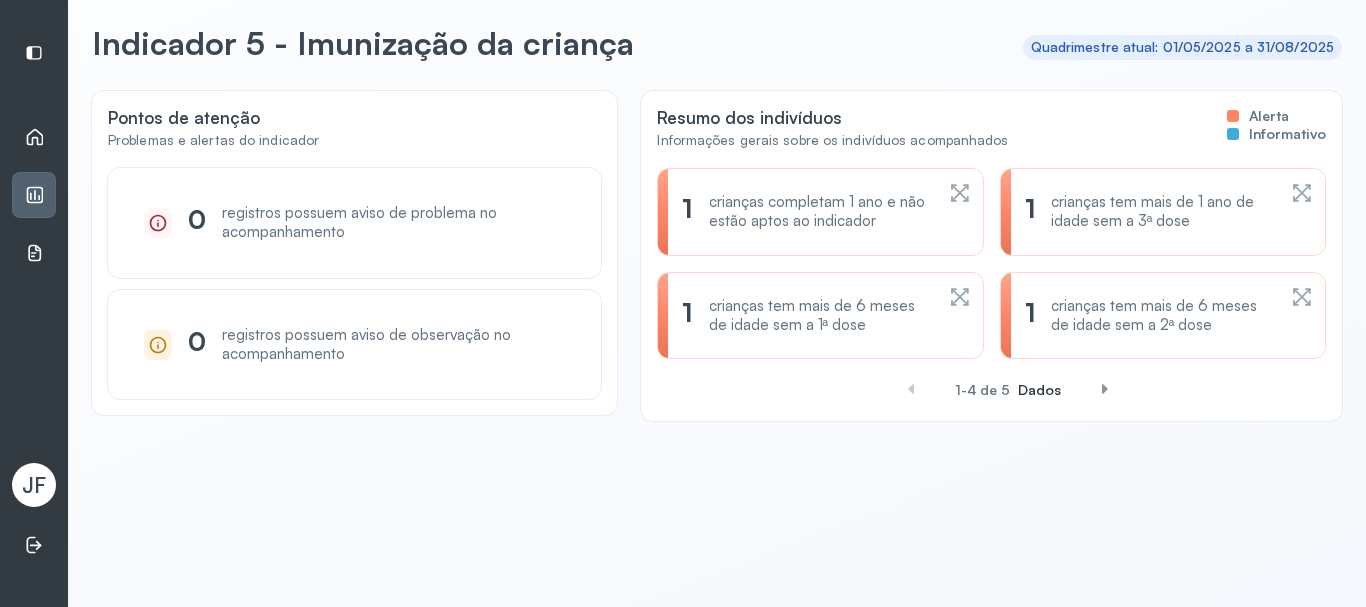 scroll, scrollTop: 0, scrollLeft: 0, axis: both 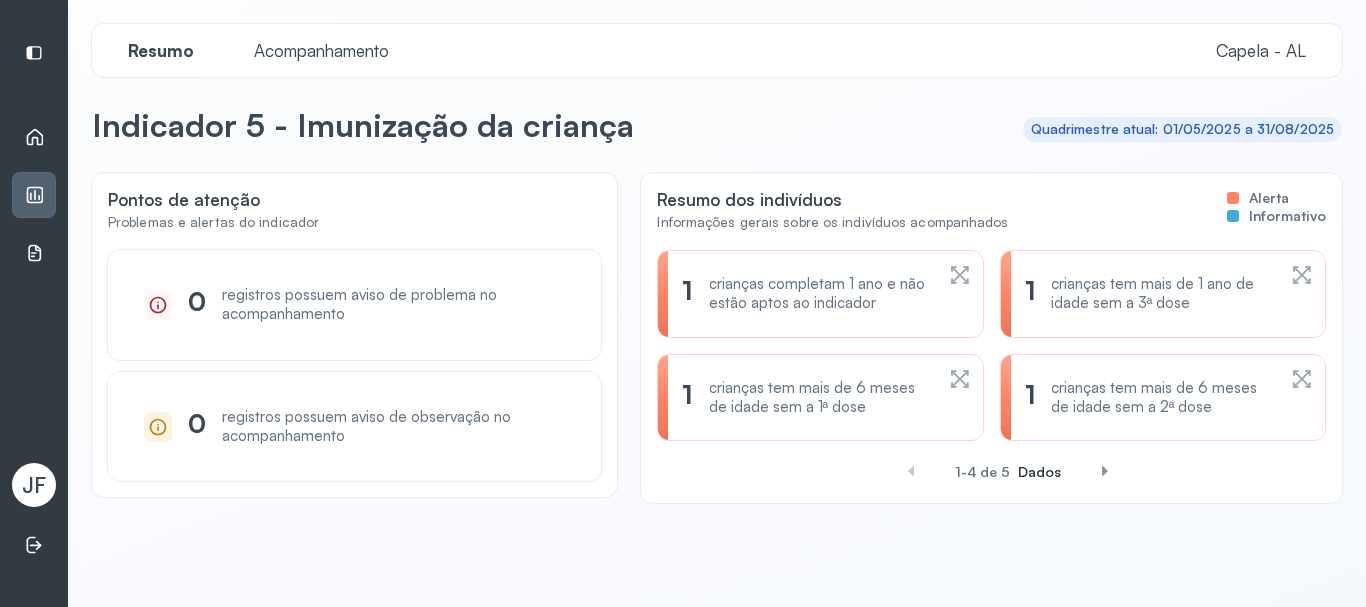 click at bounding box center [1105, 471] 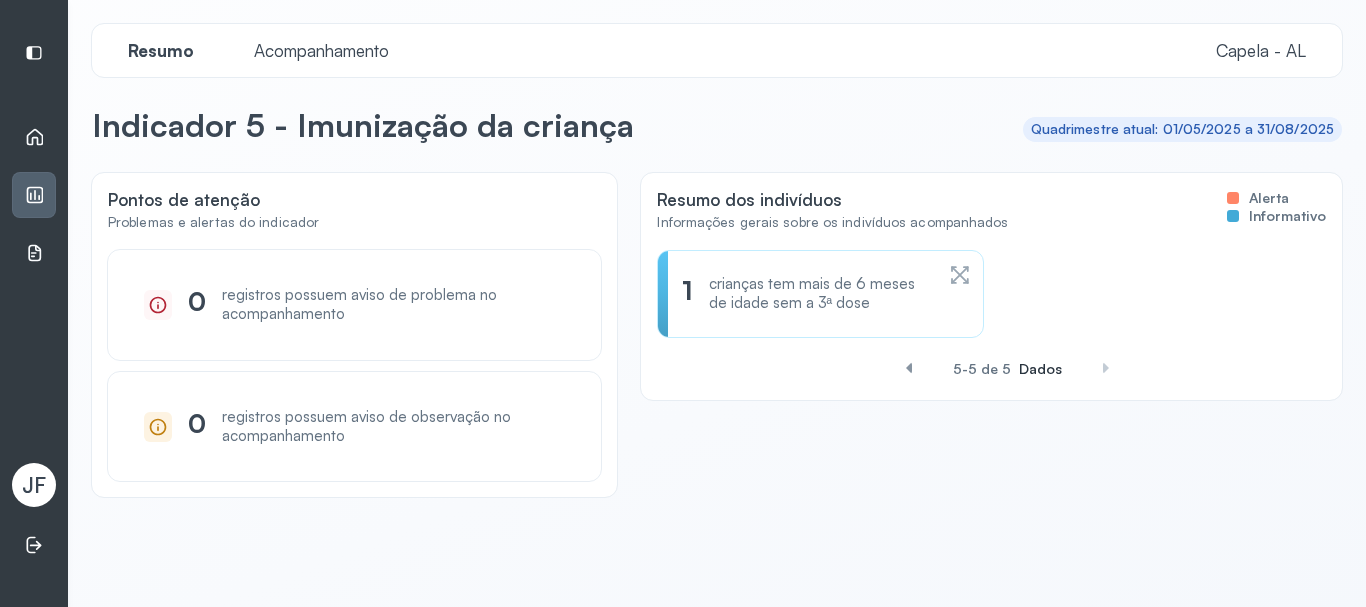 click at bounding box center [909, 368] 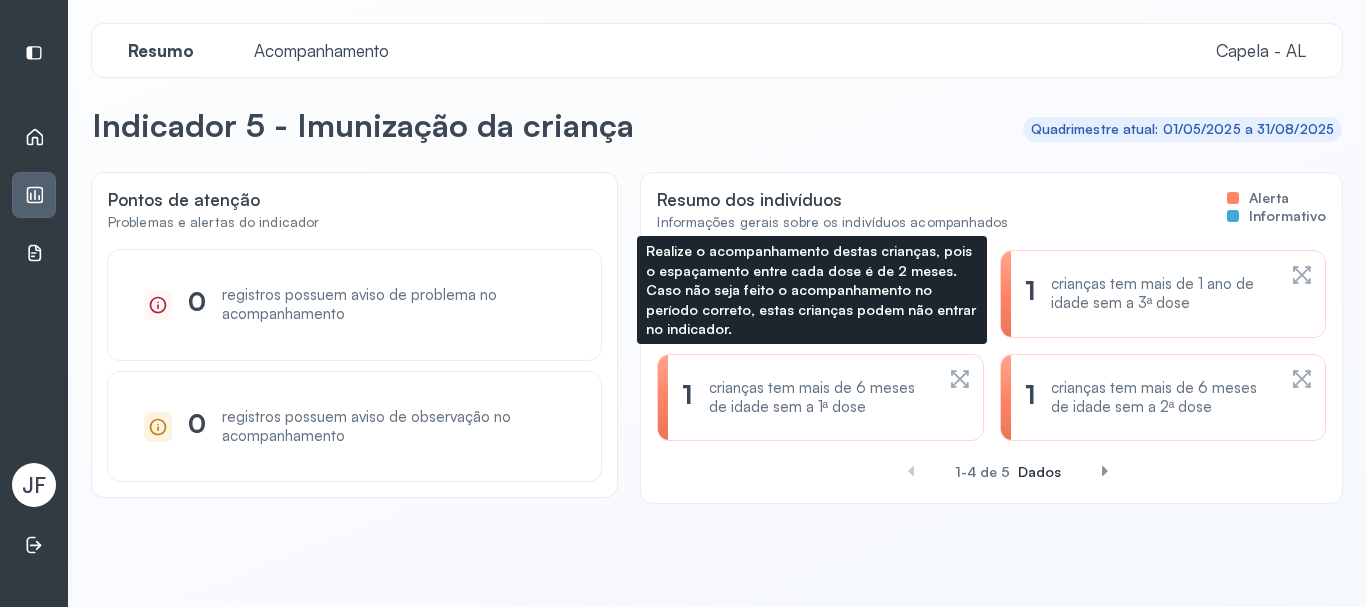click on "crianças tem mais de 6 meses de idade sem a 1ª dose" at bounding box center (821, 398) 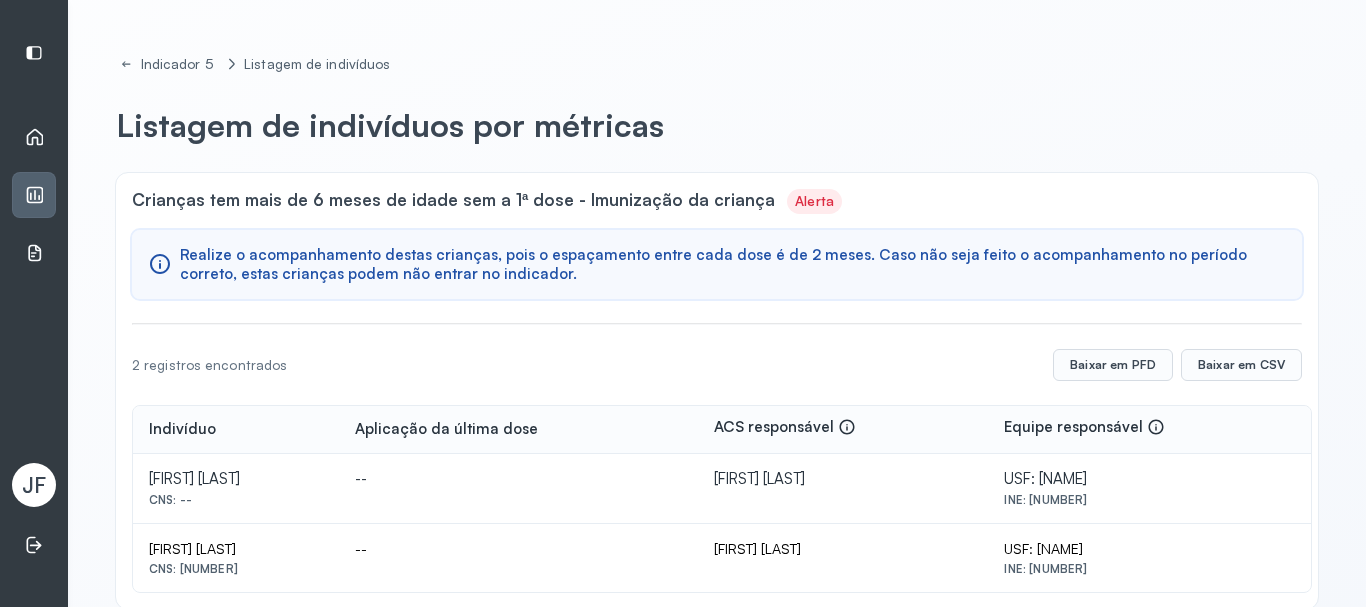 scroll, scrollTop: 38, scrollLeft: 0, axis: vertical 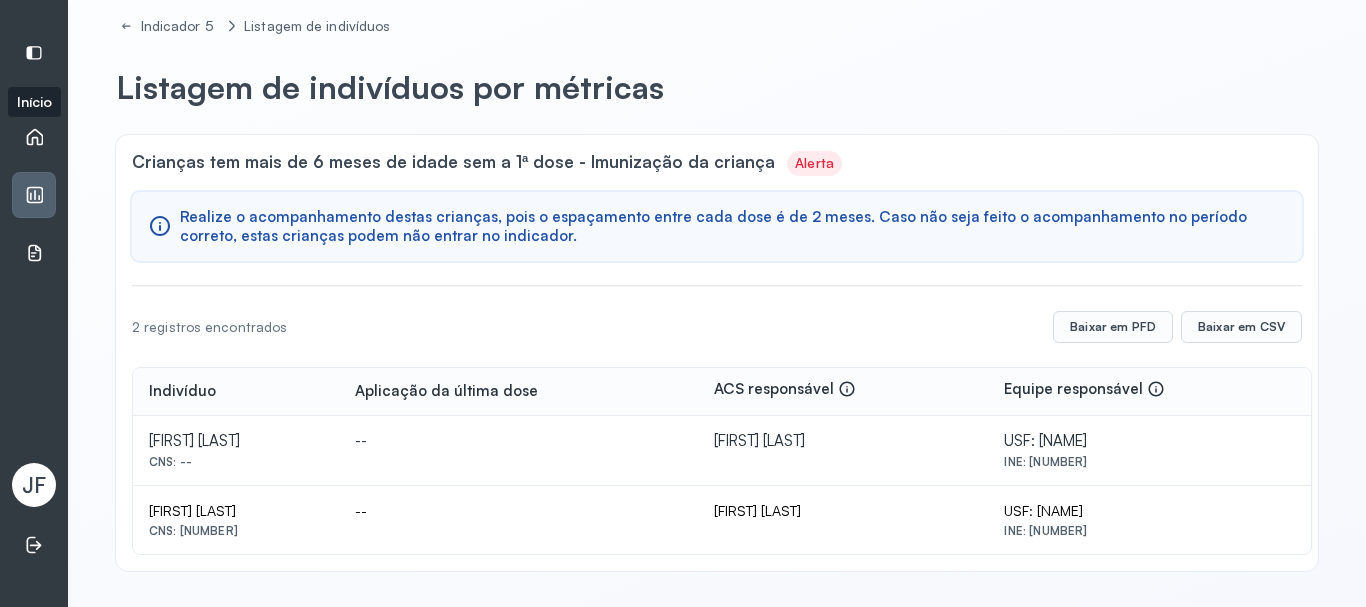 click 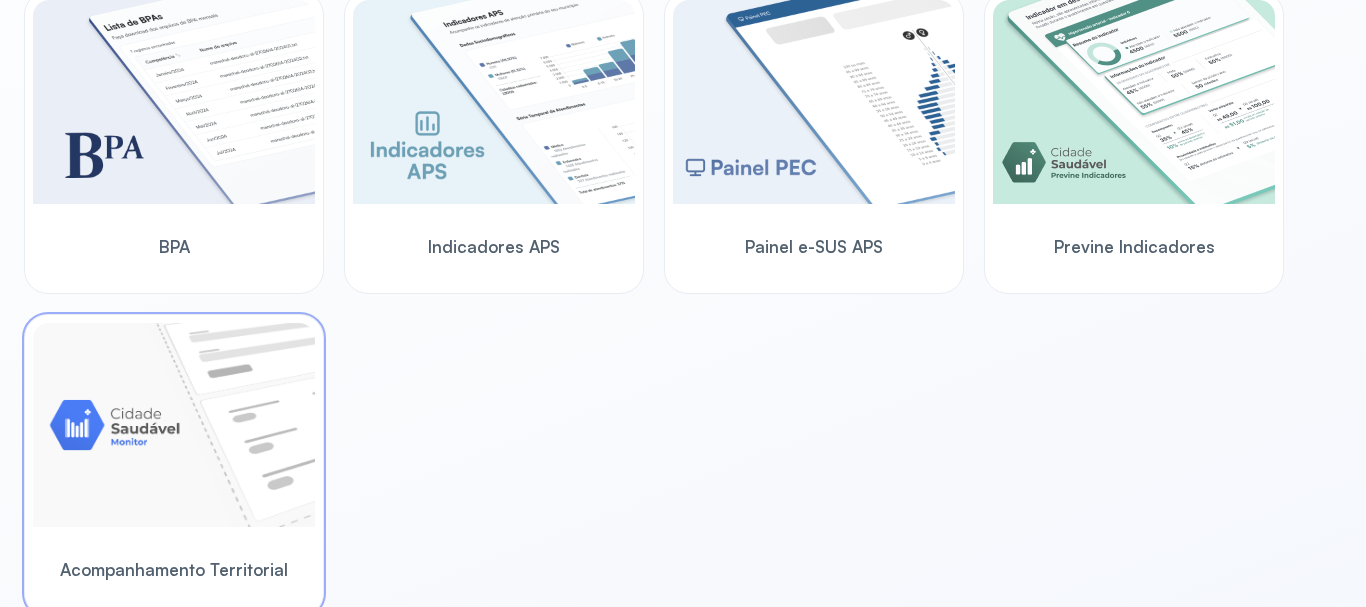 scroll, scrollTop: 687, scrollLeft: 0, axis: vertical 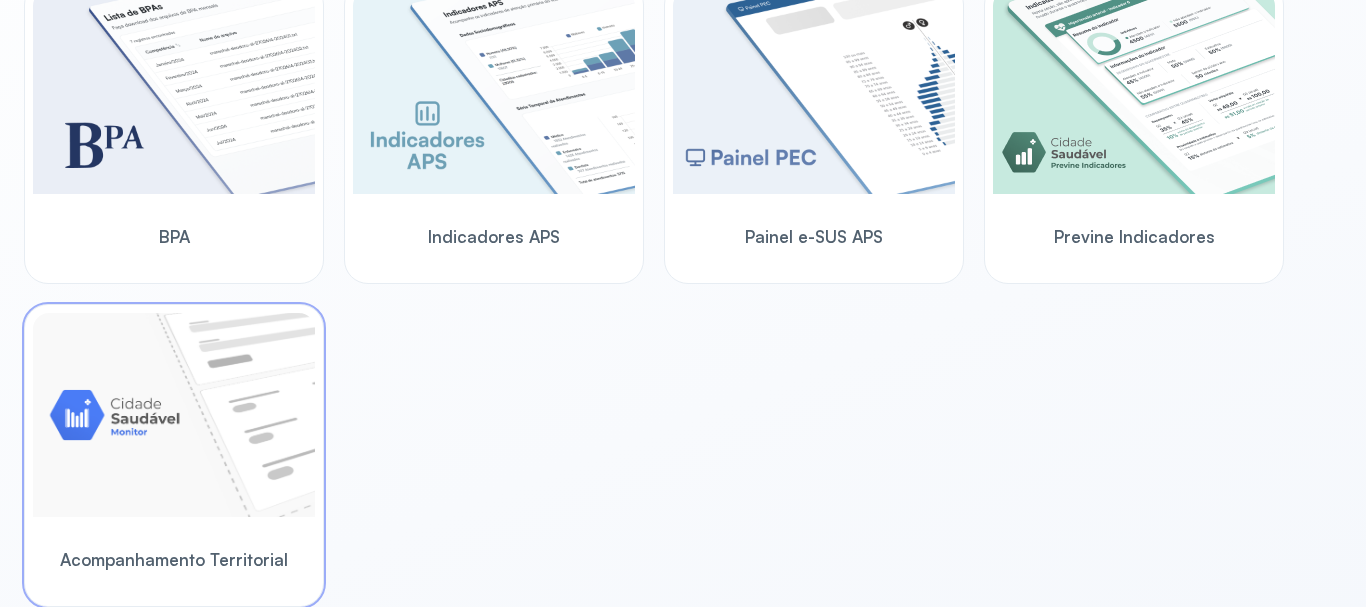 click at bounding box center (174, 415) 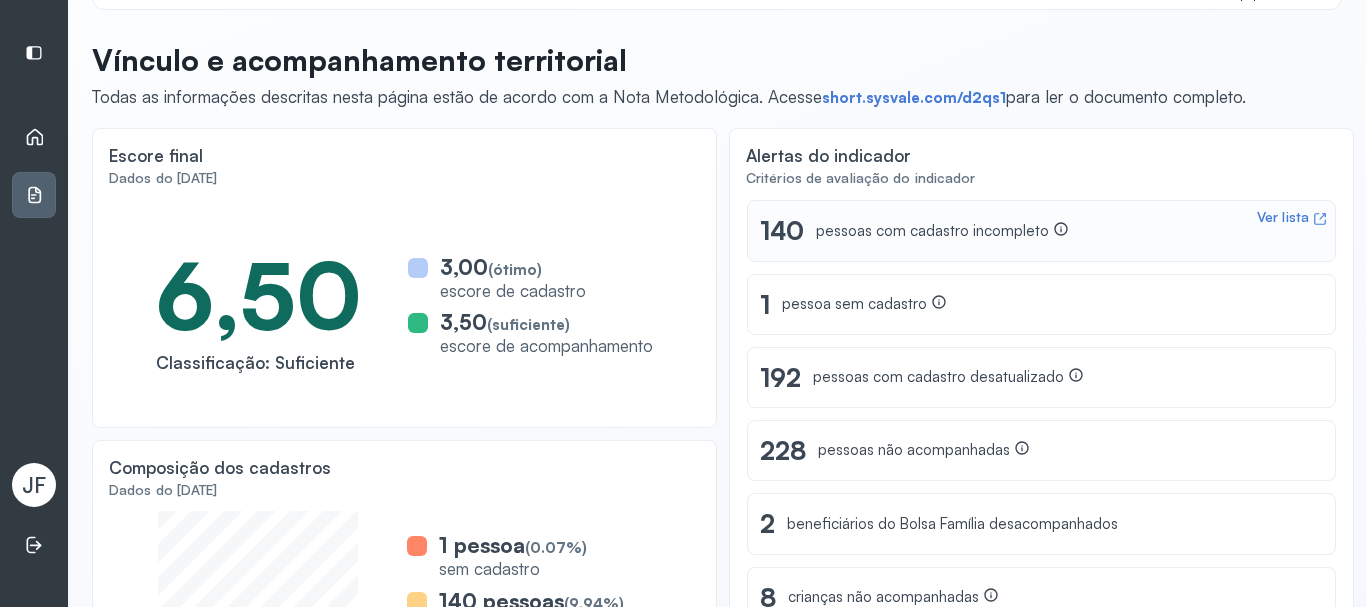 scroll, scrollTop: 110, scrollLeft: 0, axis: vertical 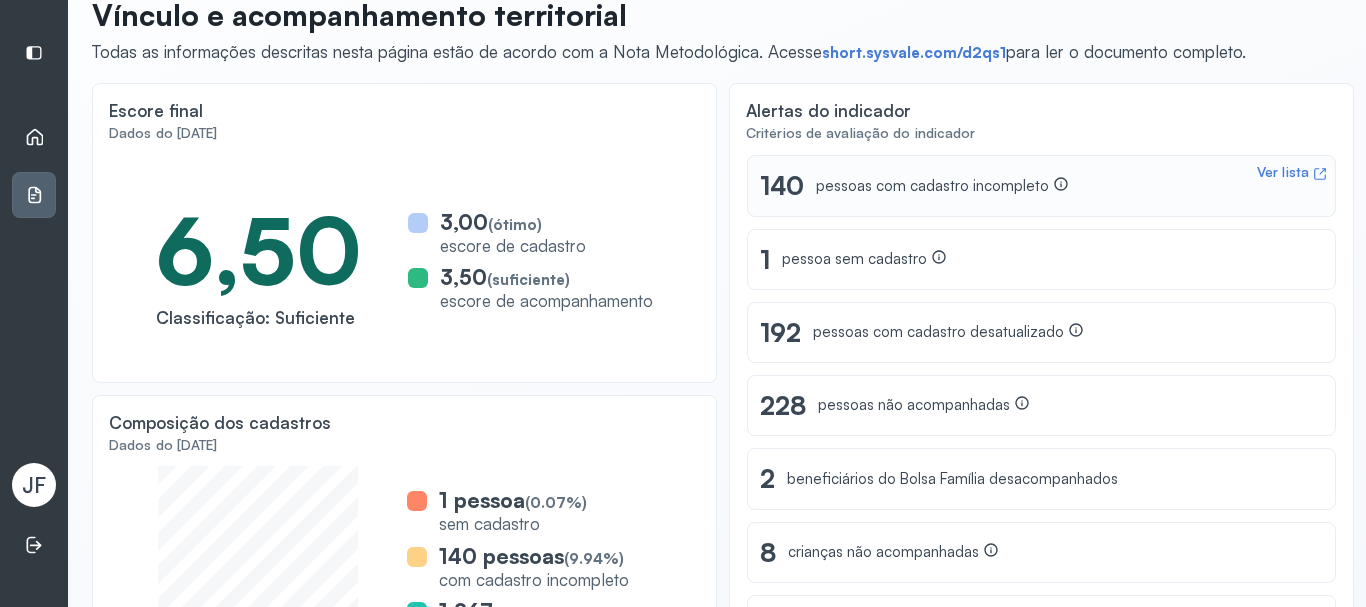 click on "Ver lista" at bounding box center (1283, 172) 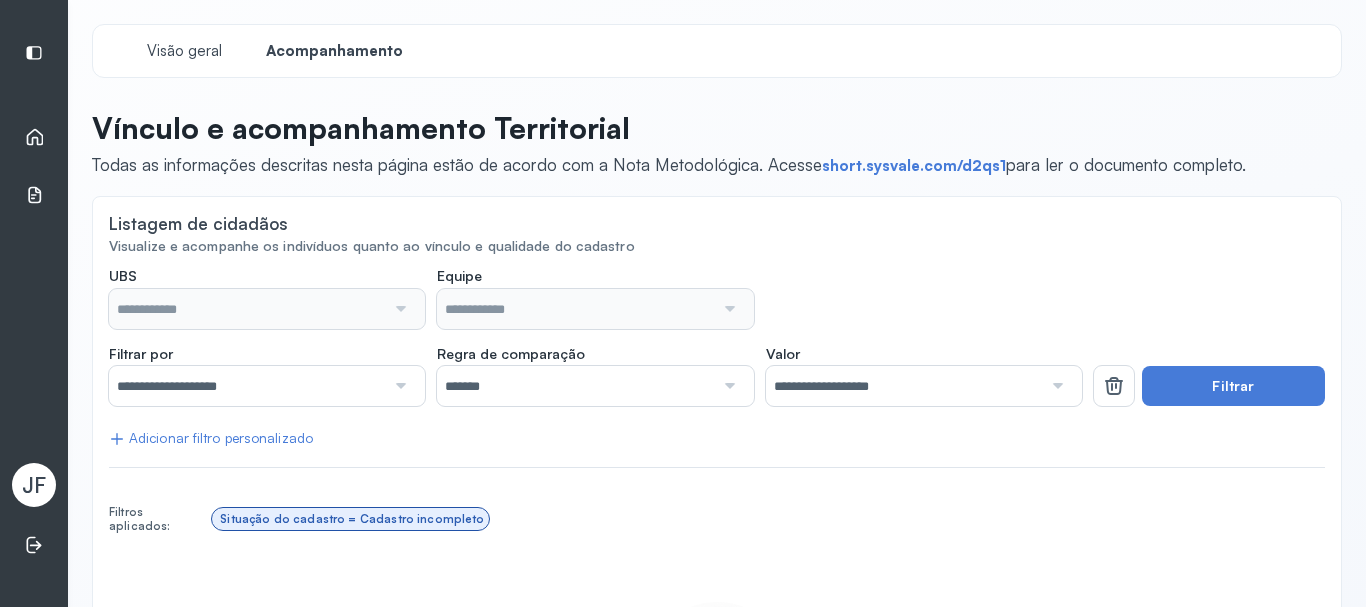 scroll, scrollTop: 0, scrollLeft: 0, axis: both 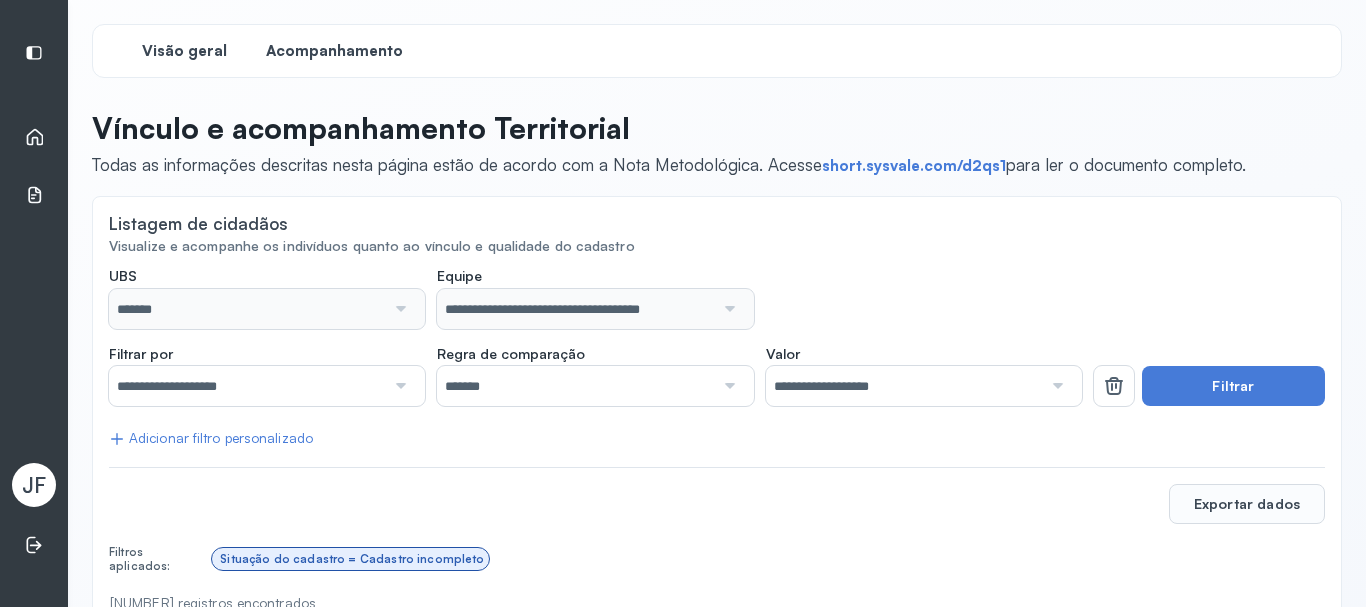 click on "Visão geral" 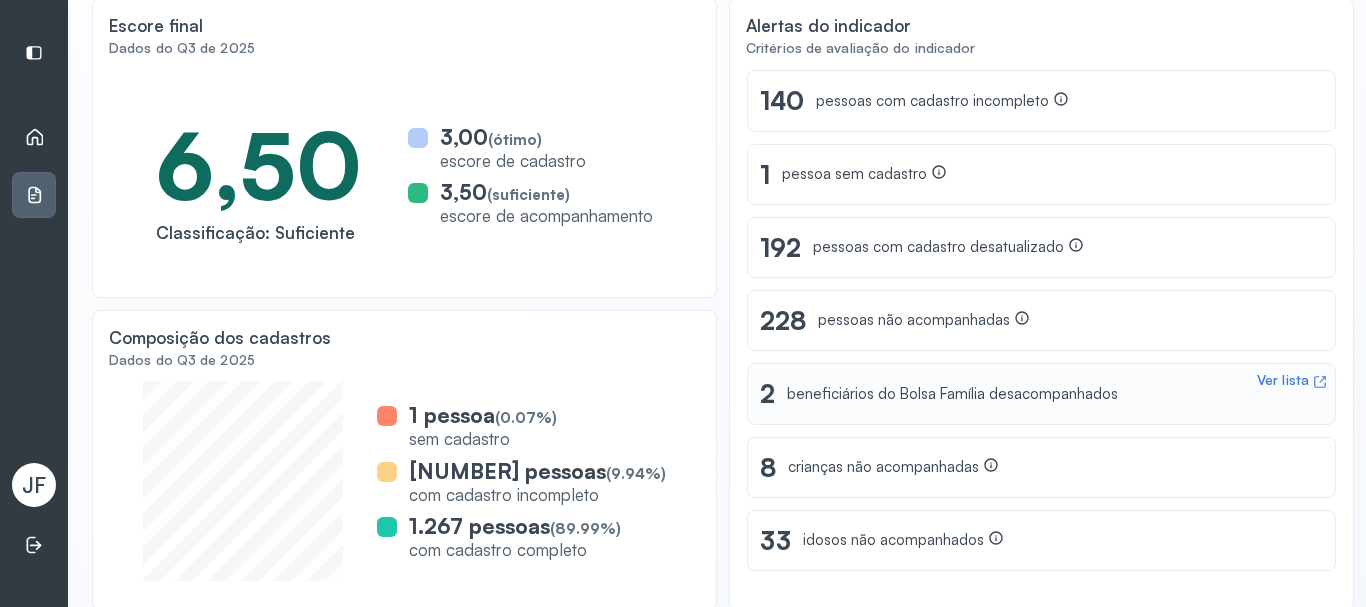 scroll, scrollTop: 200, scrollLeft: 0, axis: vertical 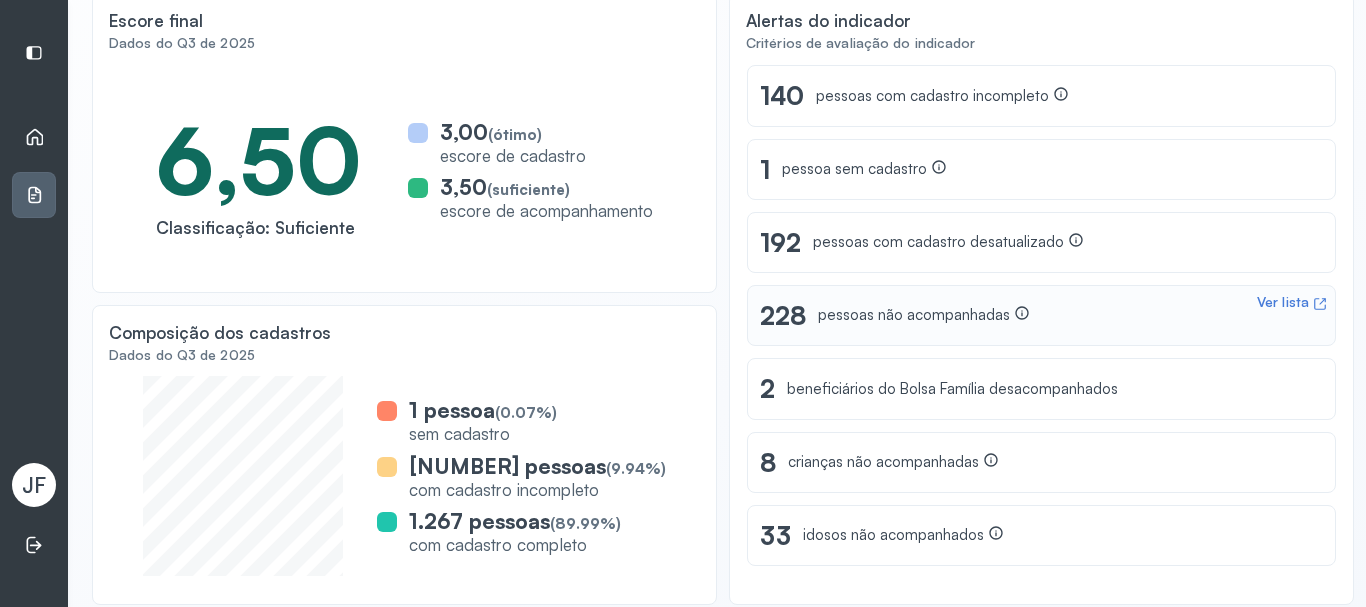 click on "Ver lista" at bounding box center (1283, 302) 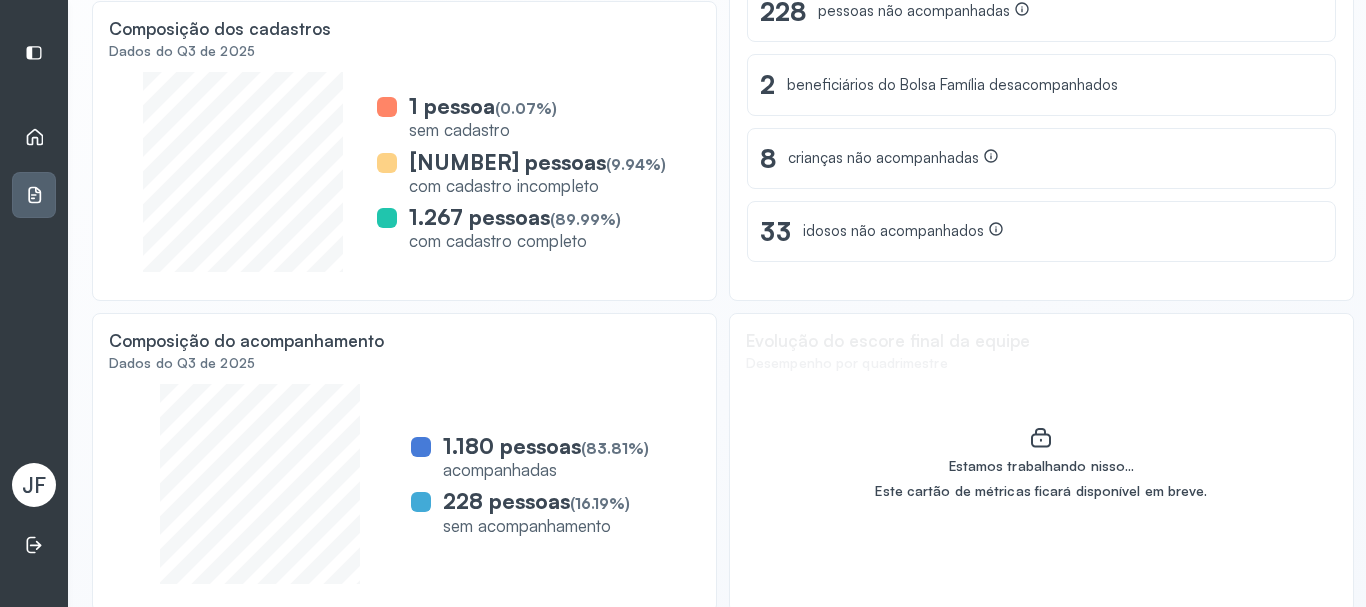 scroll, scrollTop: 510, scrollLeft: 0, axis: vertical 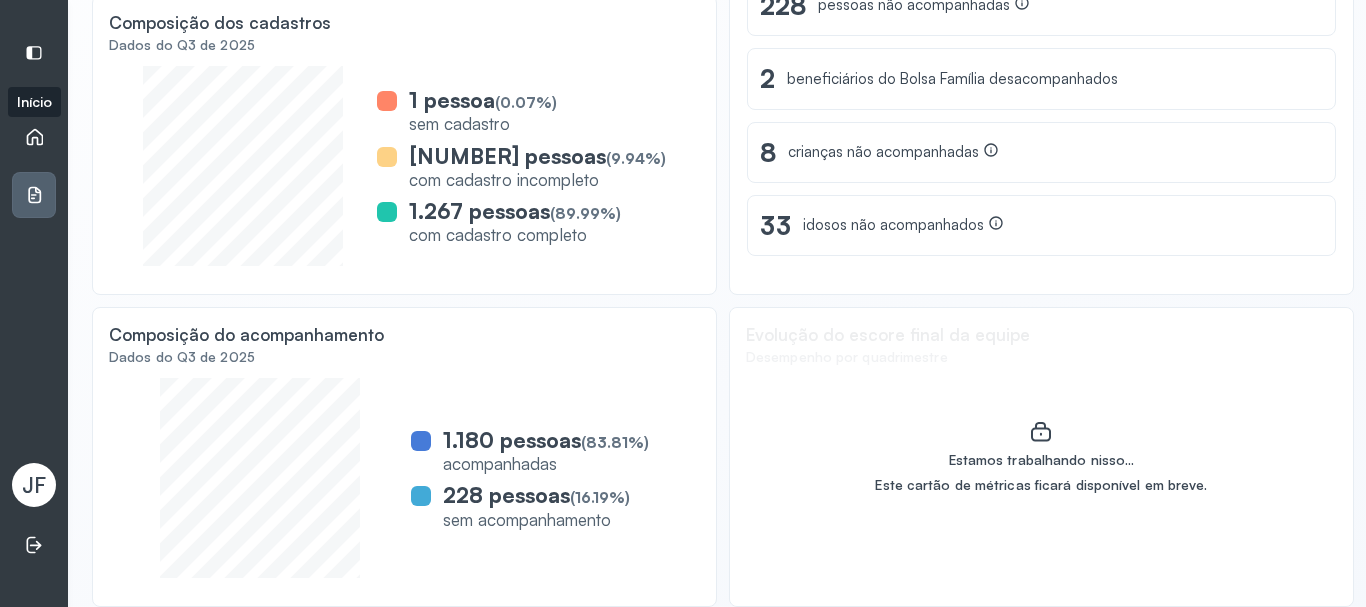 click 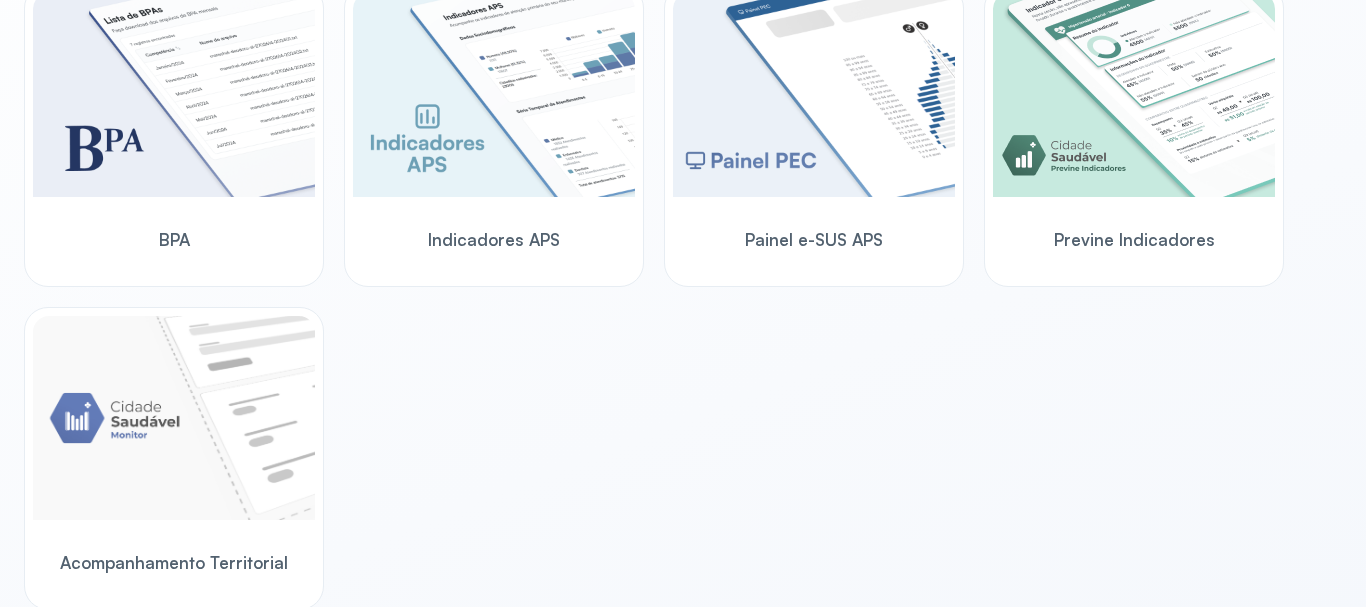 scroll, scrollTop: 687, scrollLeft: 0, axis: vertical 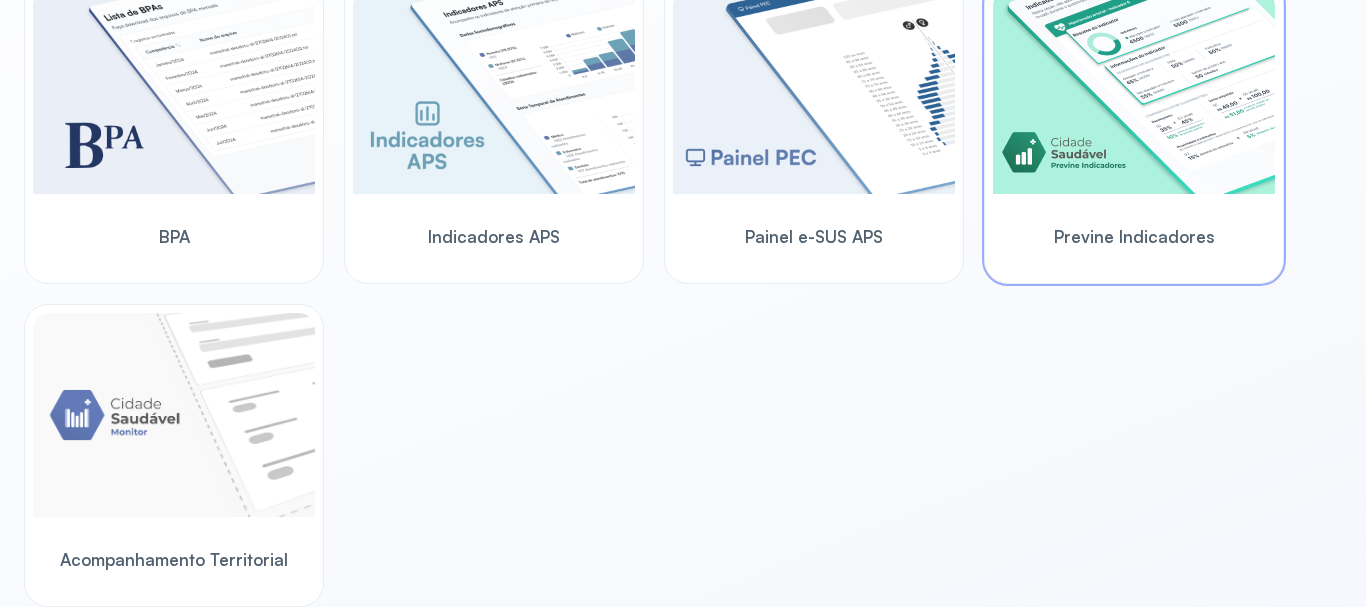 click at bounding box center [1134, 92] 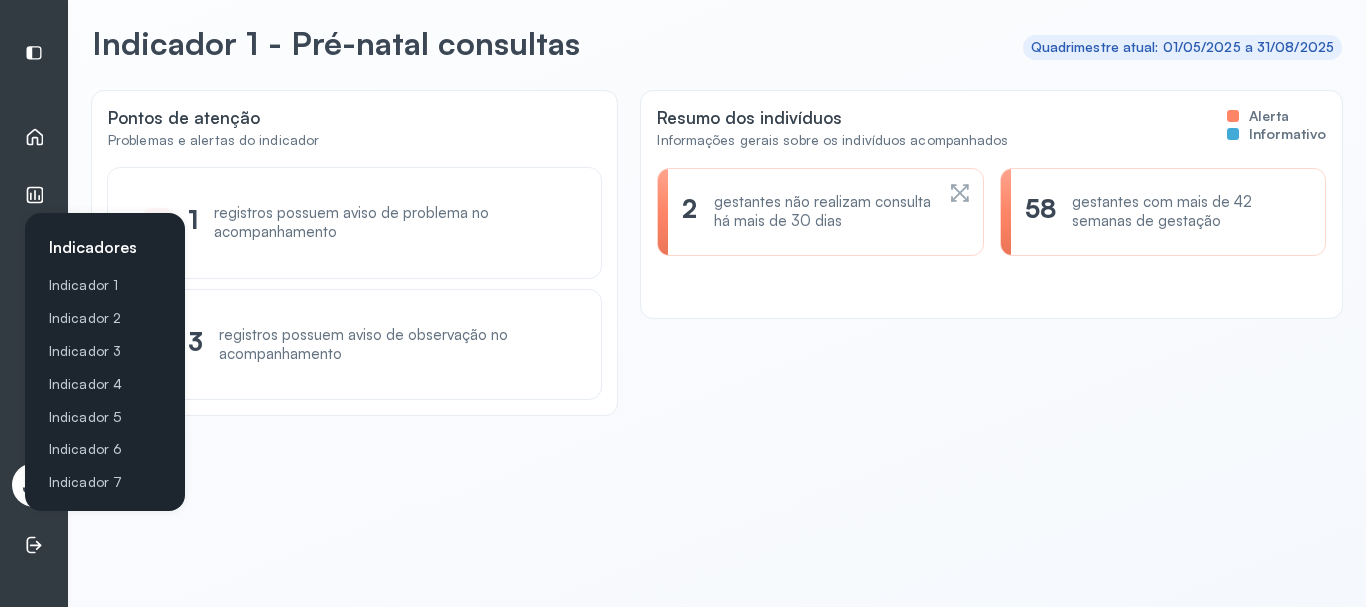click 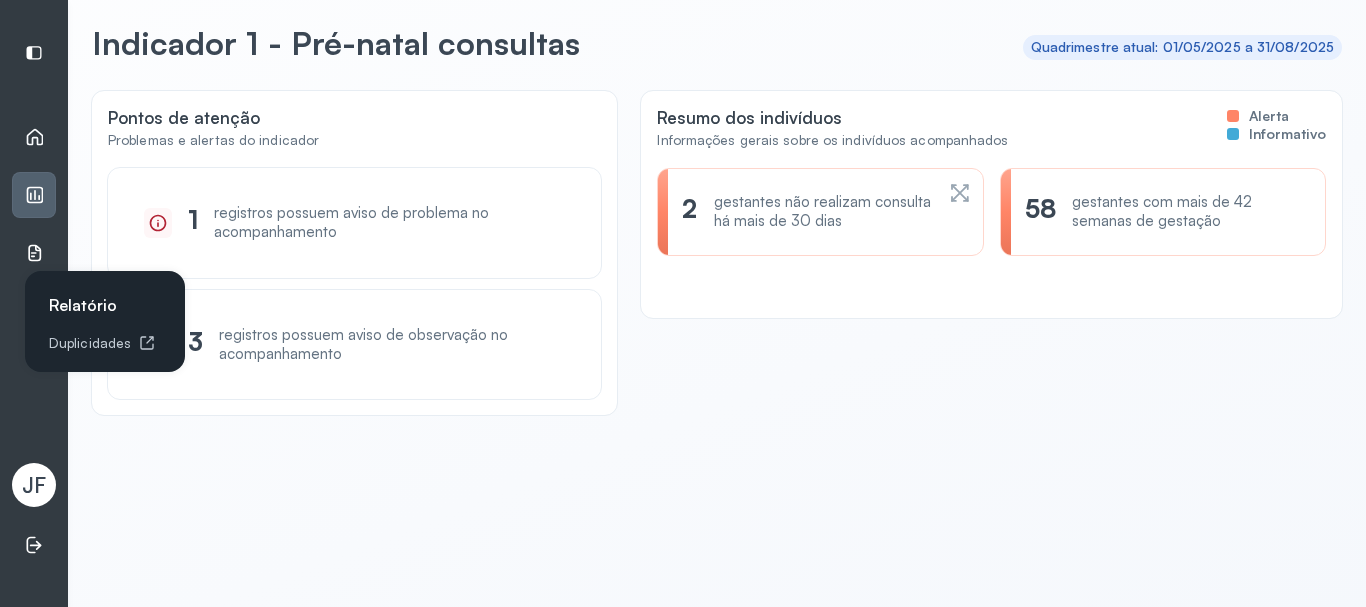 click 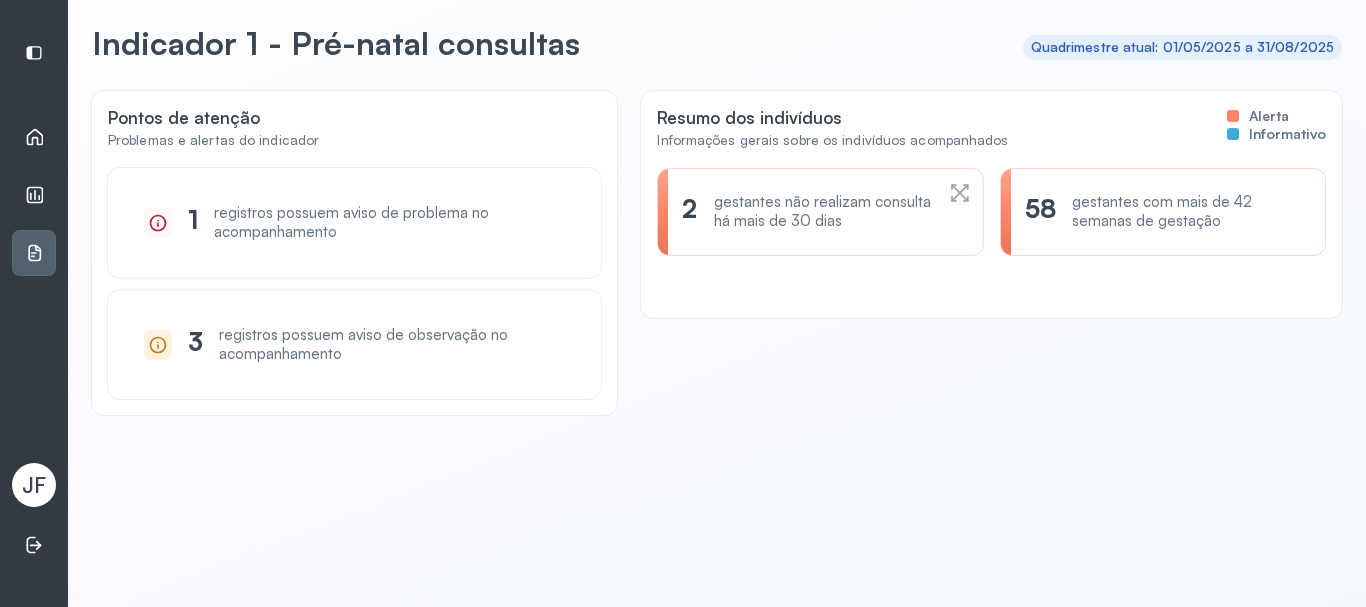 click 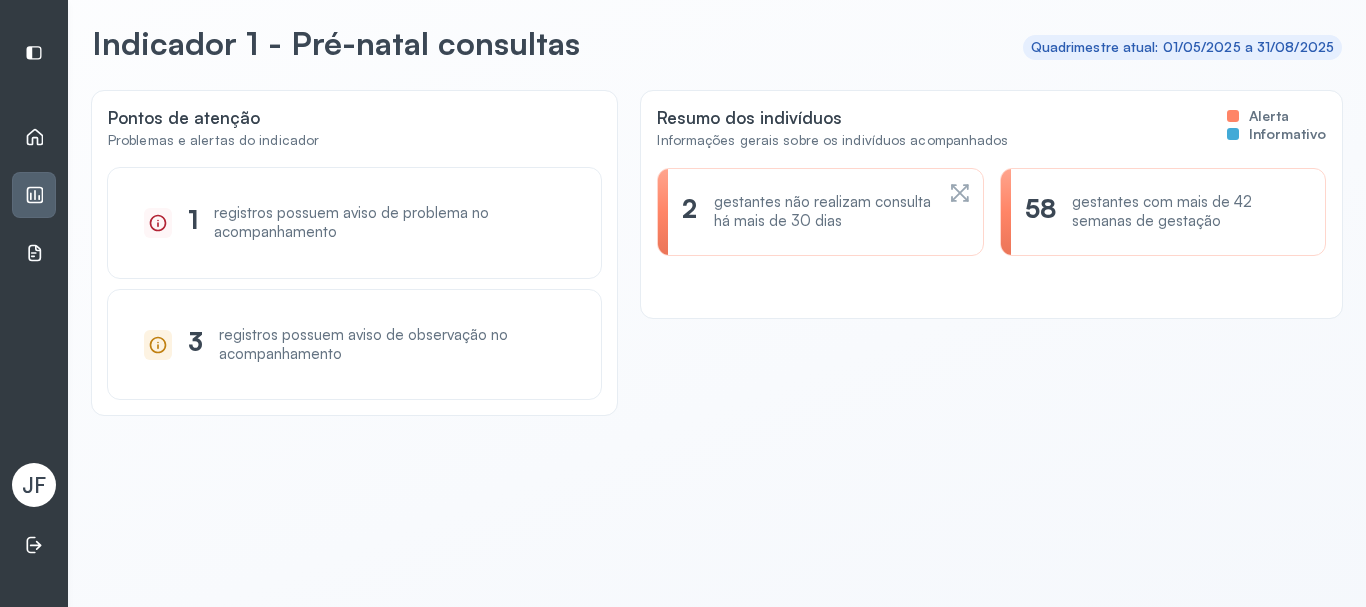 click on "Início" at bounding box center [34, 137] 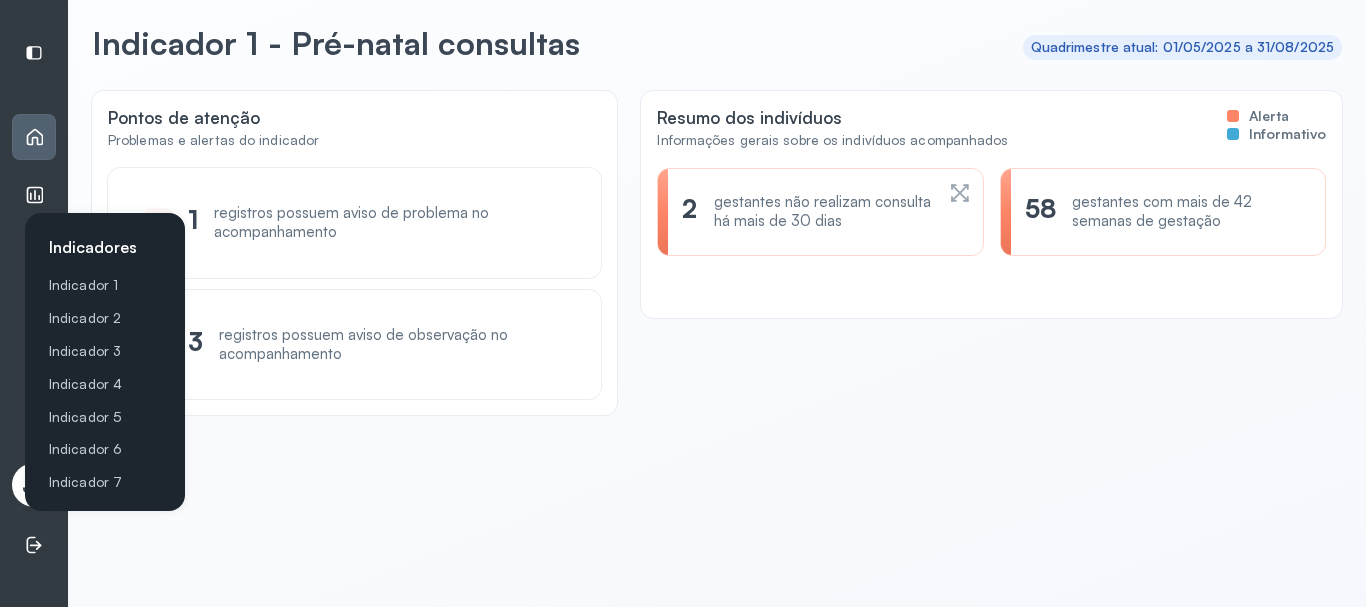 click 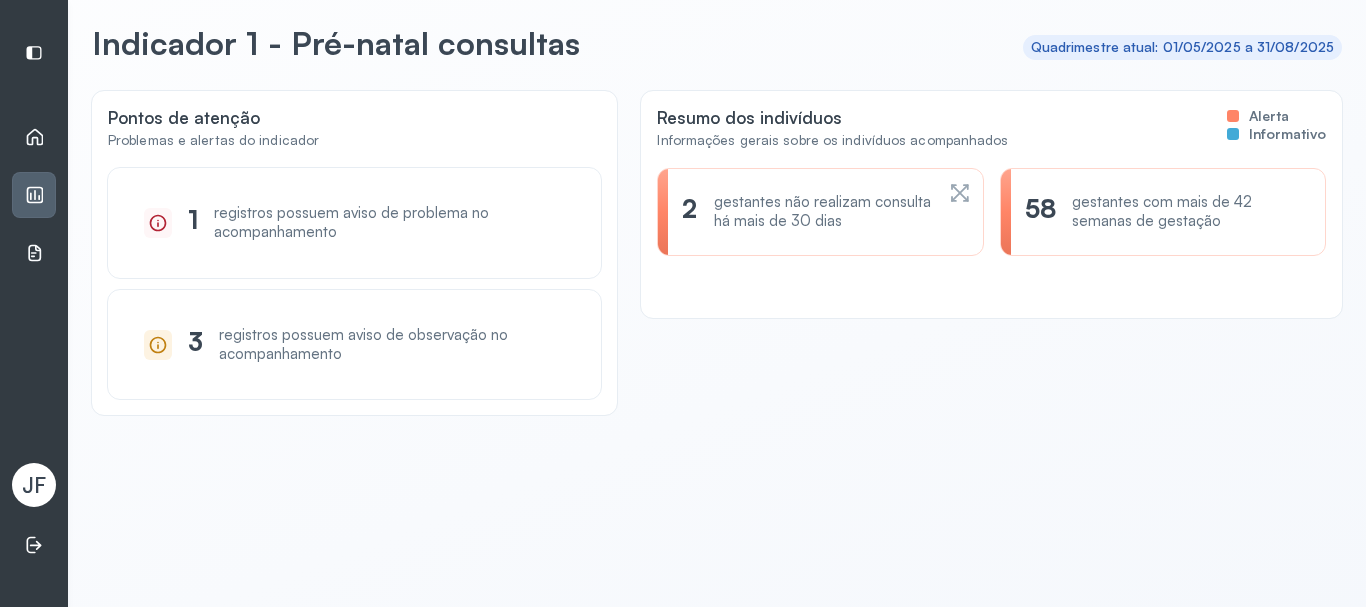 click on "Indicadores" at bounding box center (34, 195) 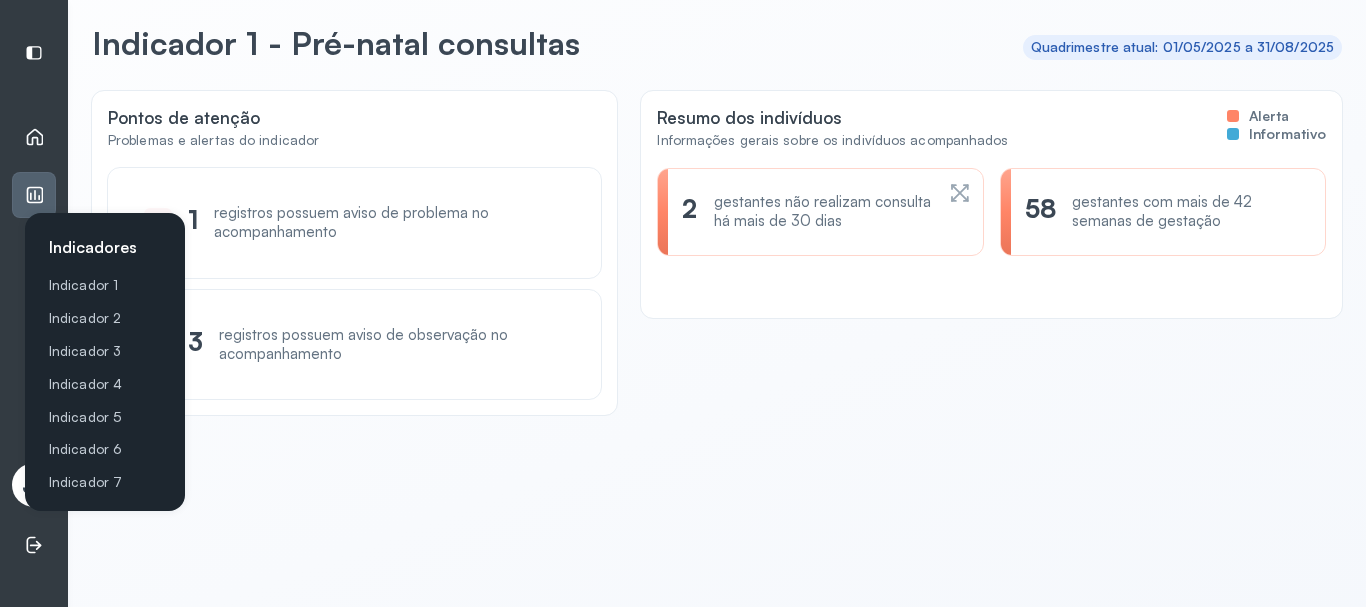 click 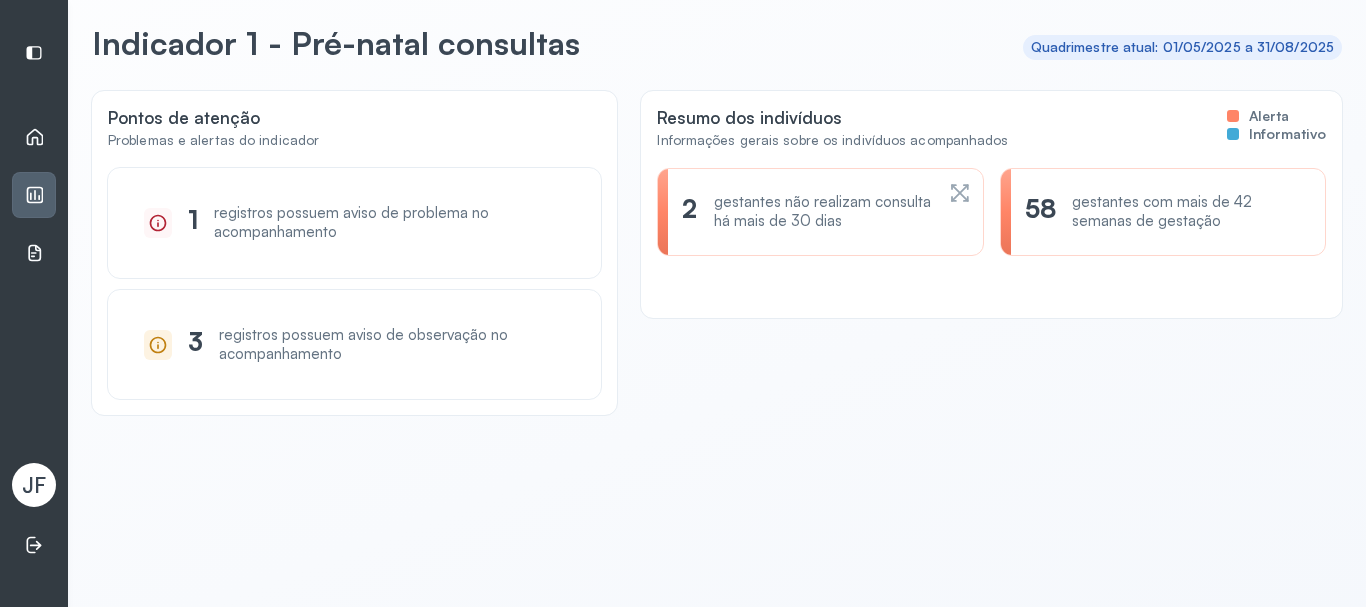 click 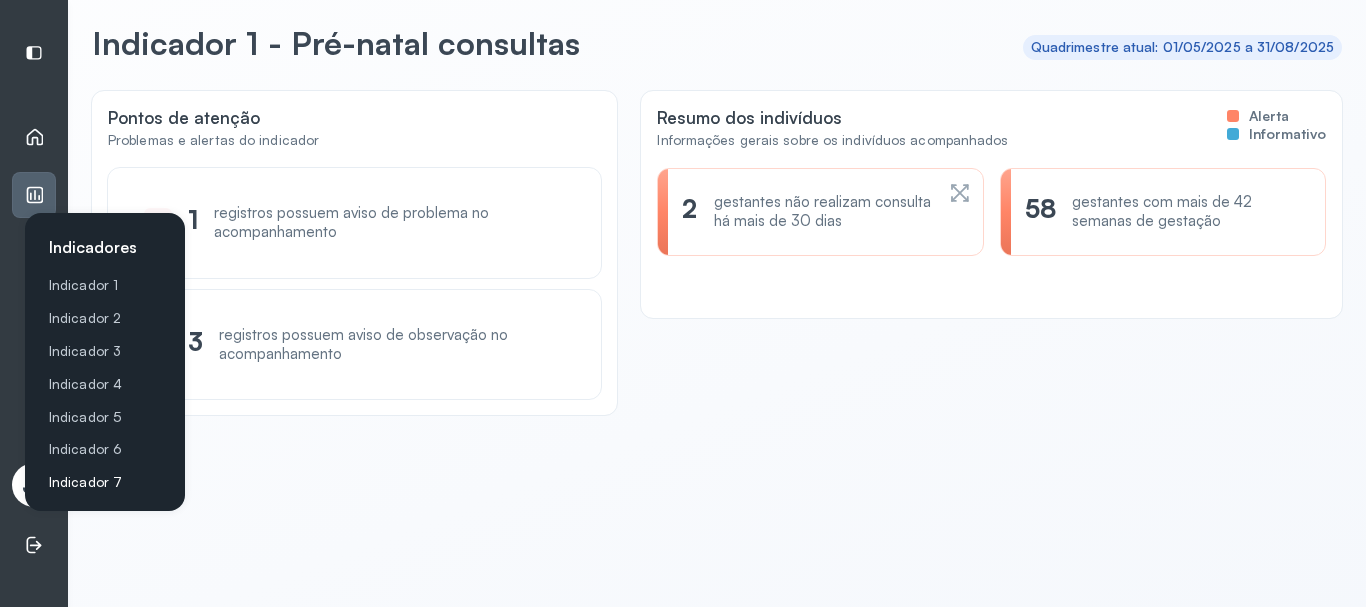 click on "Indicador 7" at bounding box center (109, 482) 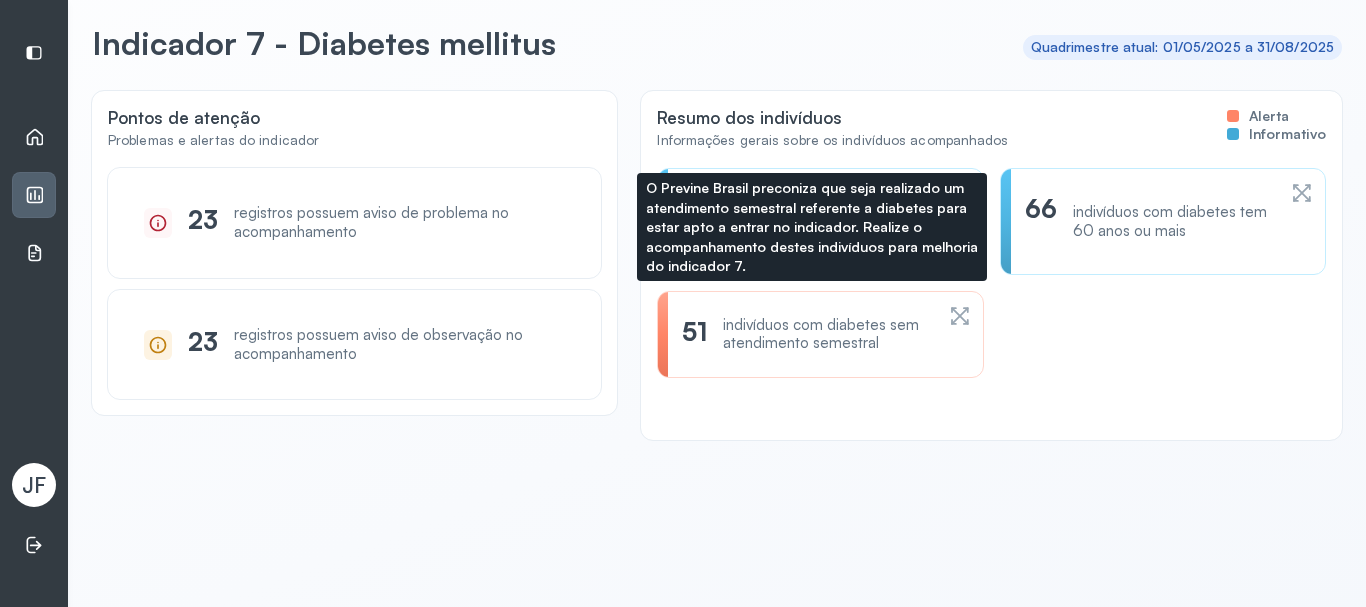 click on "indivíduos com diabetes sem atendimento semestral" at bounding box center (828, 335) 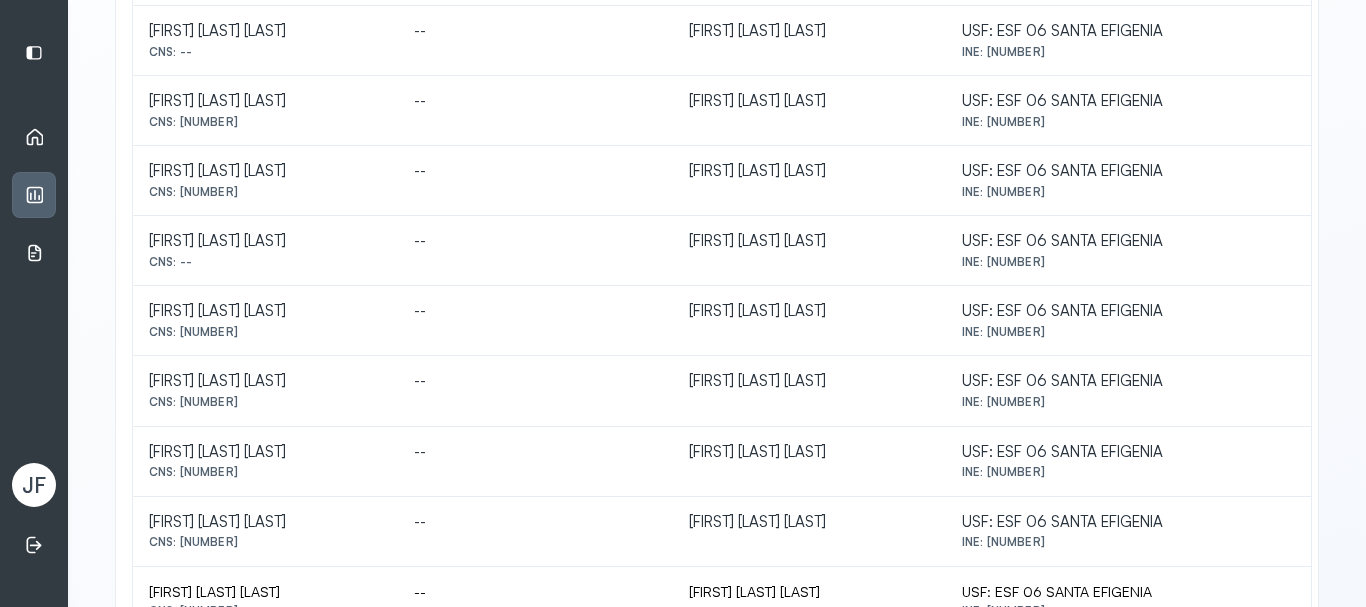 scroll, scrollTop: 1016, scrollLeft: 0, axis: vertical 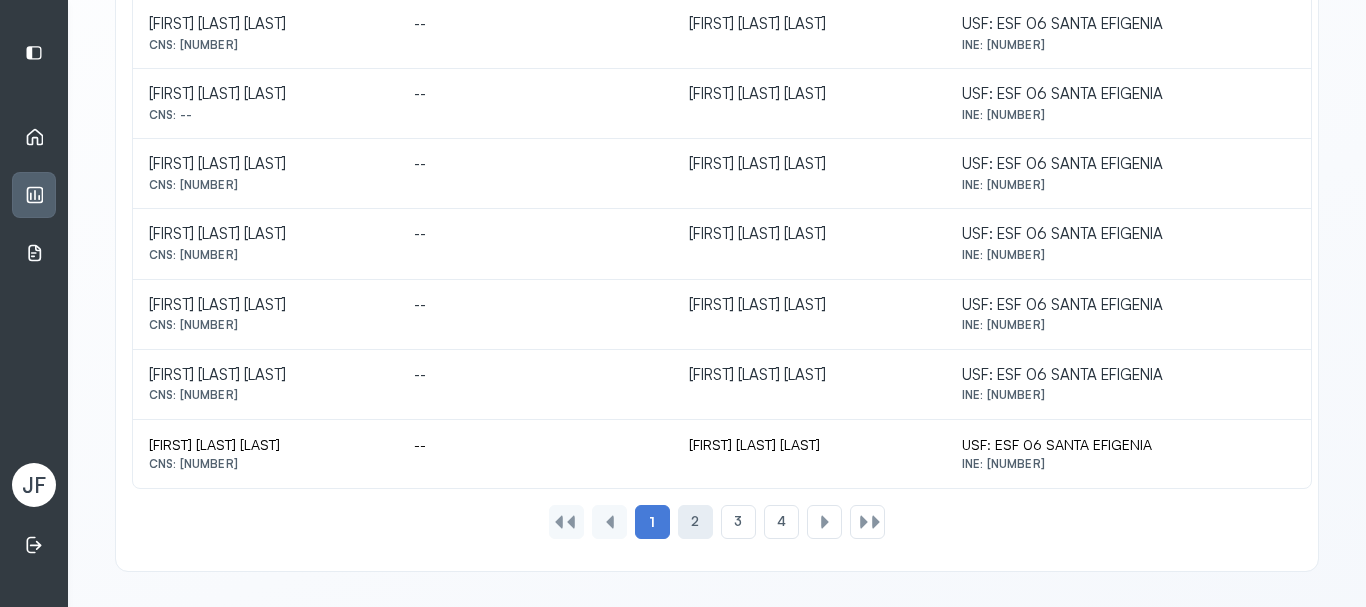 click on "2" at bounding box center (695, 521) 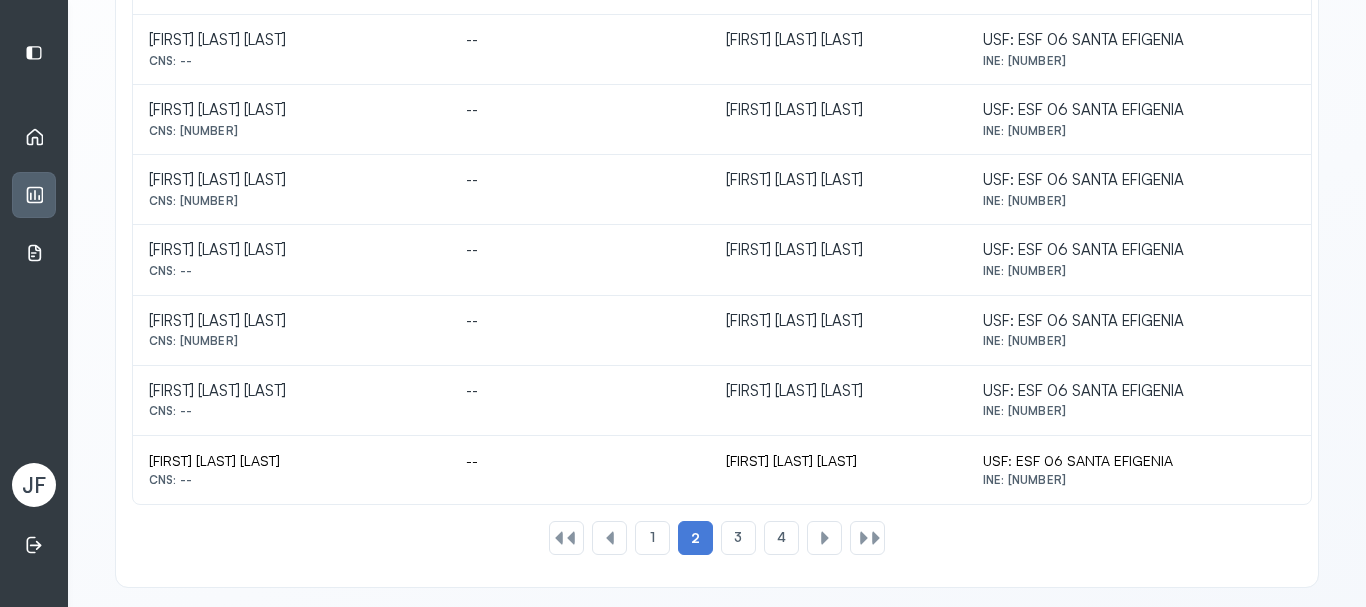scroll, scrollTop: 1016, scrollLeft: 0, axis: vertical 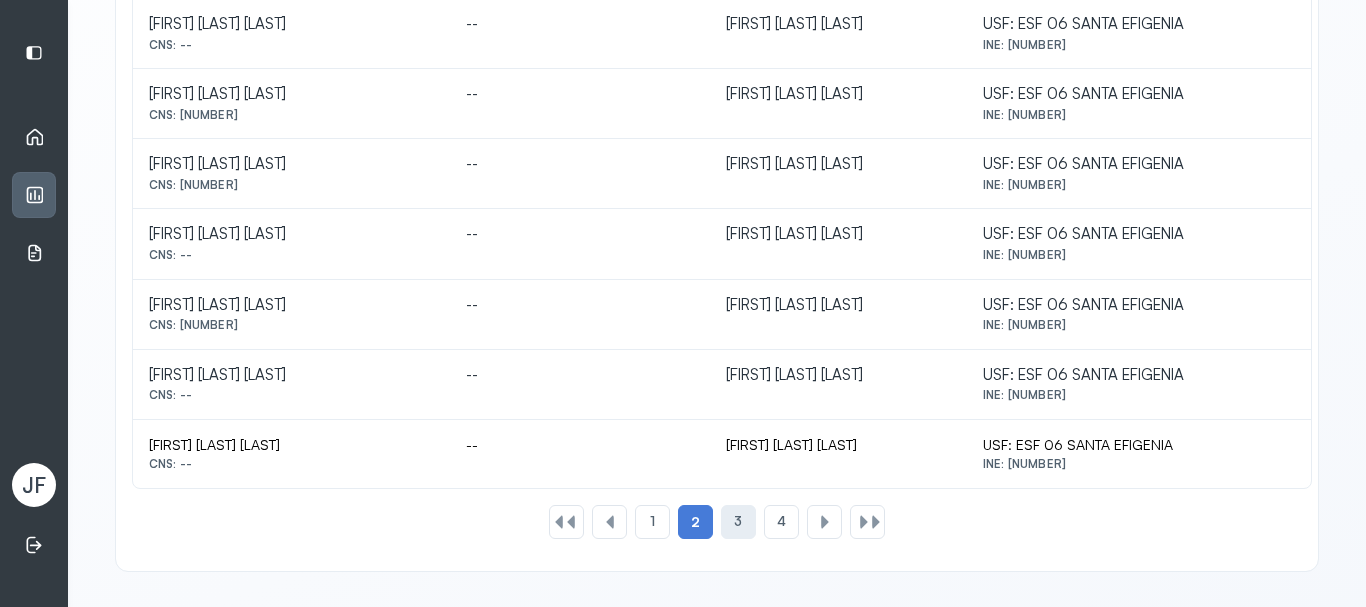 click on "3" 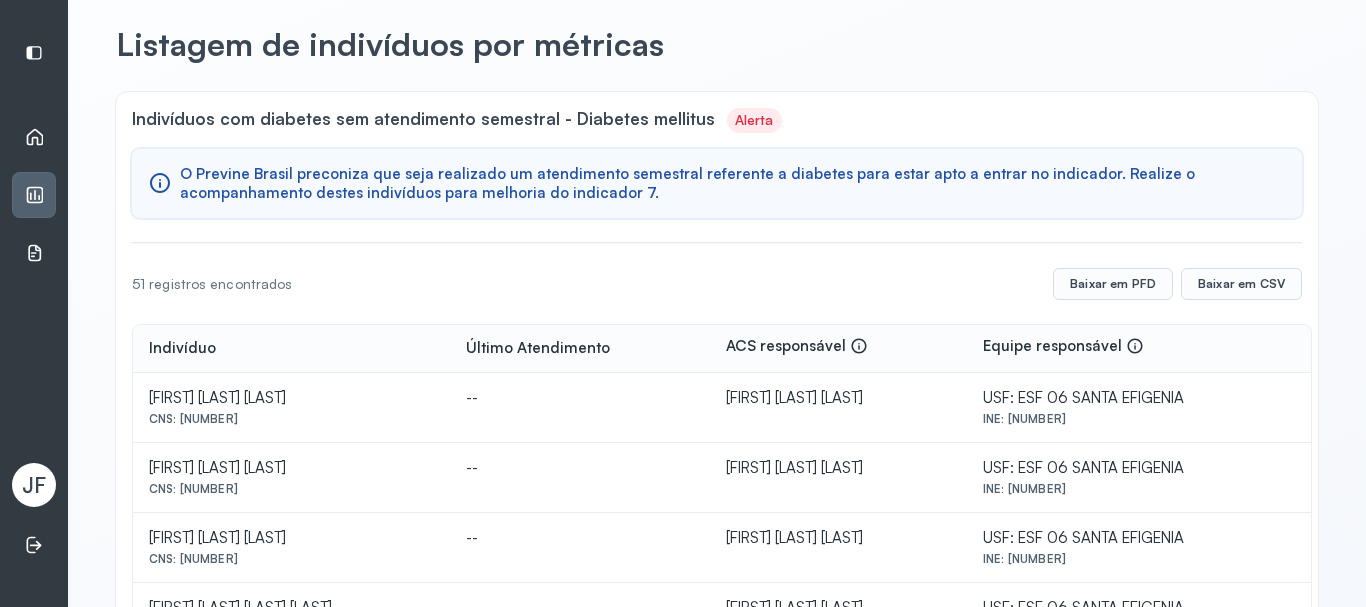 scroll, scrollTop: 116, scrollLeft: 0, axis: vertical 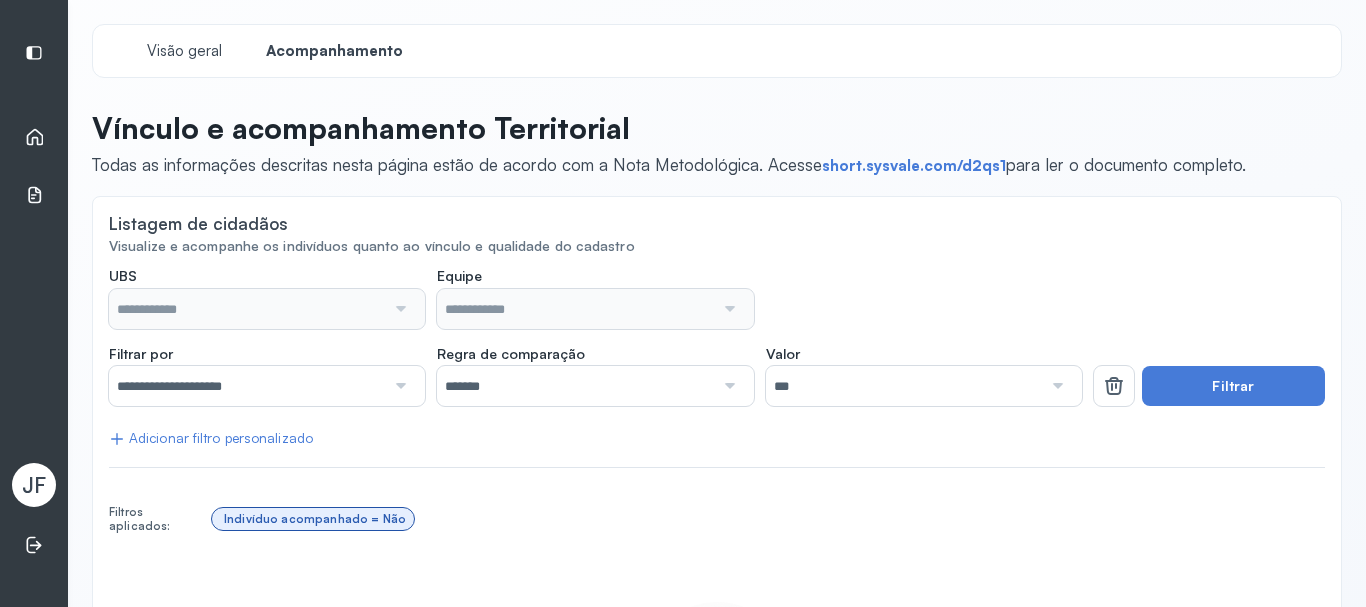 type on "*******" 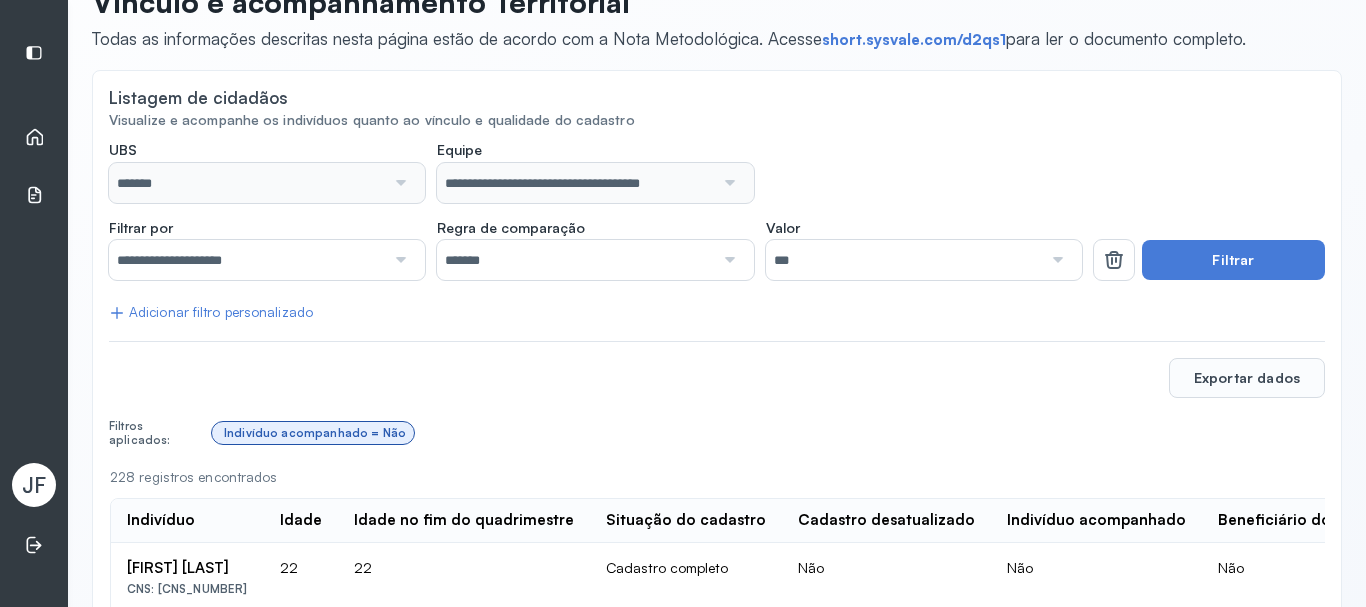 scroll, scrollTop: 0, scrollLeft: 0, axis: both 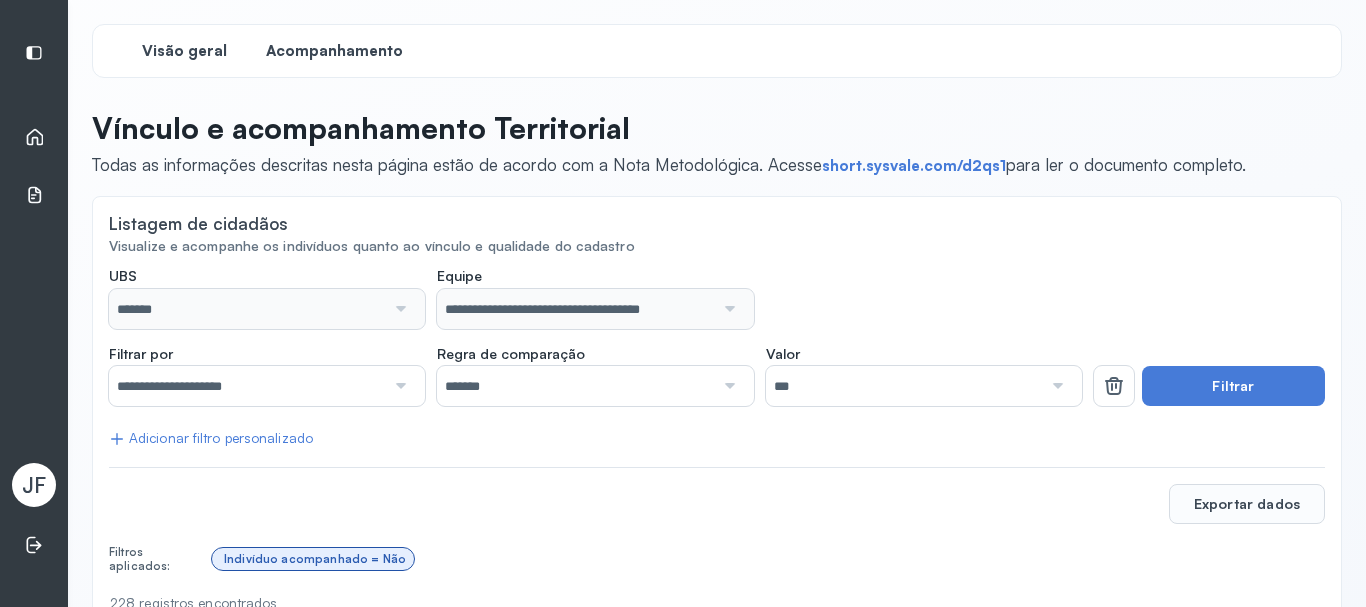 click on "Visão geral" at bounding box center [184, 51] 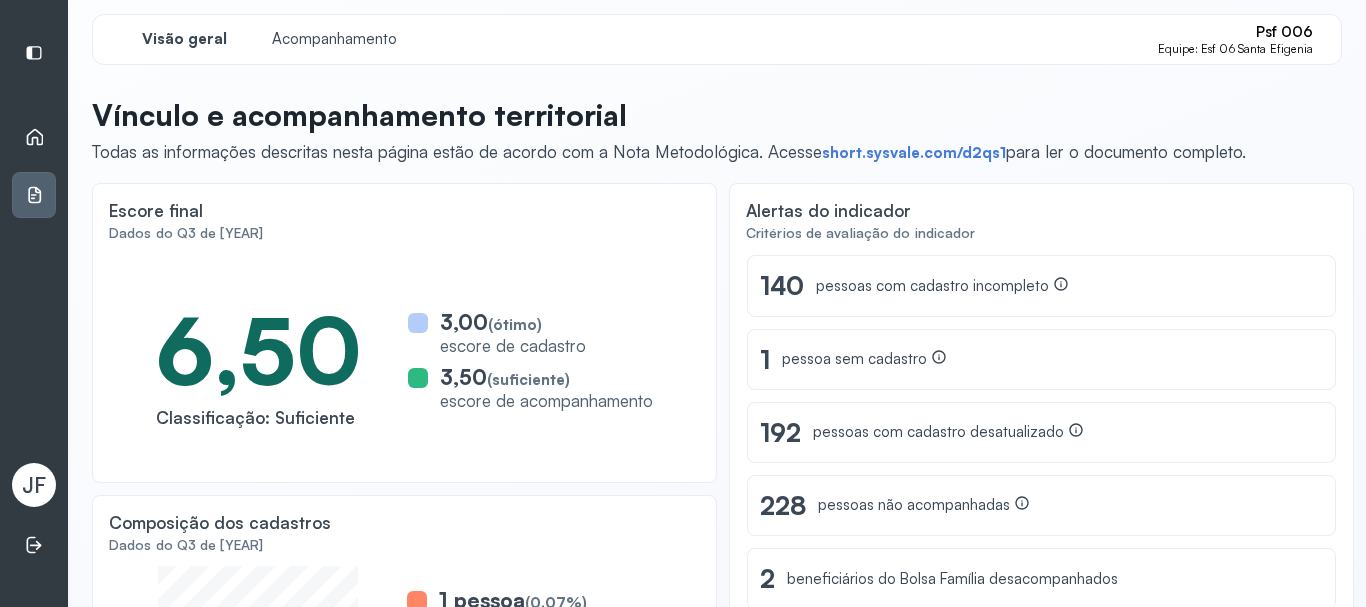 scroll, scrollTop: 0, scrollLeft: 0, axis: both 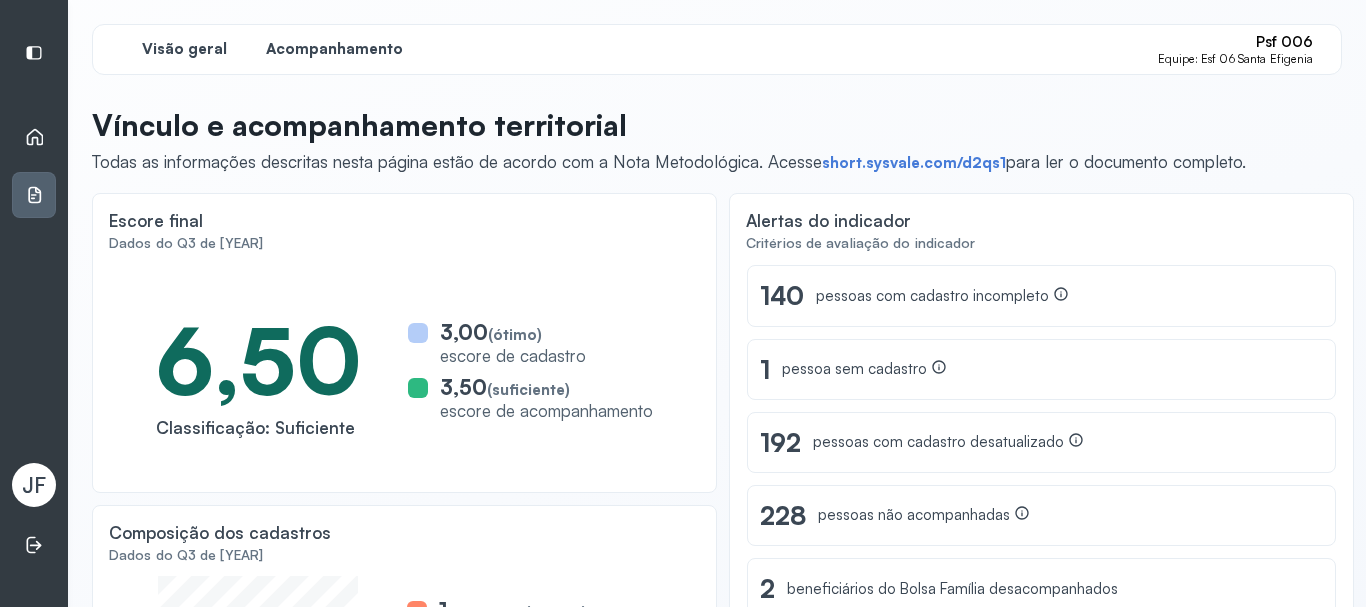 click on "Acompanhamento" at bounding box center [334, 49] 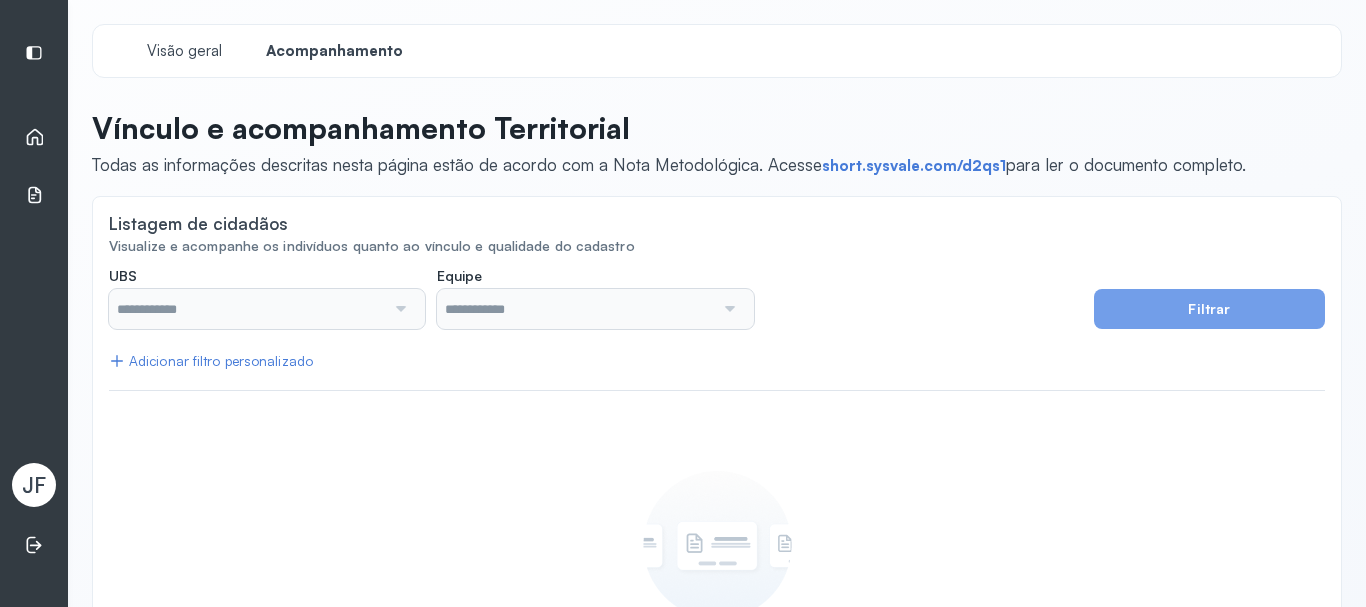 type on "*******" 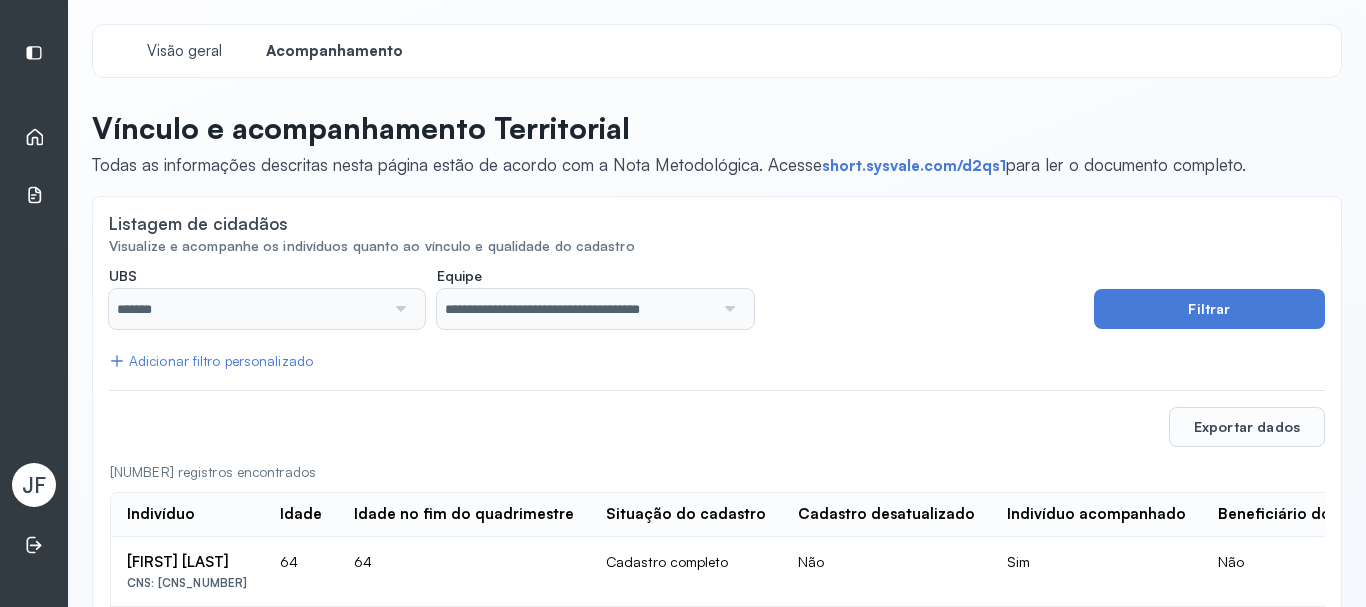 click at bounding box center [728, 309] 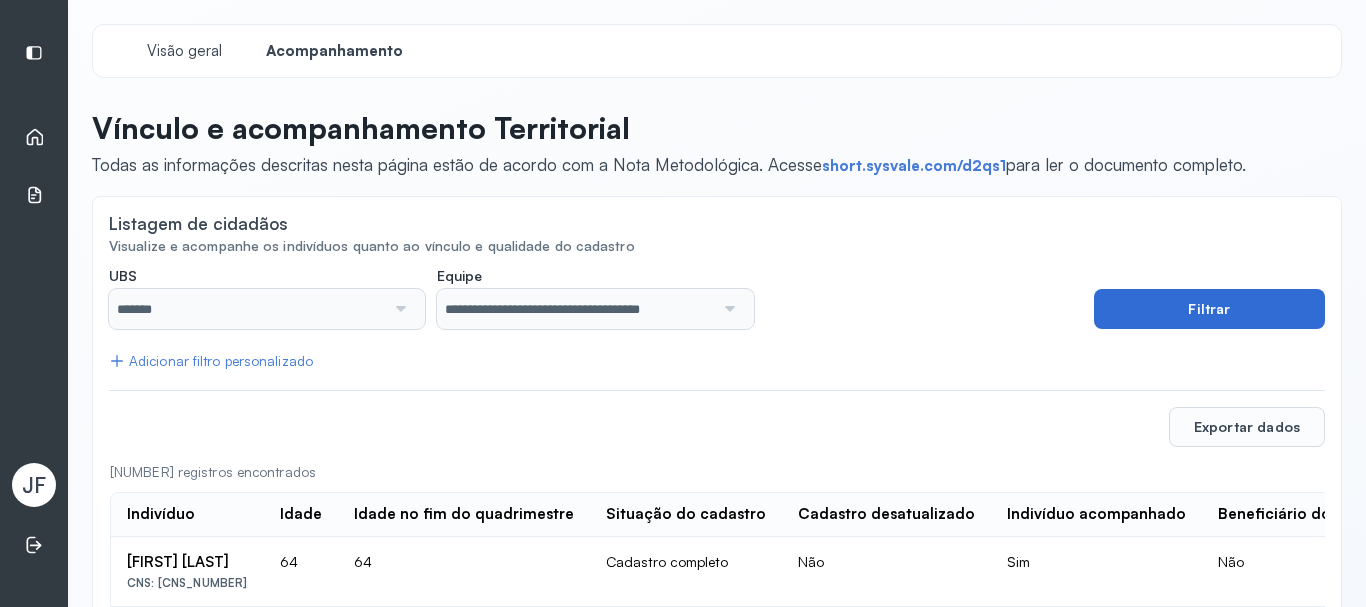 click on "Filtrar" at bounding box center (1209, 309) 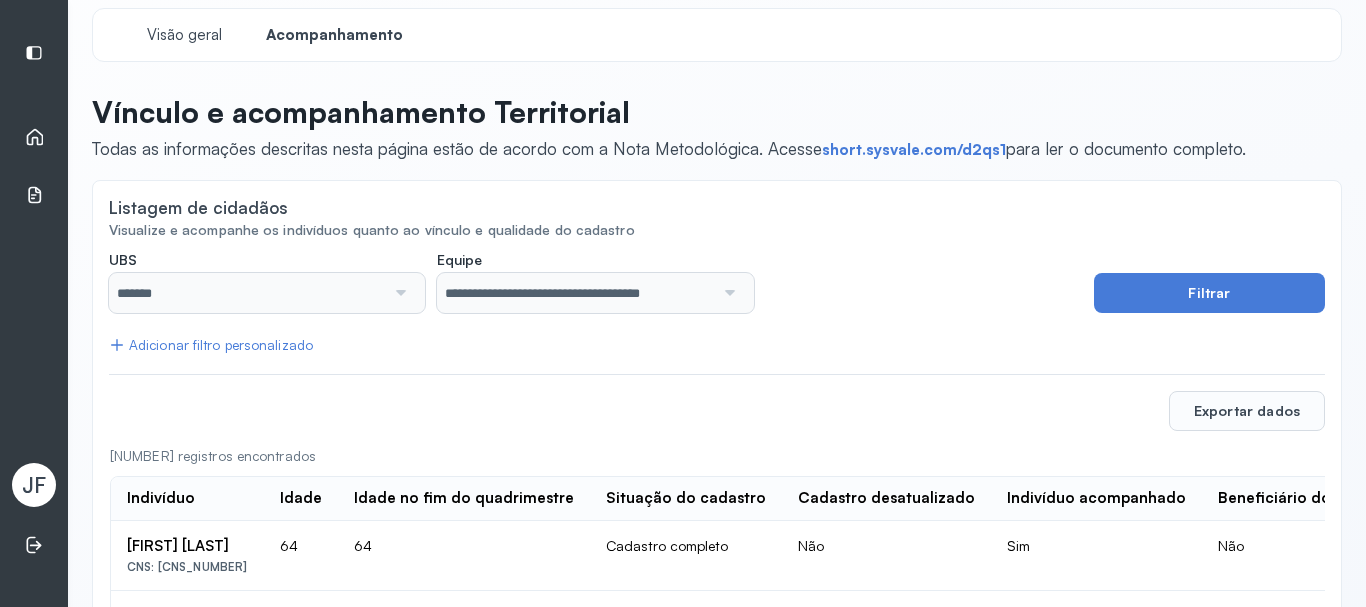 scroll, scrollTop: 0, scrollLeft: 0, axis: both 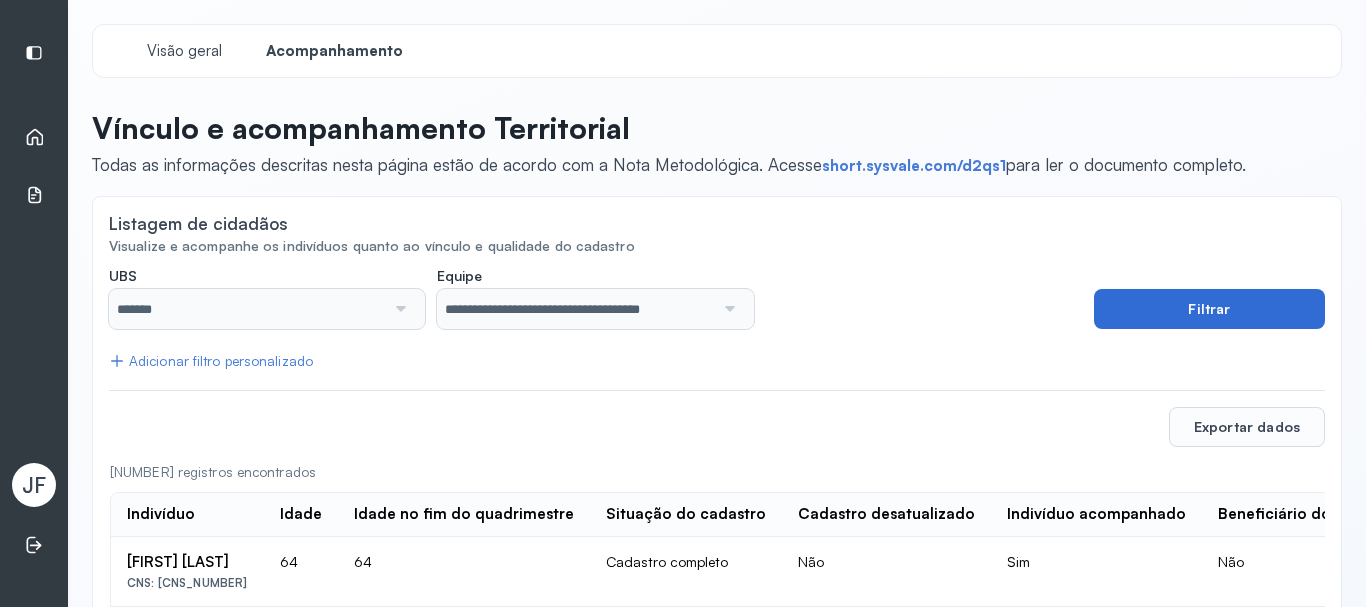 click on "Filtrar" at bounding box center (1209, 309) 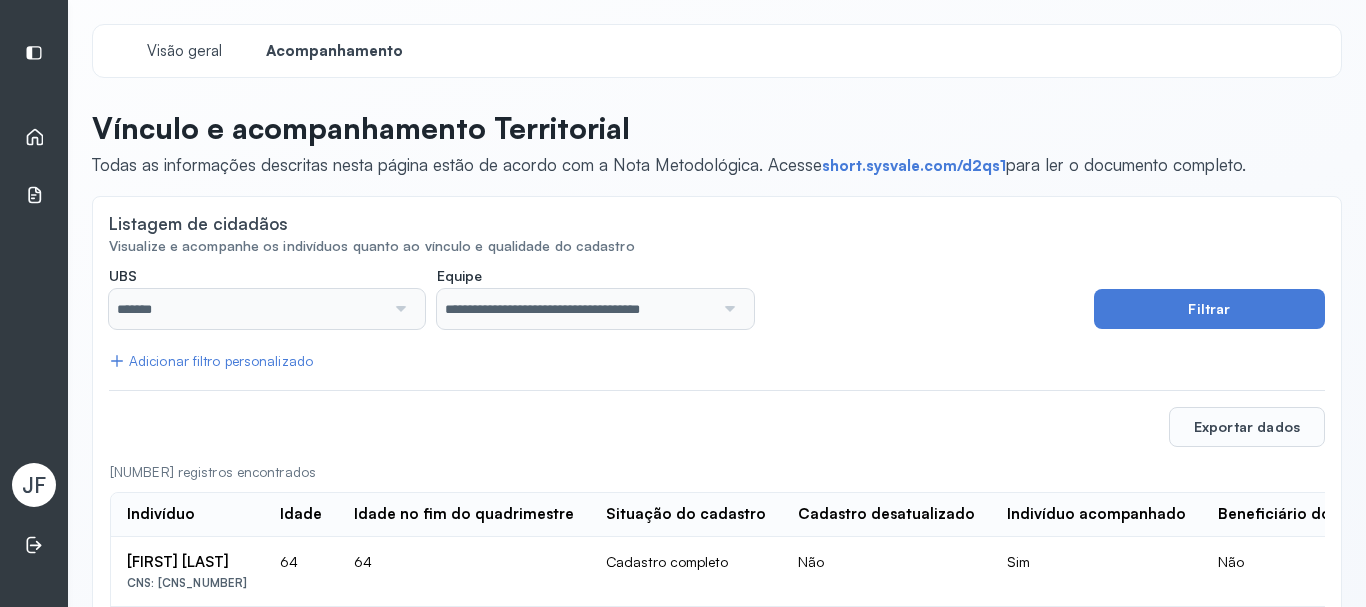 click at bounding box center [728, 309] 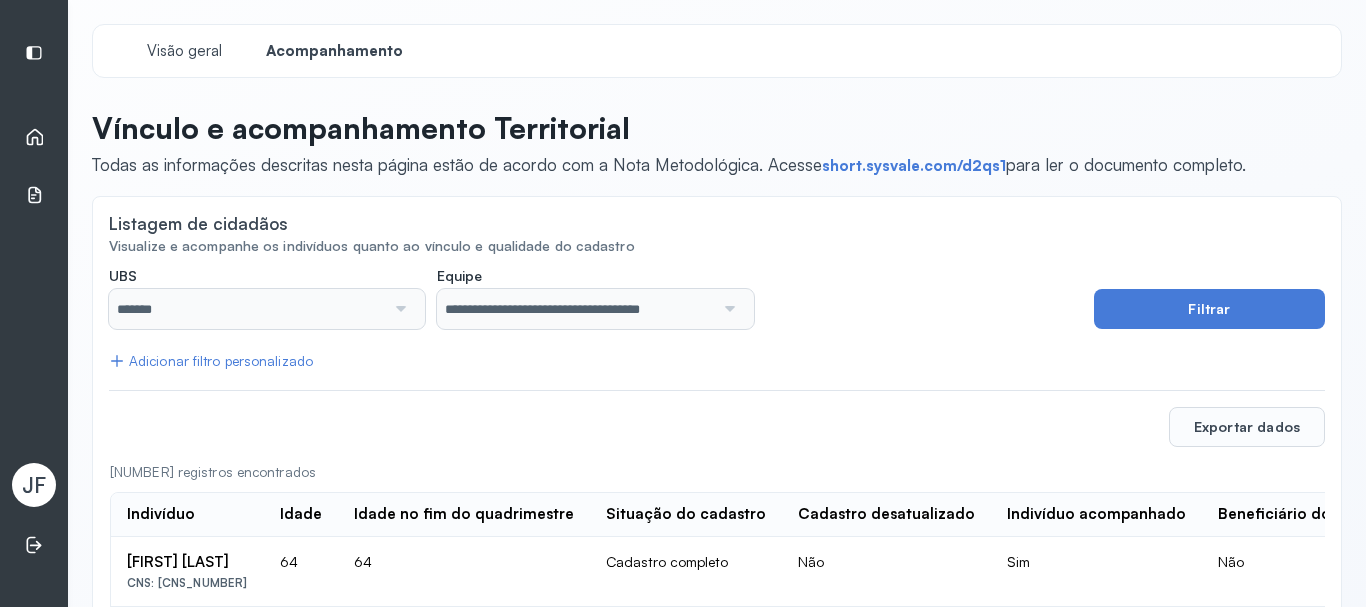 click 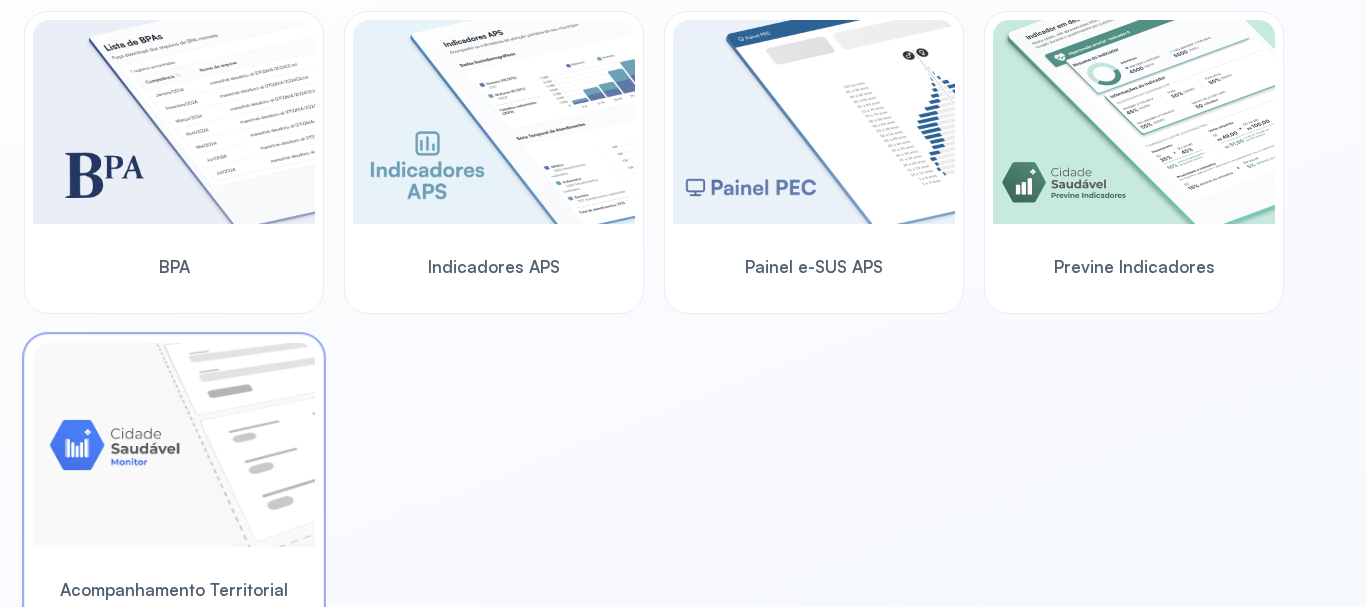 scroll, scrollTop: 687, scrollLeft: 0, axis: vertical 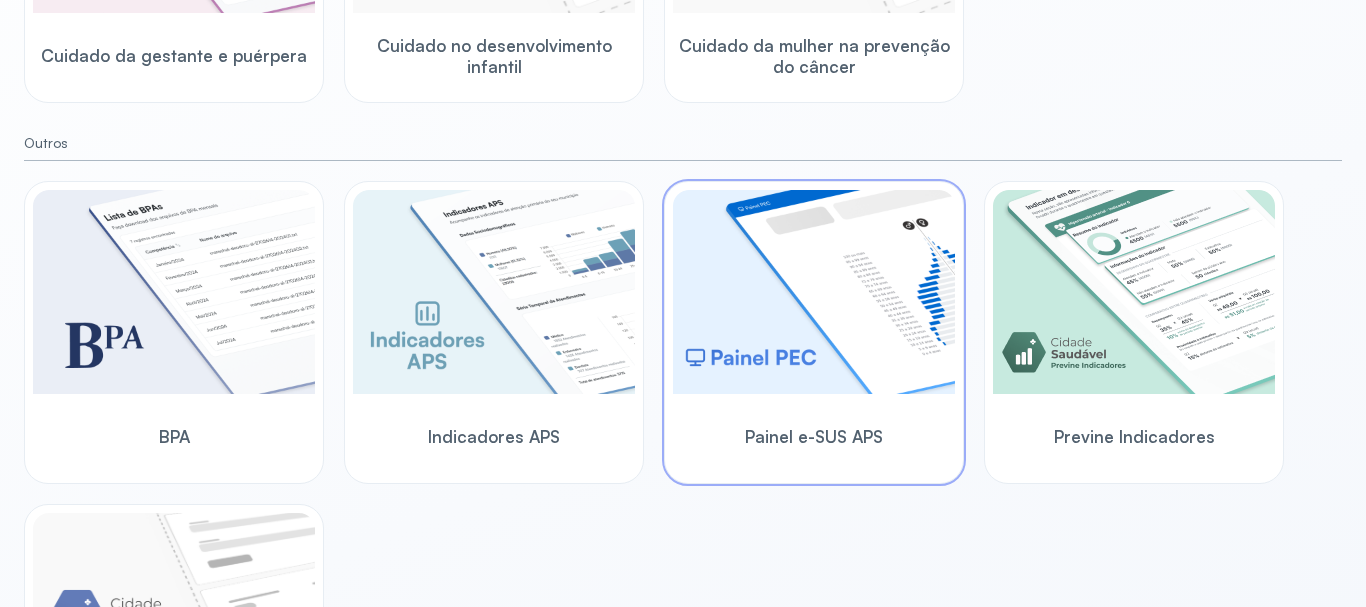 click on "Painel e-SUS APS" 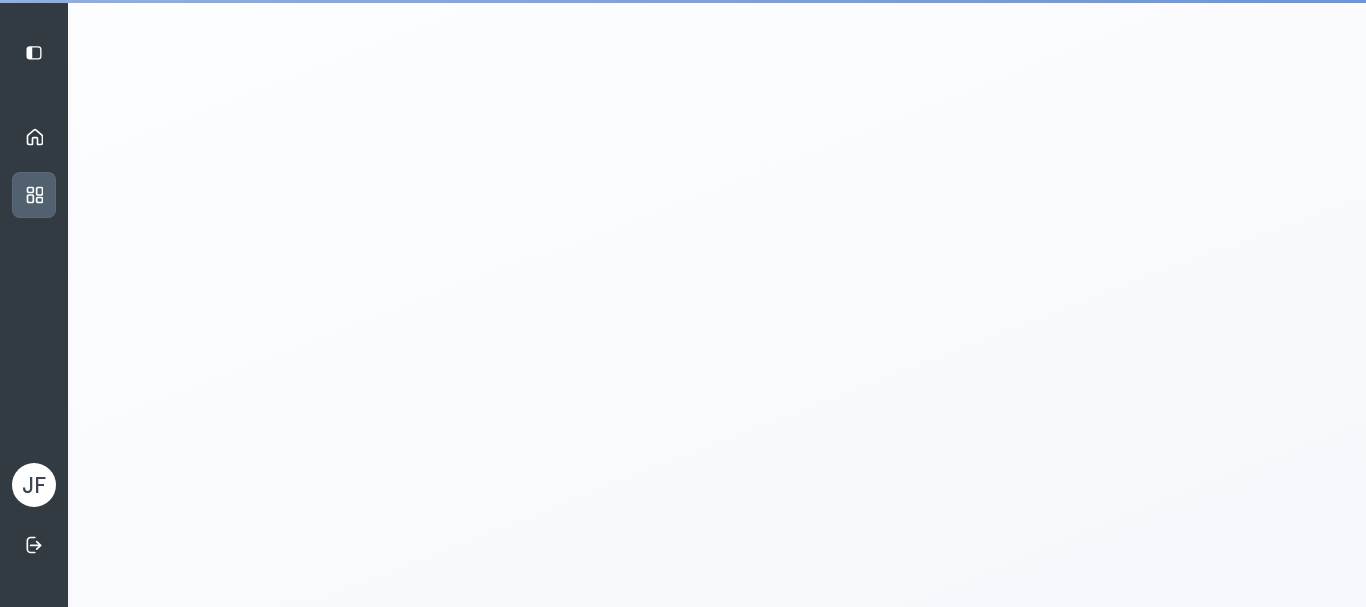 scroll, scrollTop: 4, scrollLeft: 0, axis: vertical 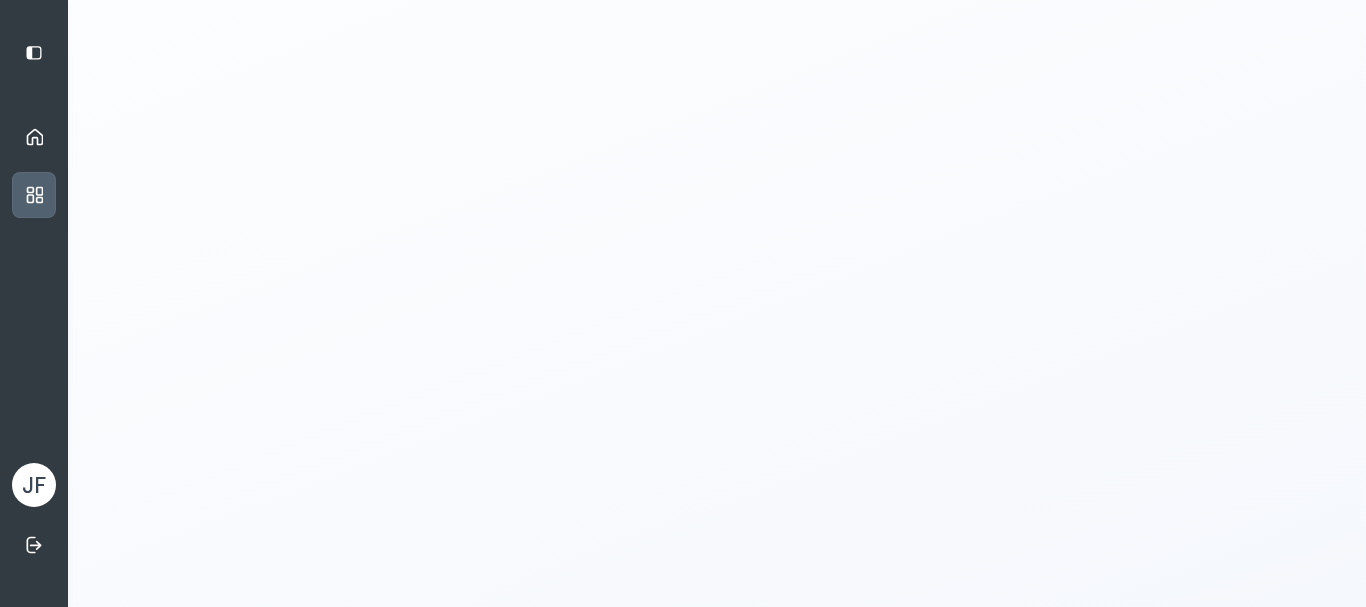 click on "Início" at bounding box center [34, 137] 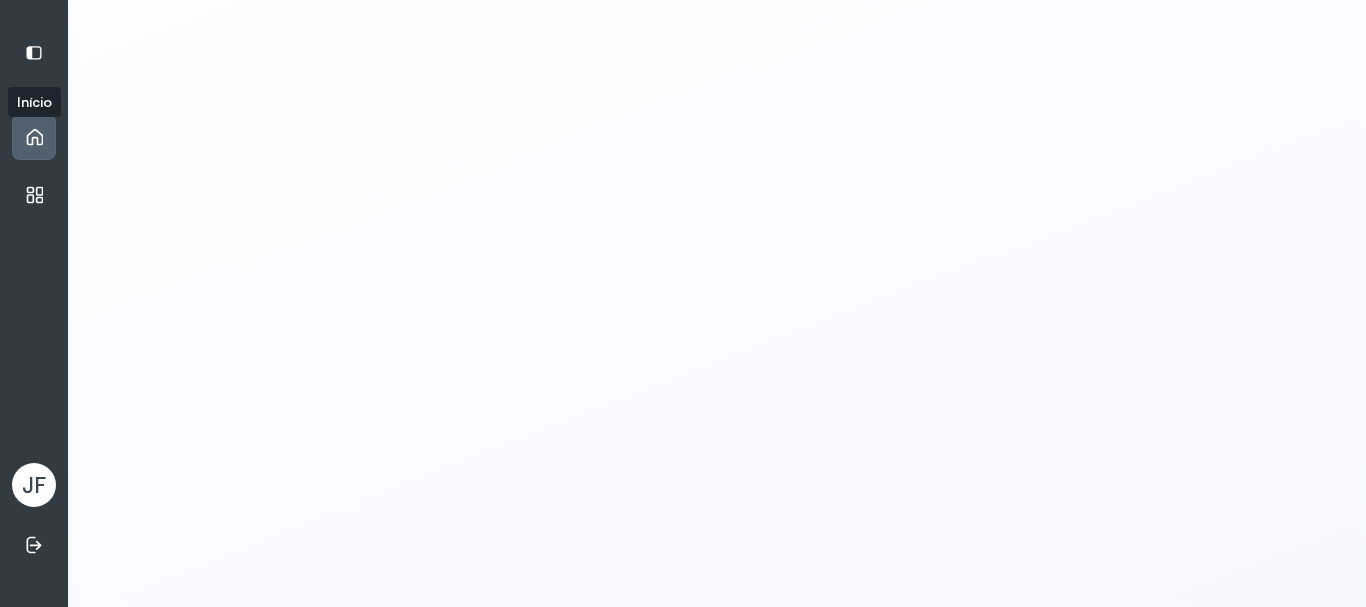 click 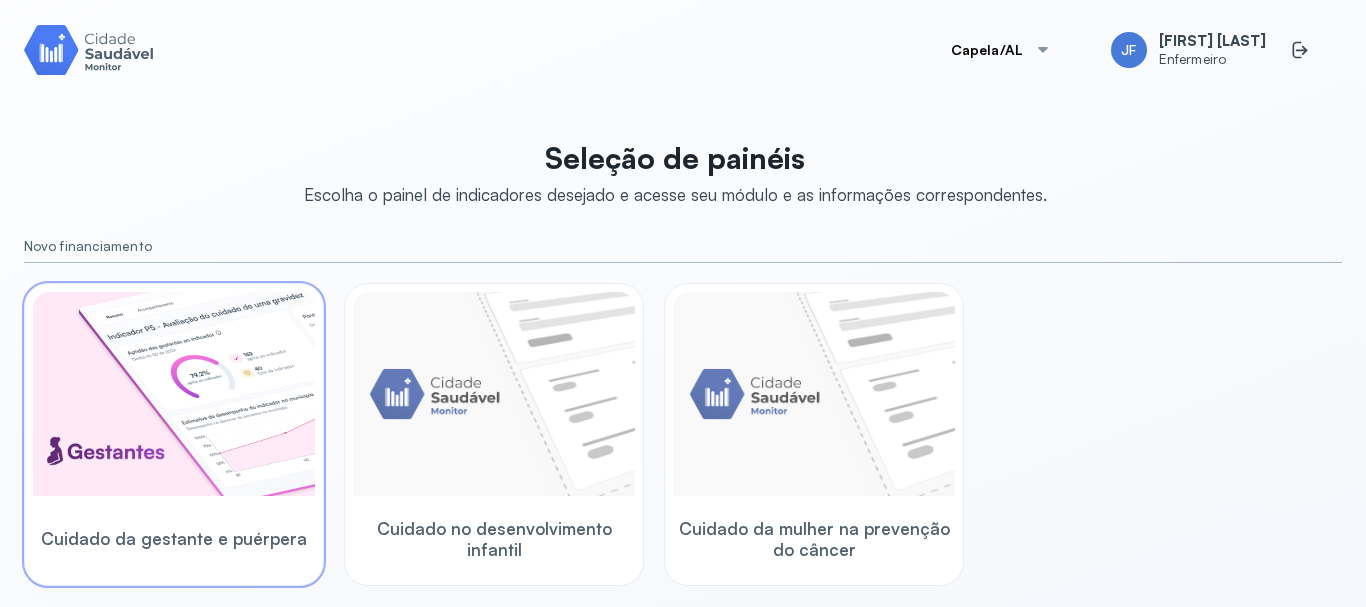 scroll, scrollTop: 104, scrollLeft: 0, axis: vertical 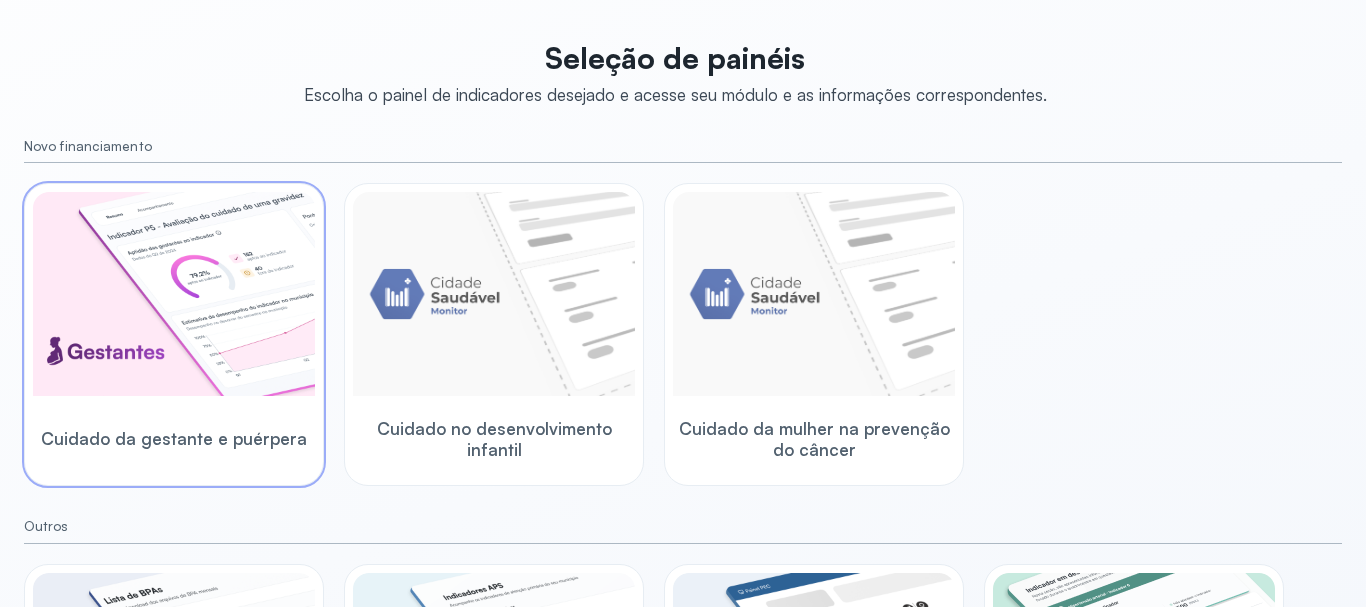 click at bounding box center [174, 294] 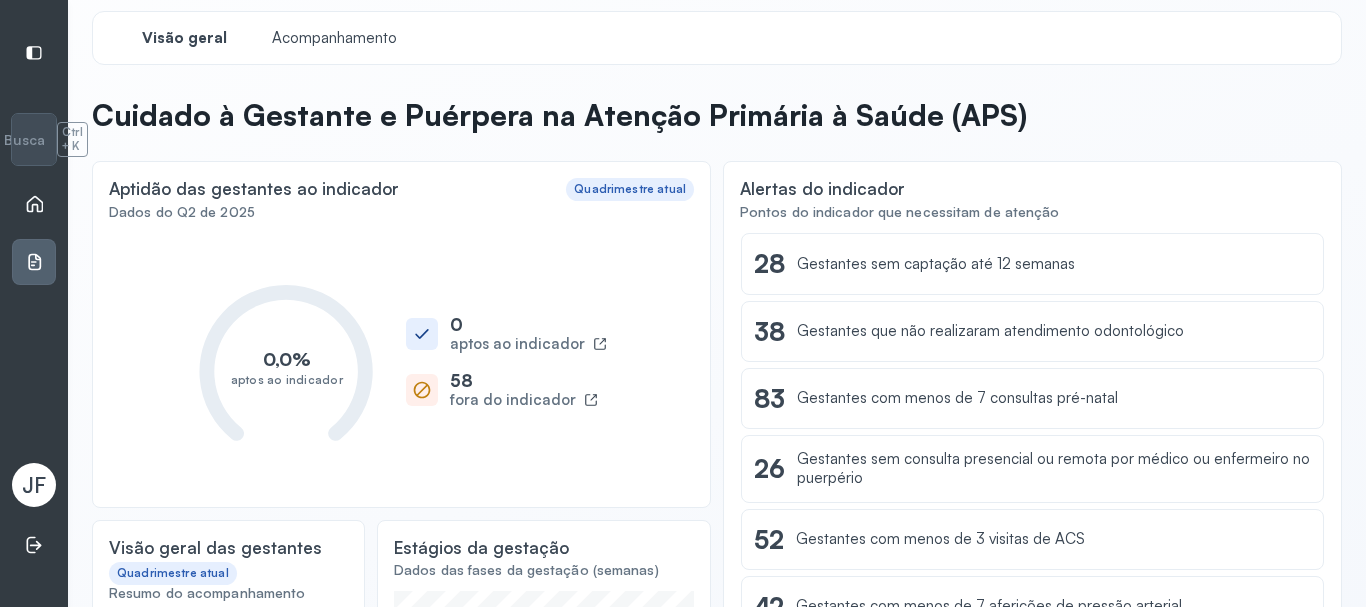 scroll, scrollTop: 4, scrollLeft: 0, axis: vertical 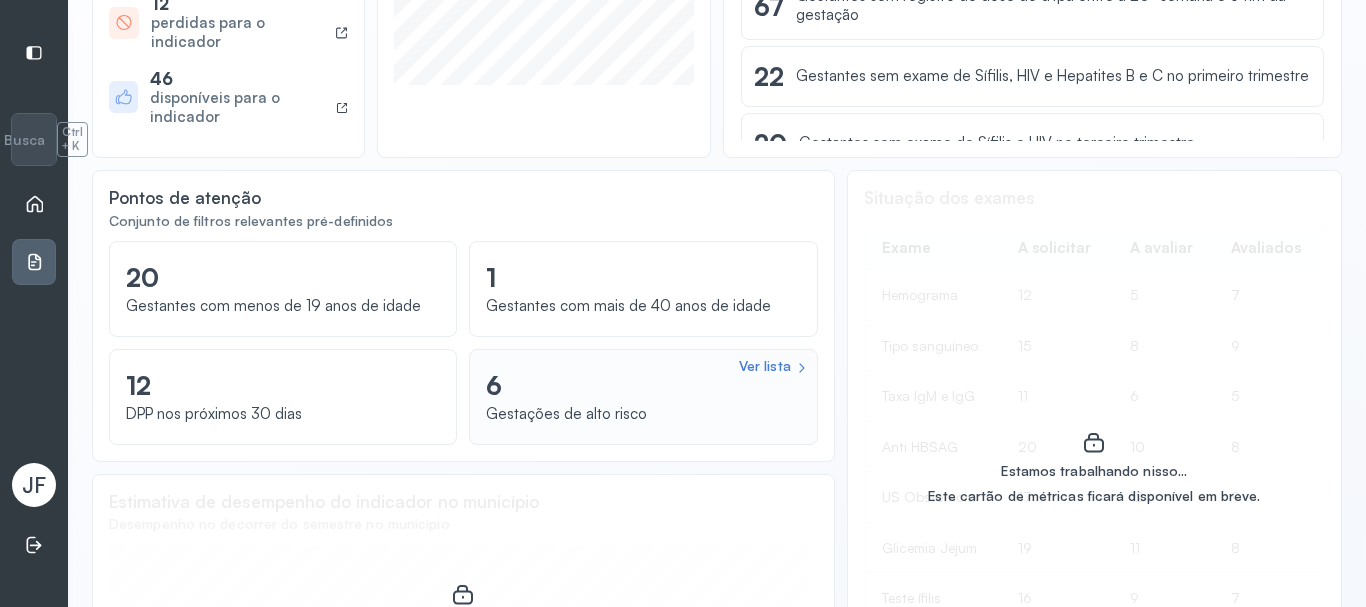 click on "Ver lista" at bounding box center (774, 366) 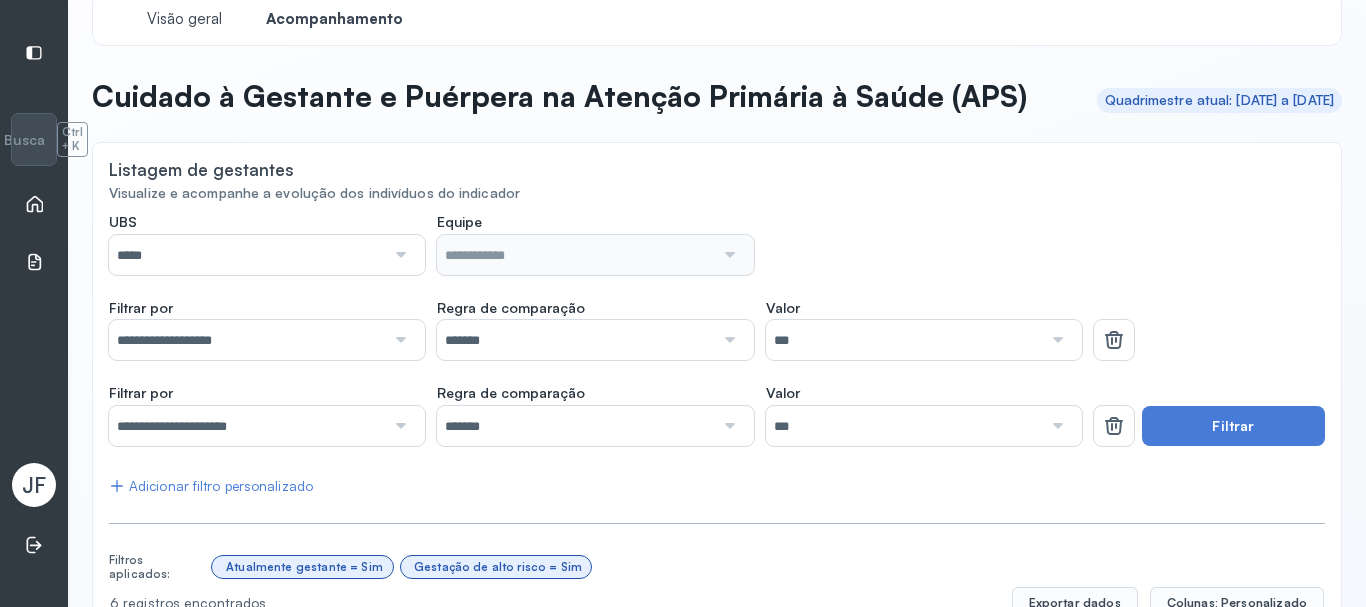 scroll, scrollTop: 15, scrollLeft: 0, axis: vertical 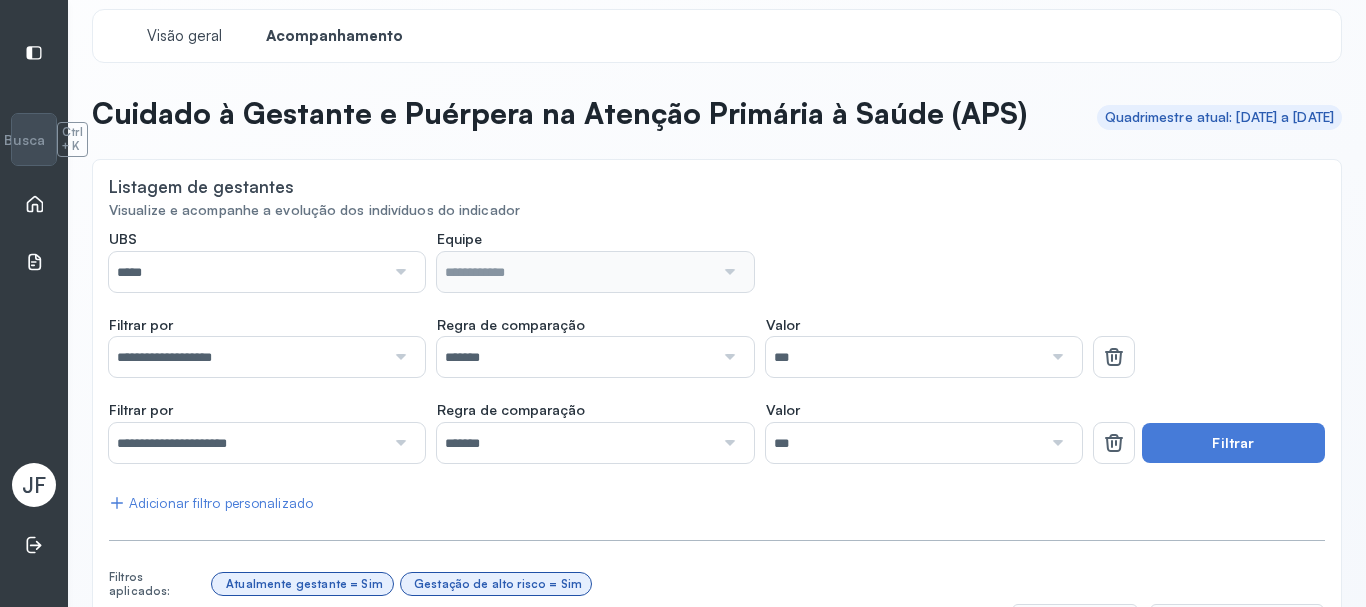 click at bounding box center (399, 272) 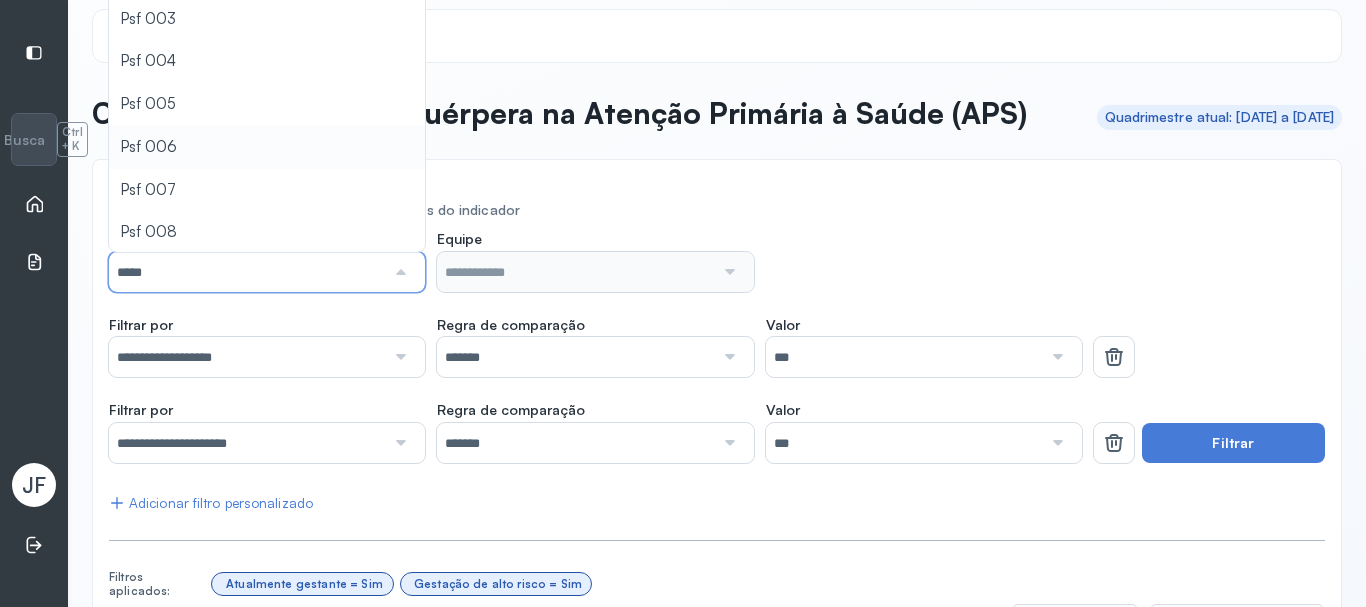 scroll, scrollTop: 150, scrollLeft: 0, axis: vertical 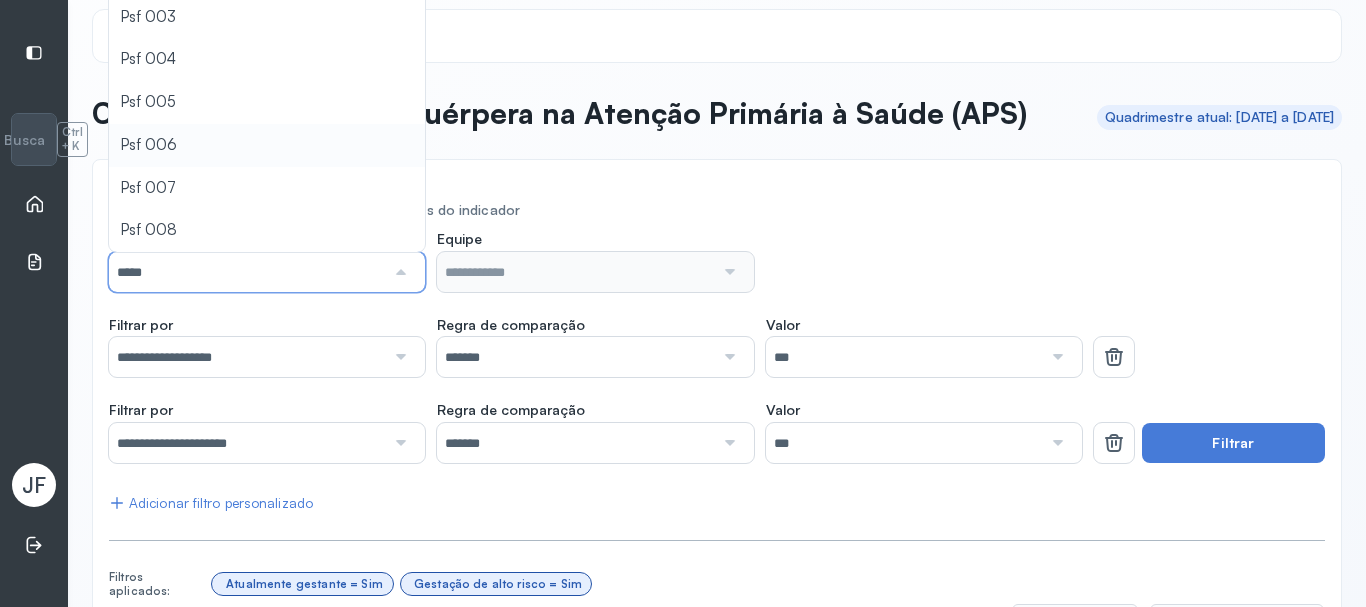 type on "*****" 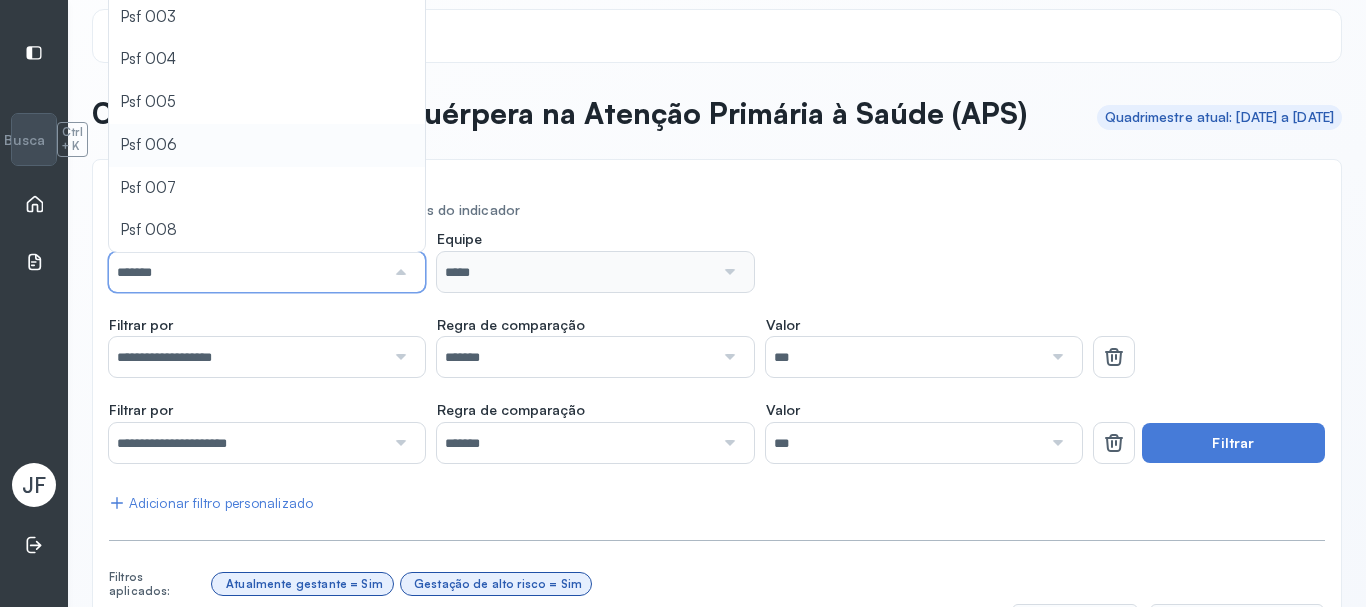 click on "**********" 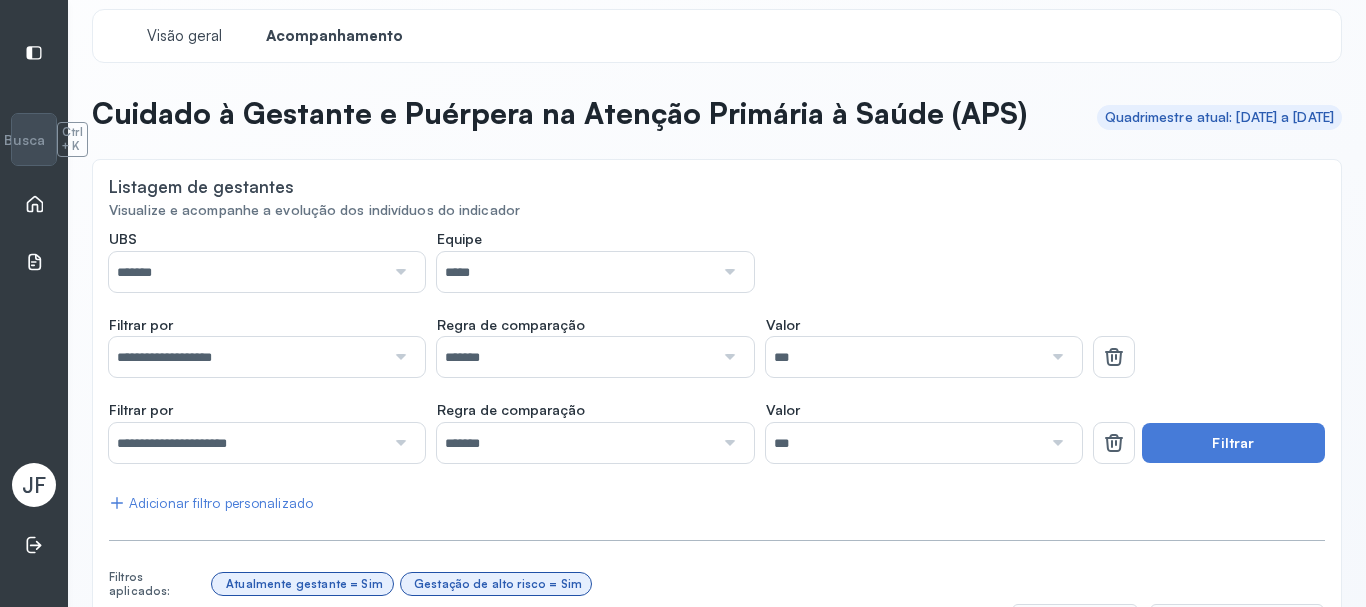 click at bounding box center (728, 272) 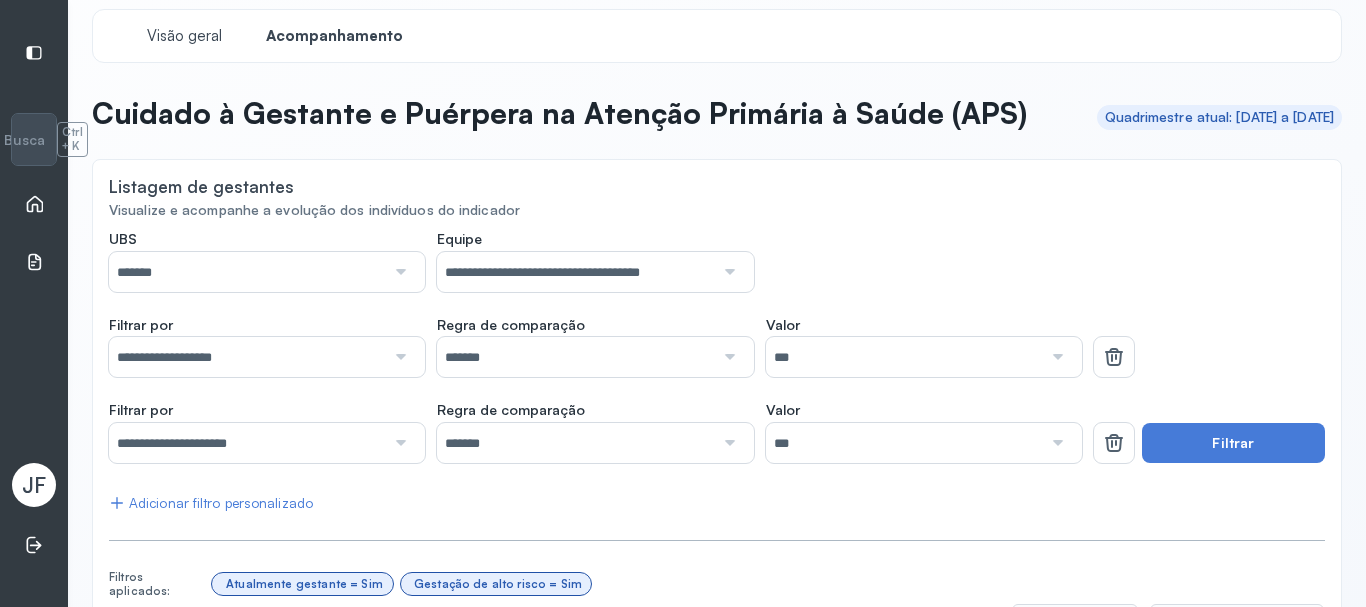 click on "**********" at bounding box center (717, 645) 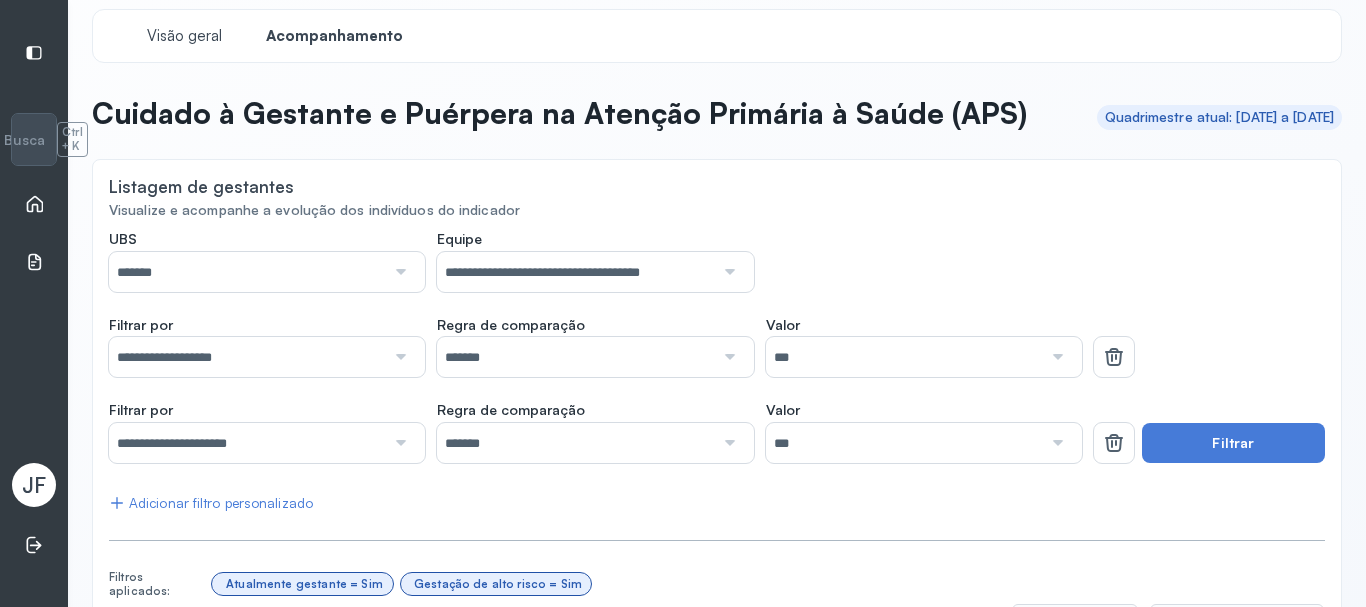 click at bounding box center (399, 357) 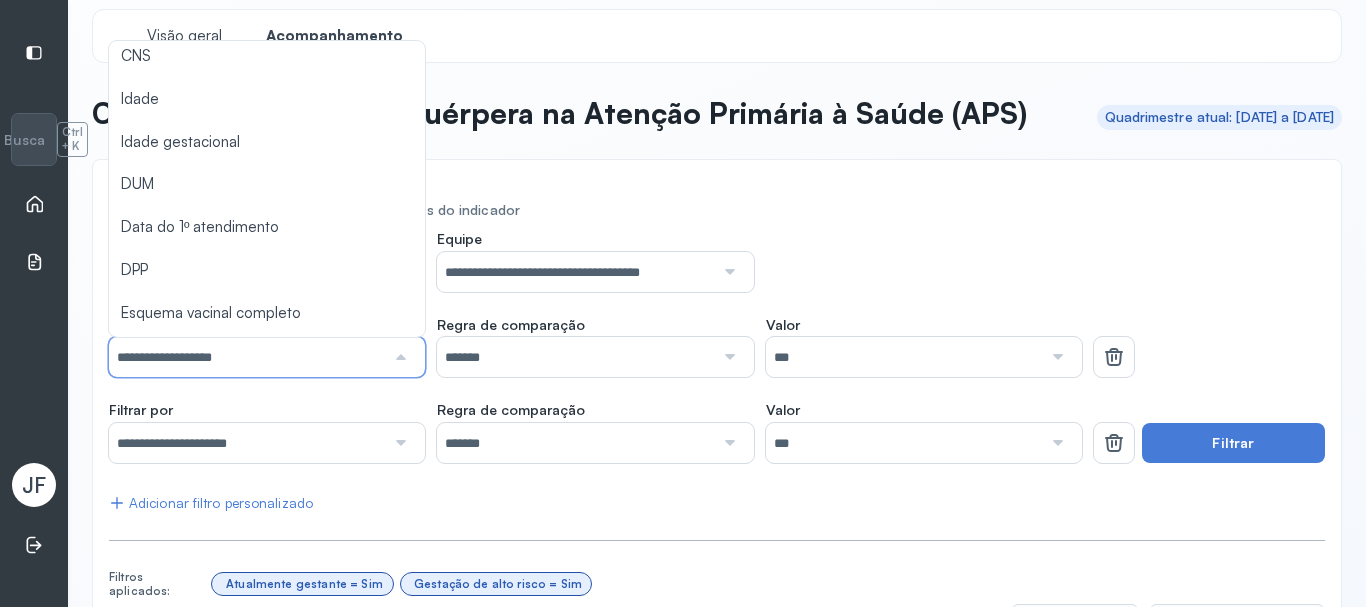 scroll, scrollTop: 0, scrollLeft: 0, axis: both 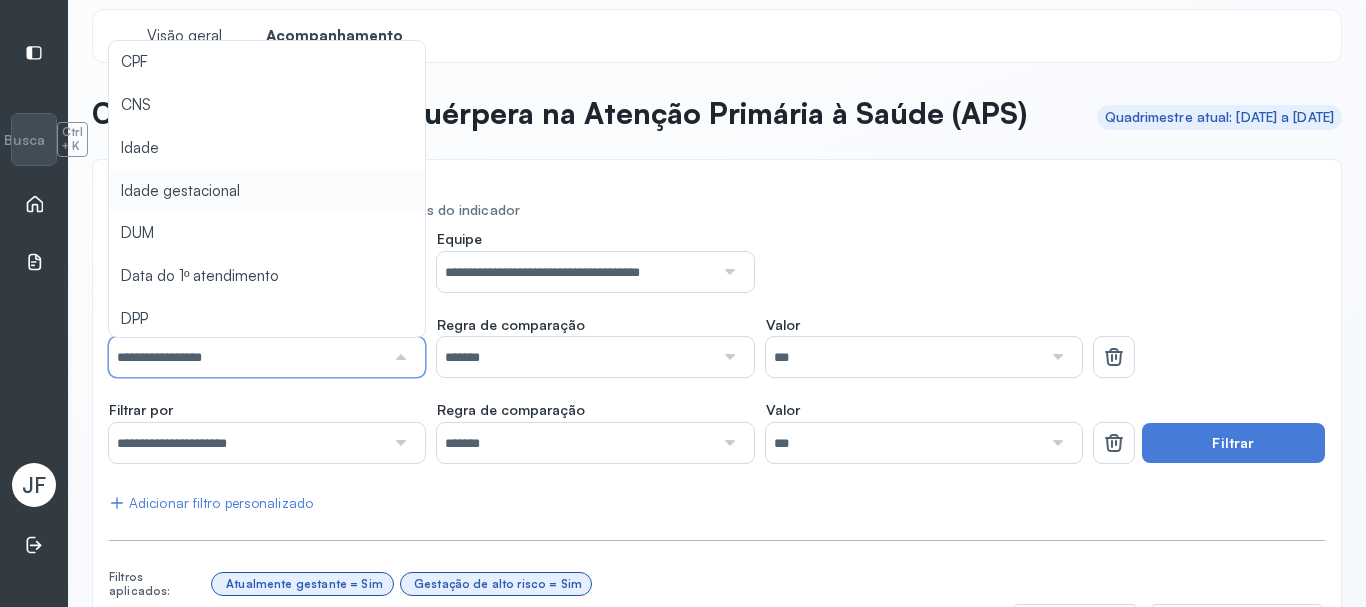 click on "**********" at bounding box center (717, 645) 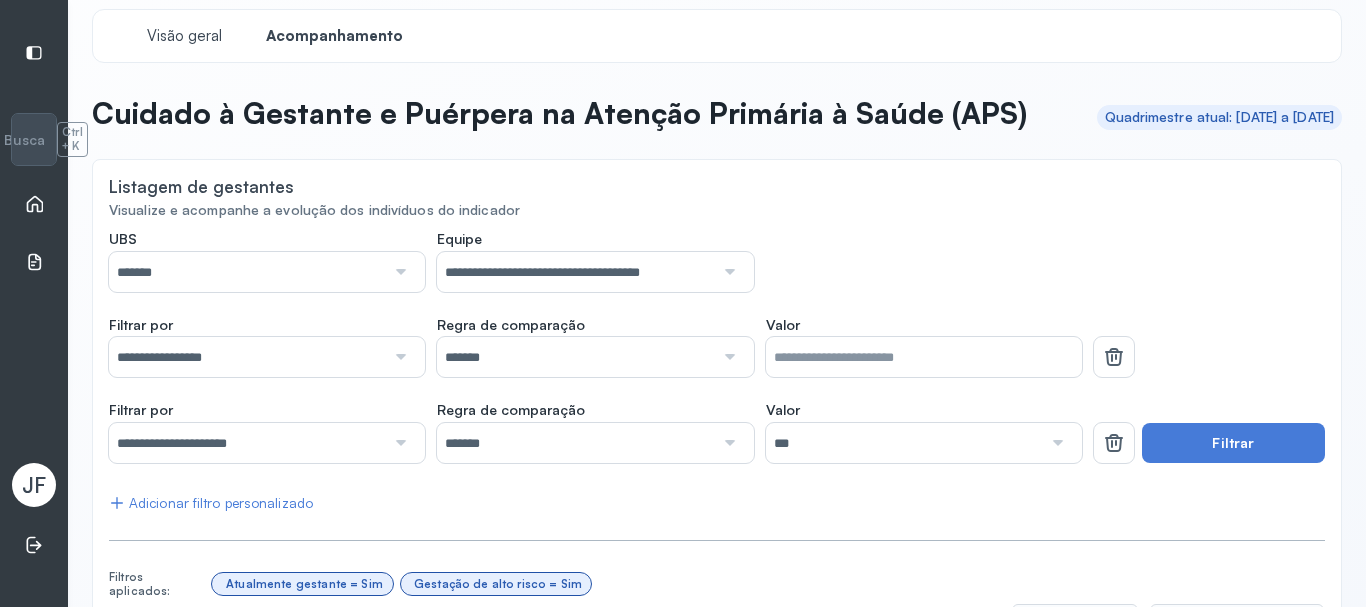 click at bounding box center [728, 357] 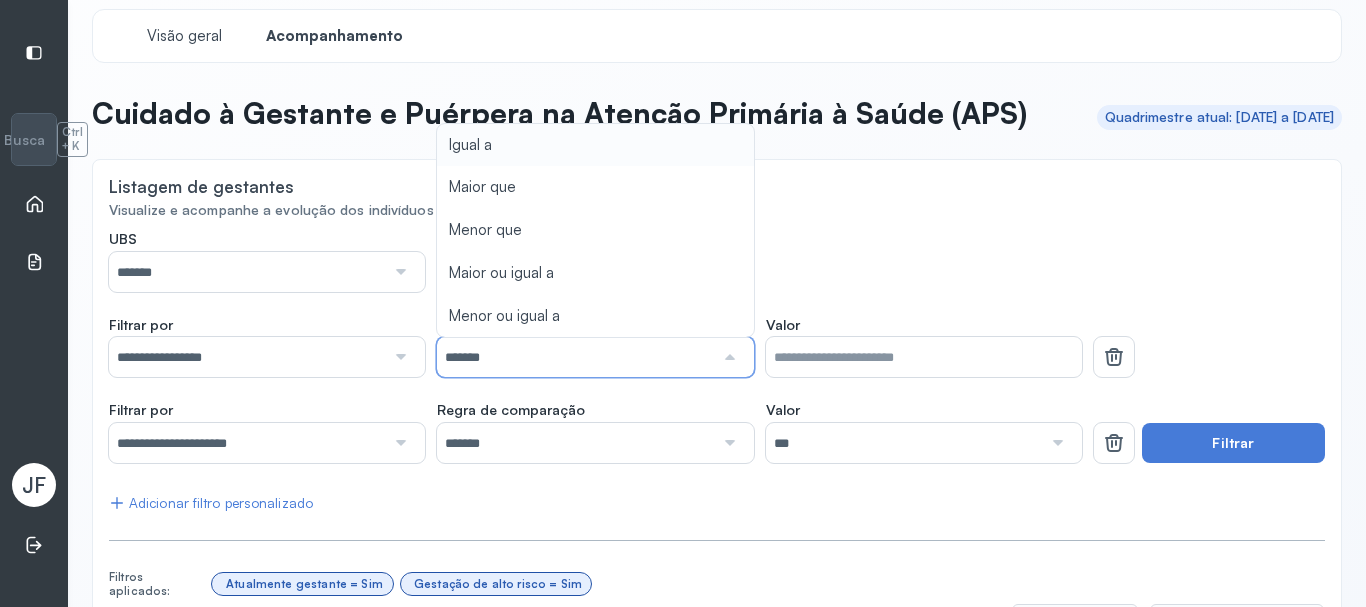 drag, startPoint x: 806, startPoint y: 276, endPoint x: 794, endPoint y: 275, distance: 12.0415945 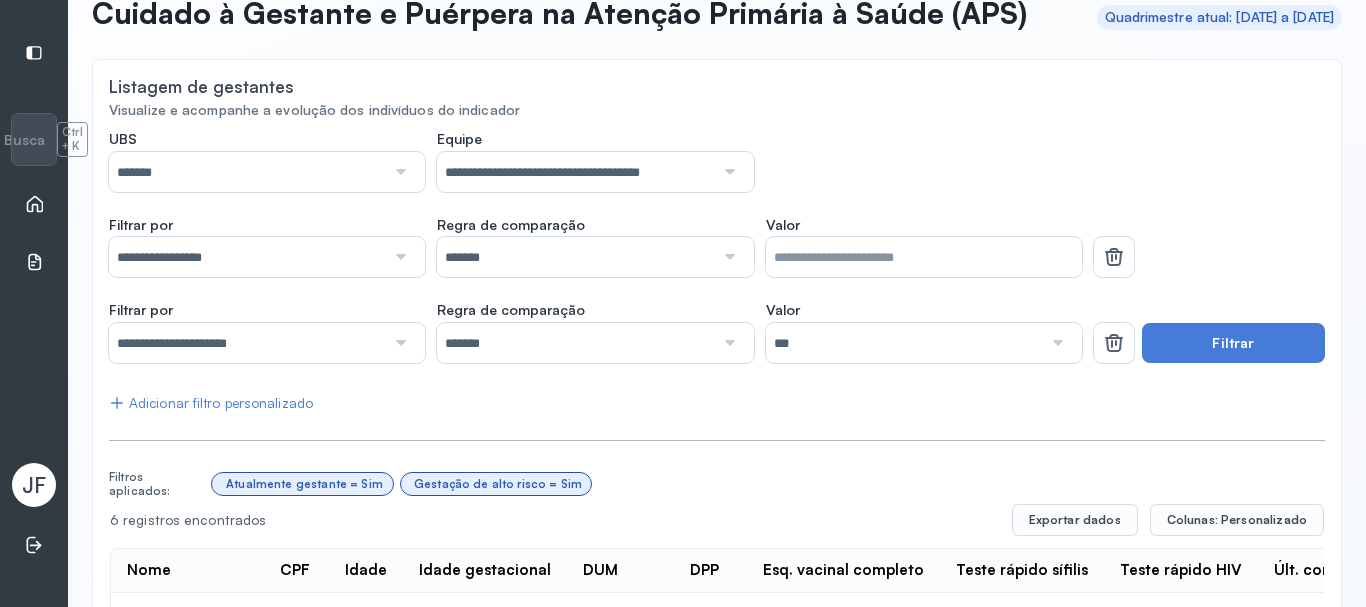 scroll, scrollTop: 315, scrollLeft: 0, axis: vertical 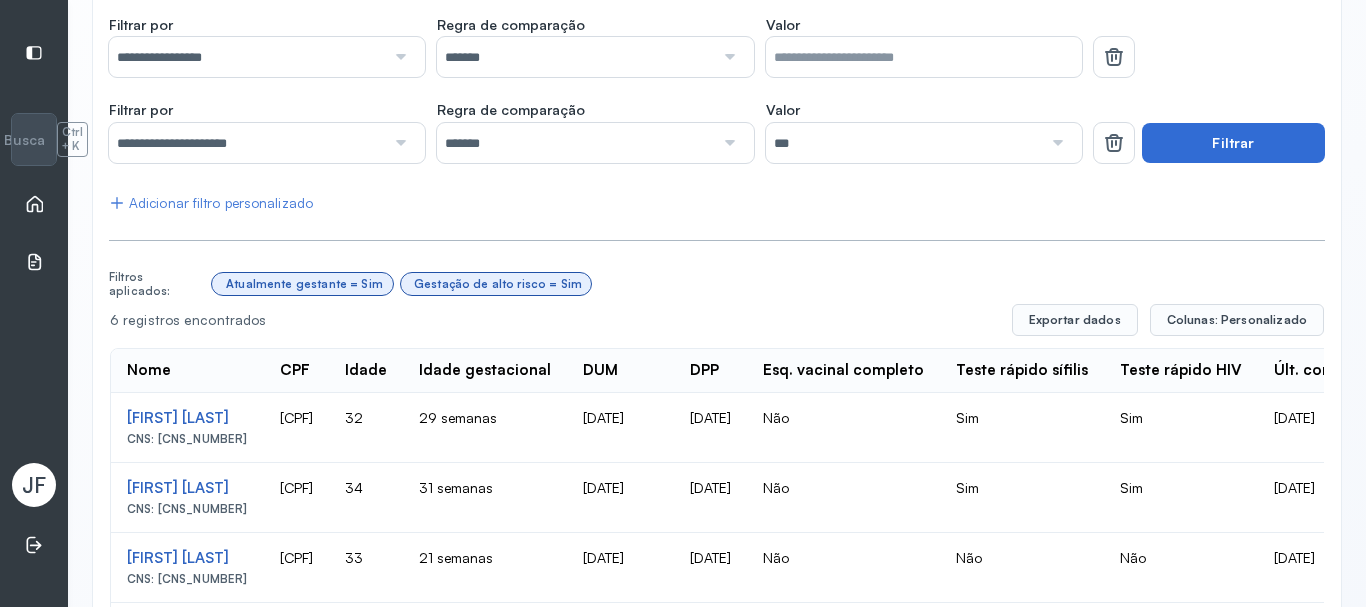 click on "Filtrar" at bounding box center (1233, 143) 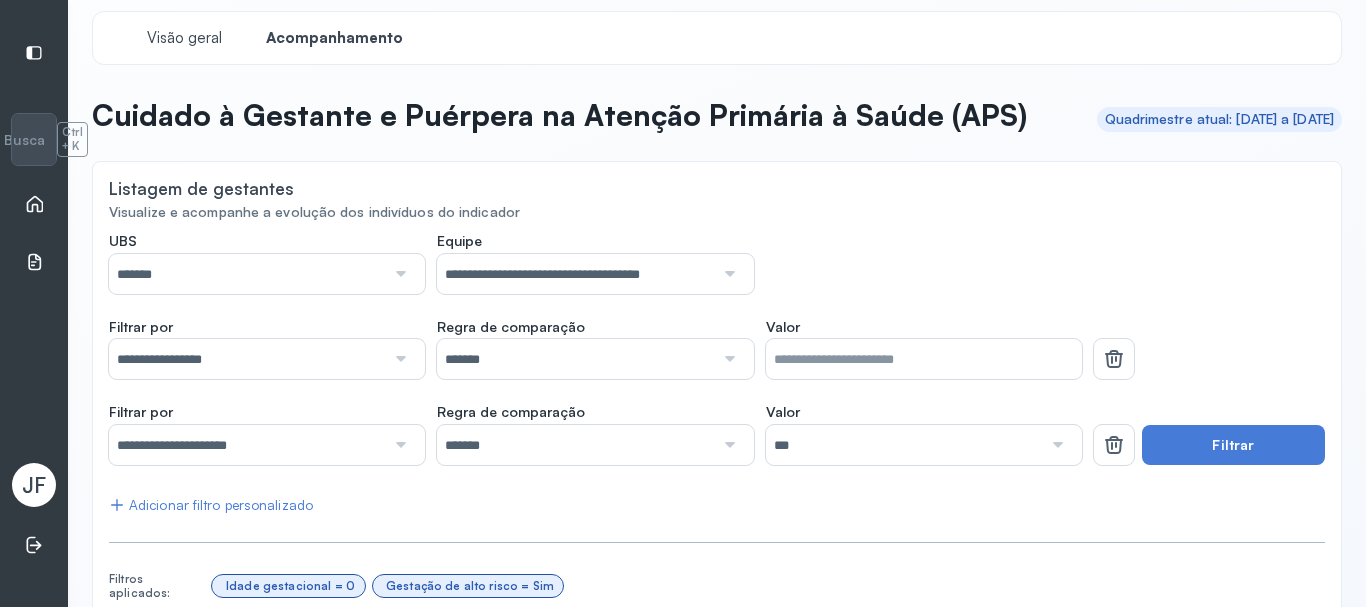 scroll, scrollTop: 0, scrollLeft: 0, axis: both 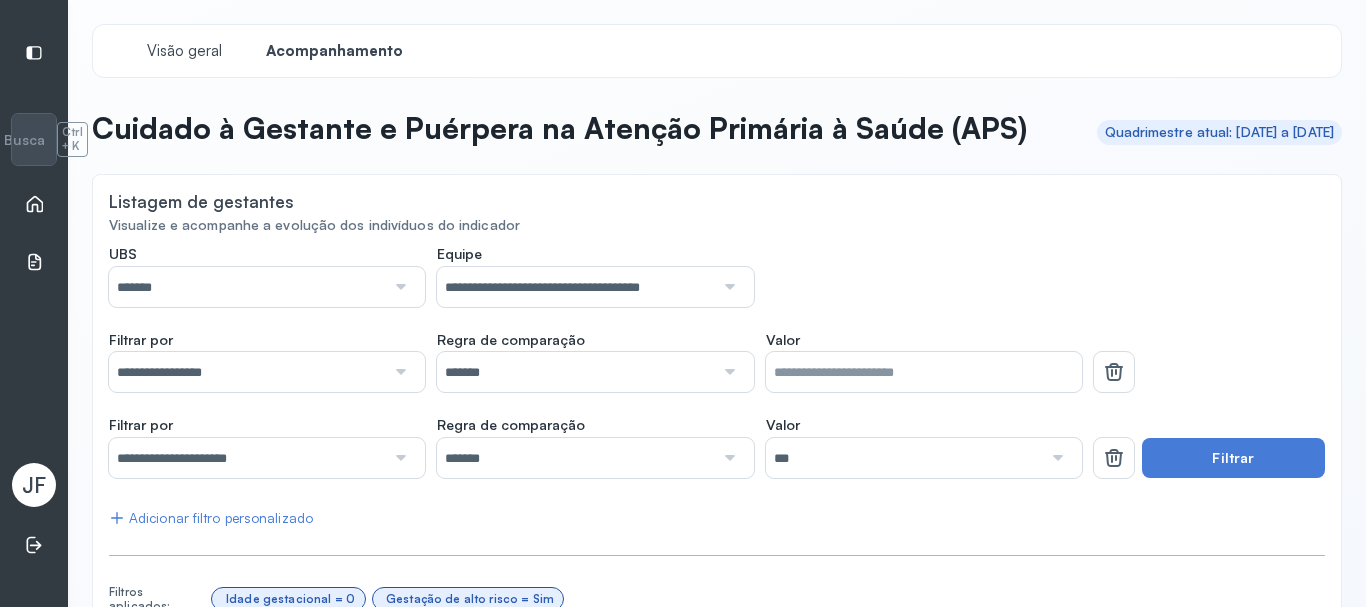 click 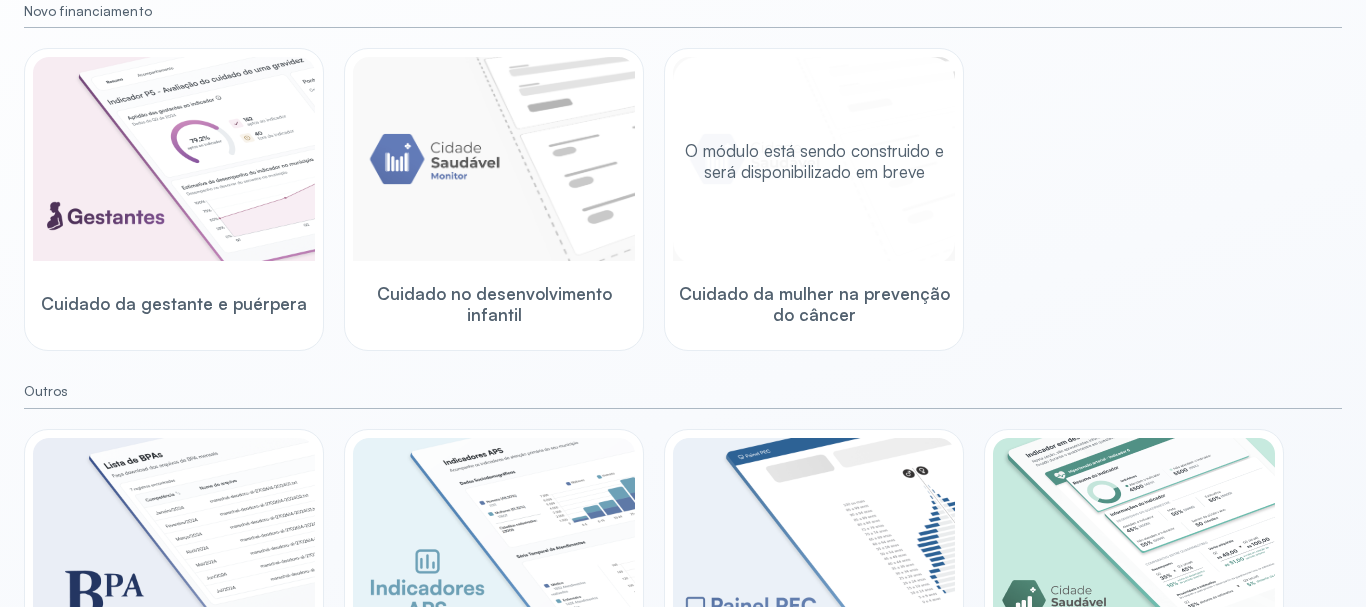 scroll, scrollTop: 300, scrollLeft: 0, axis: vertical 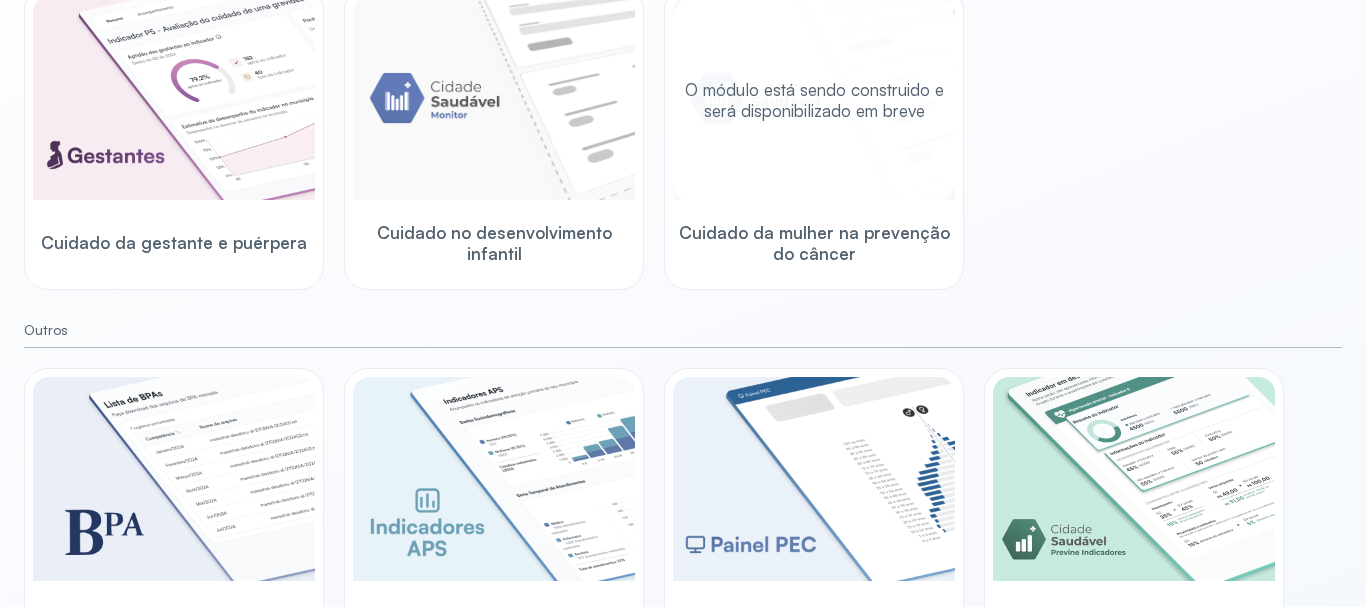 click on "O módulo está sendo construido e será disponibilizado em breve" at bounding box center (814, 100) 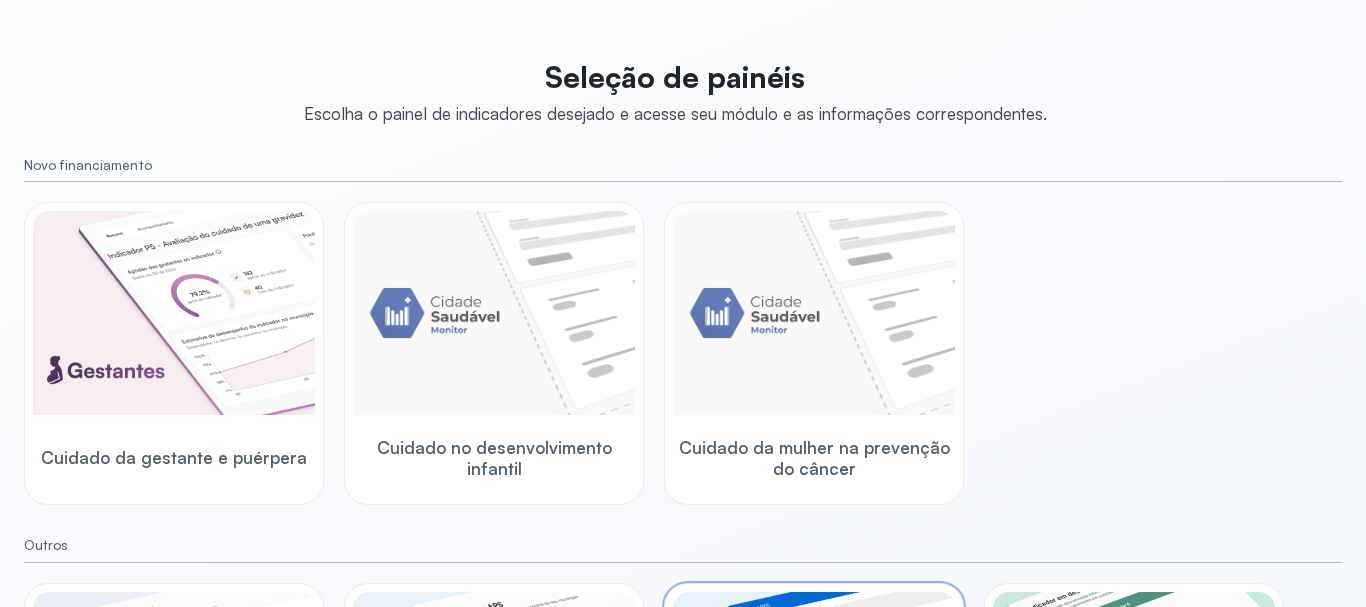 scroll, scrollTop: 0, scrollLeft: 0, axis: both 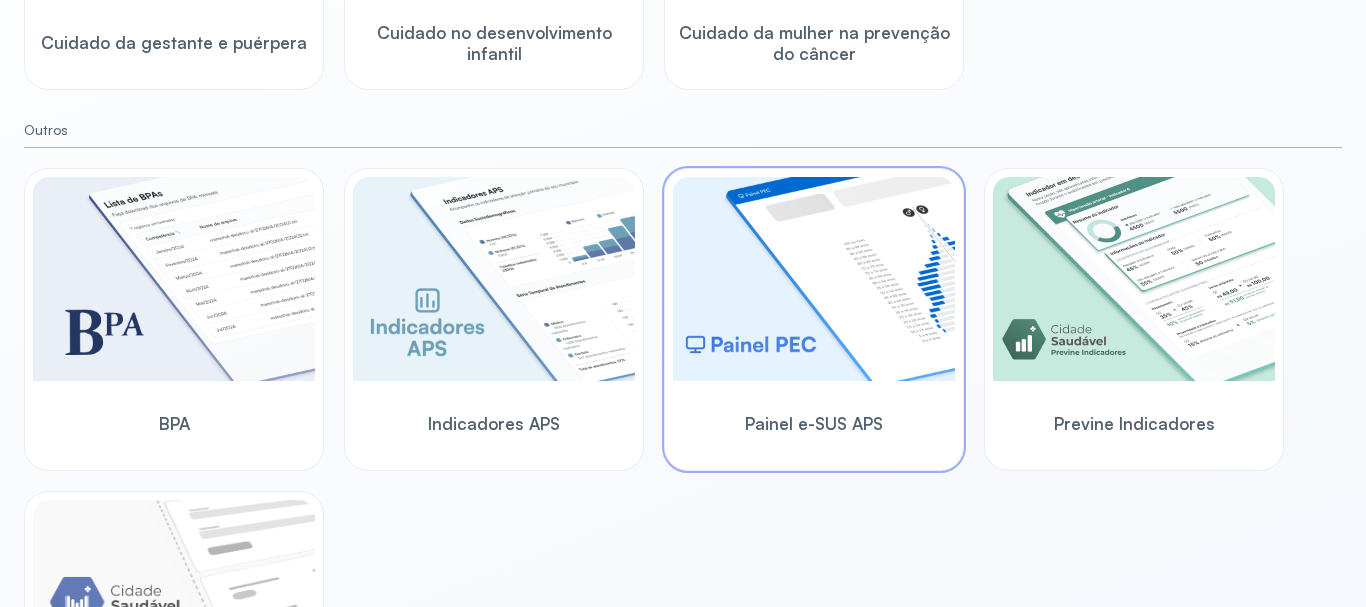 click at bounding box center [814, 279] 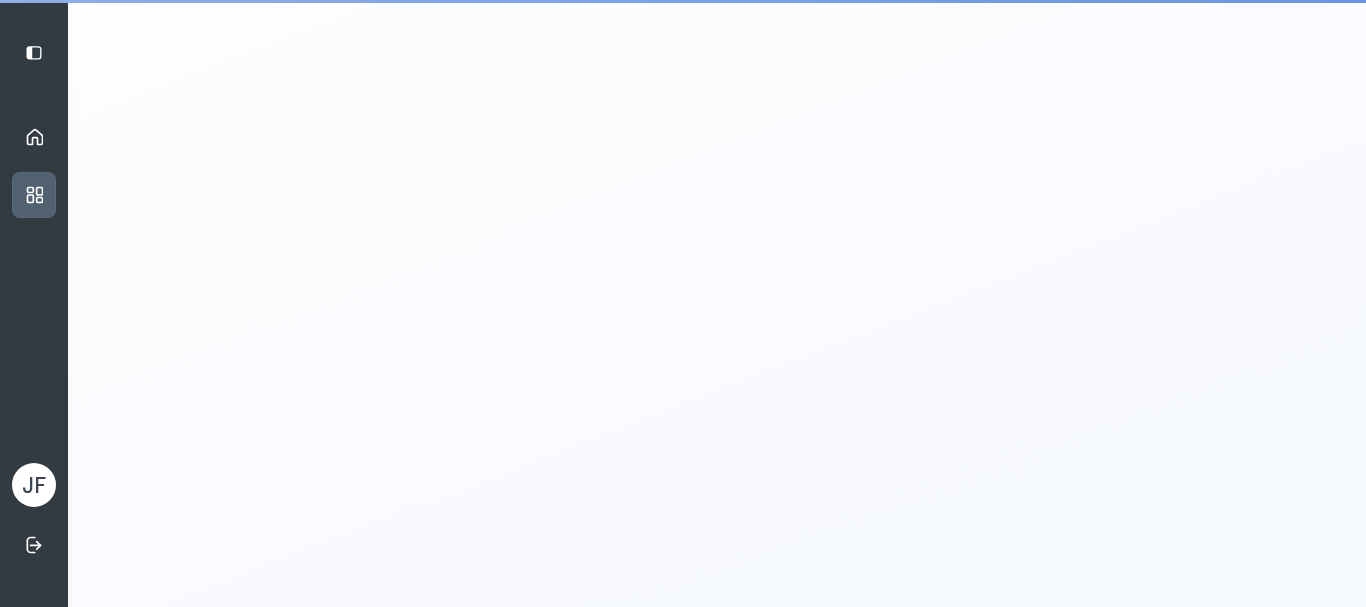scroll, scrollTop: 4, scrollLeft: 0, axis: vertical 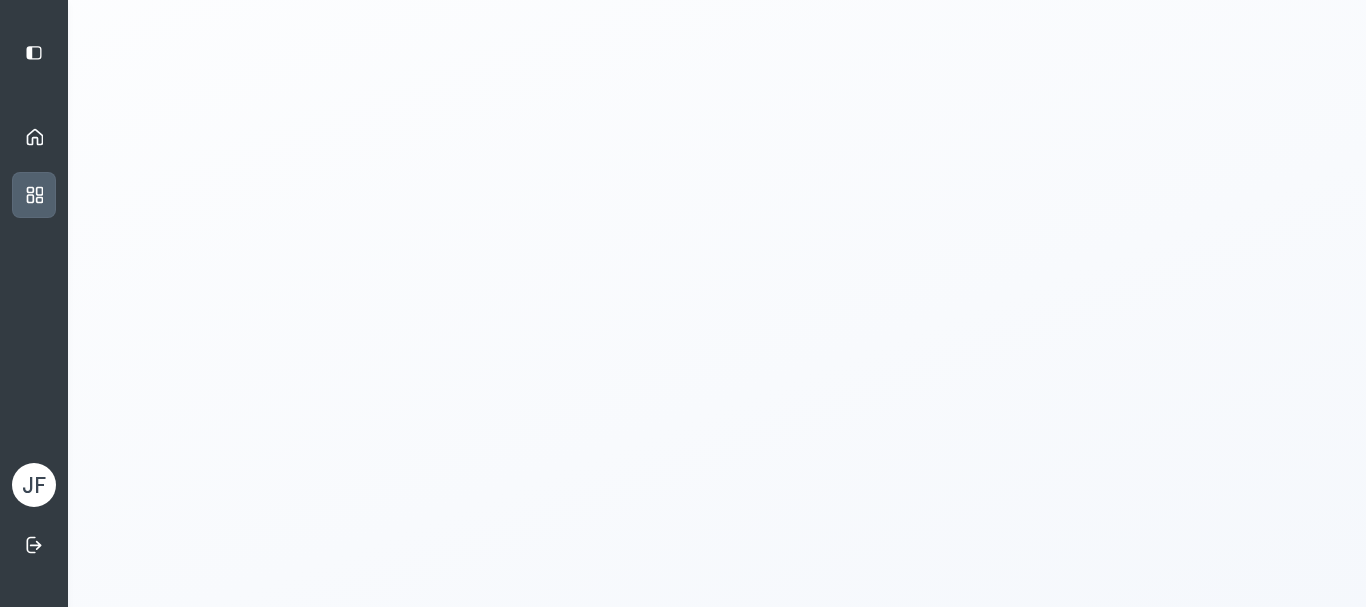 click on "Início" at bounding box center [34, 137] 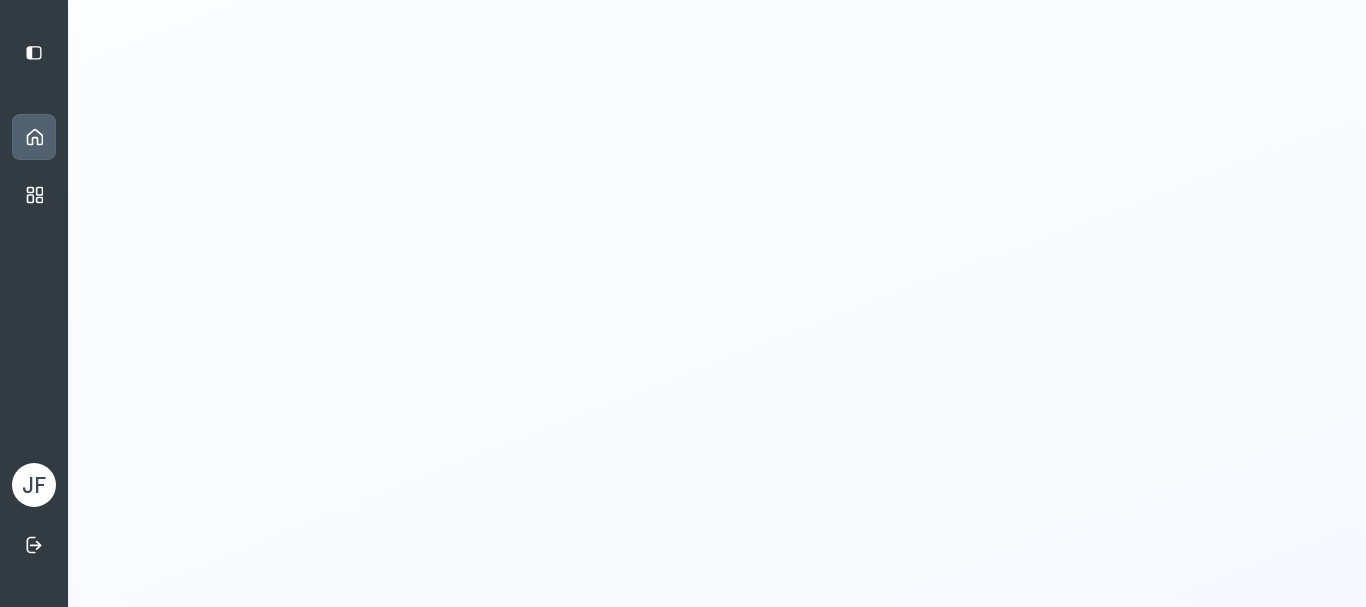 click 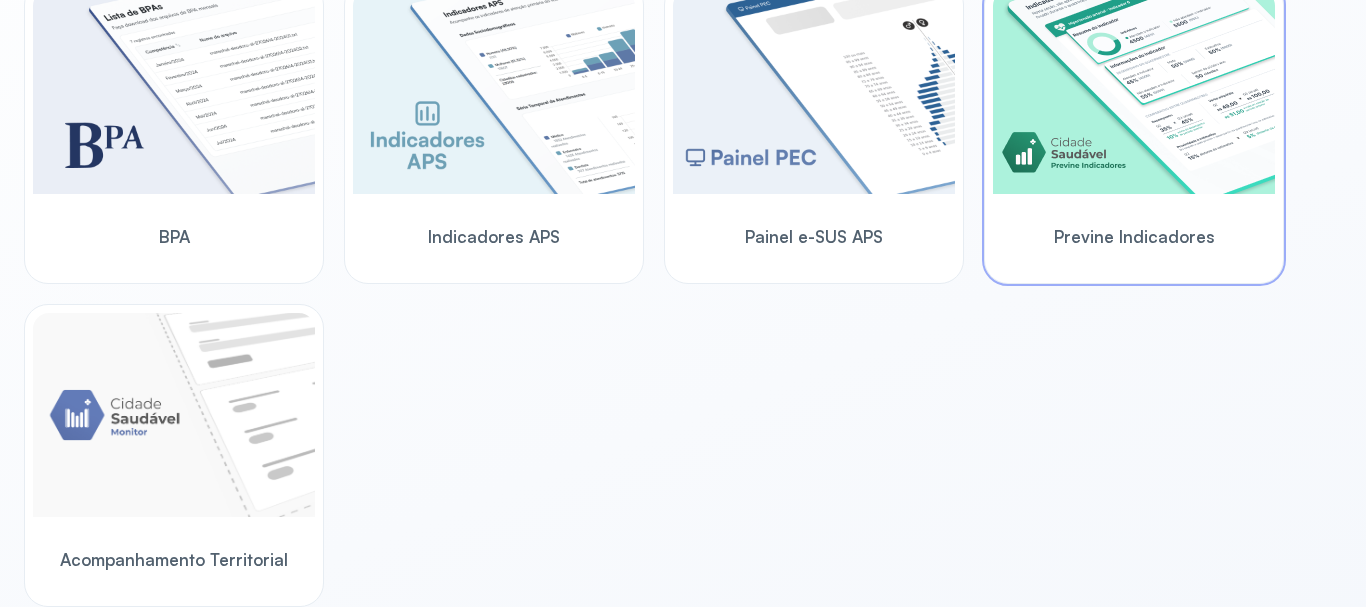 click at bounding box center (1134, 92) 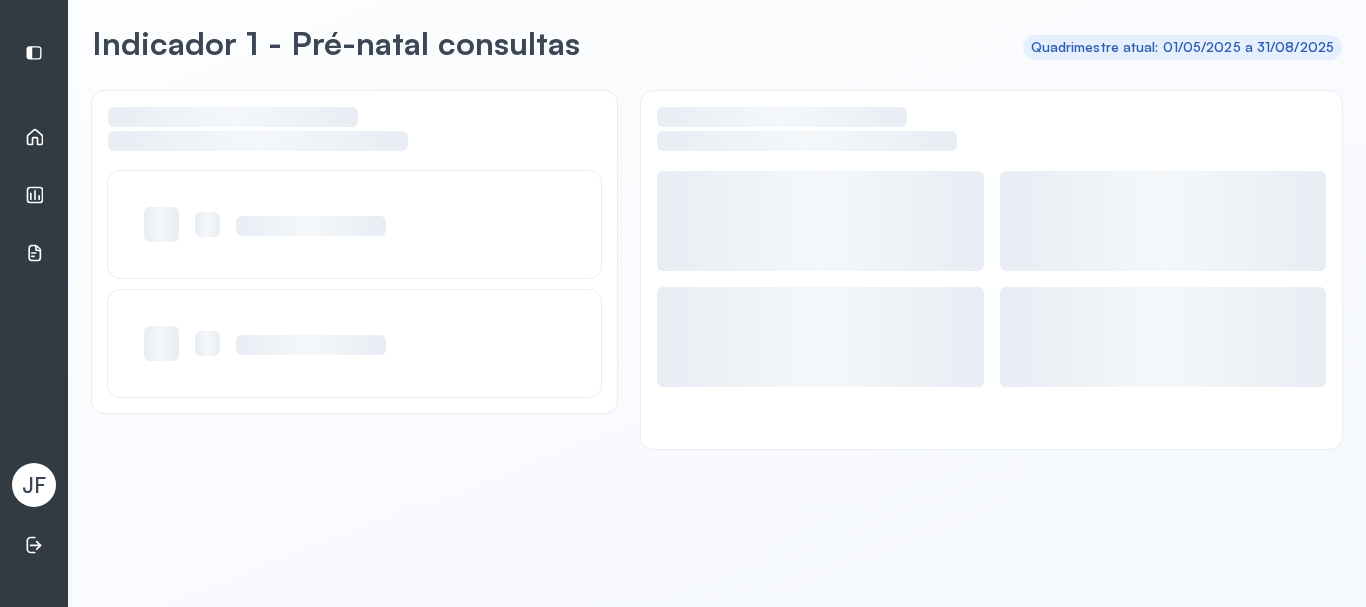 scroll, scrollTop: 82, scrollLeft: 0, axis: vertical 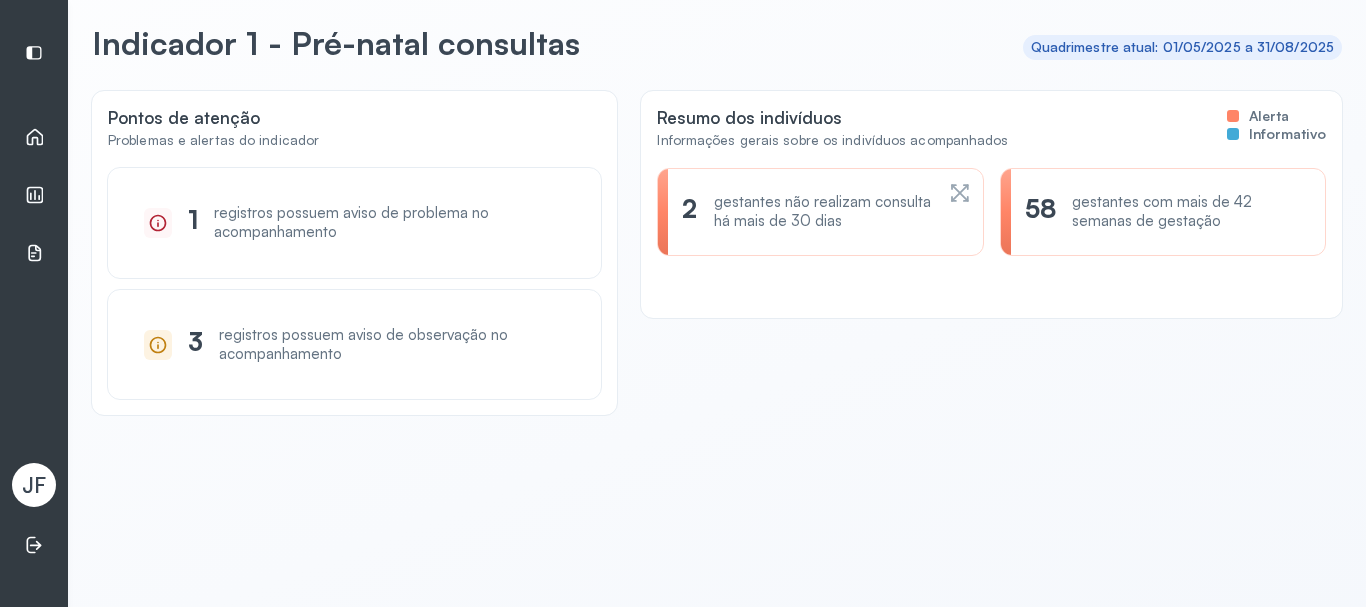 drag, startPoint x: 305, startPoint y: 206, endPoint x: 355, endPoint y: 226, distance: 53.851646 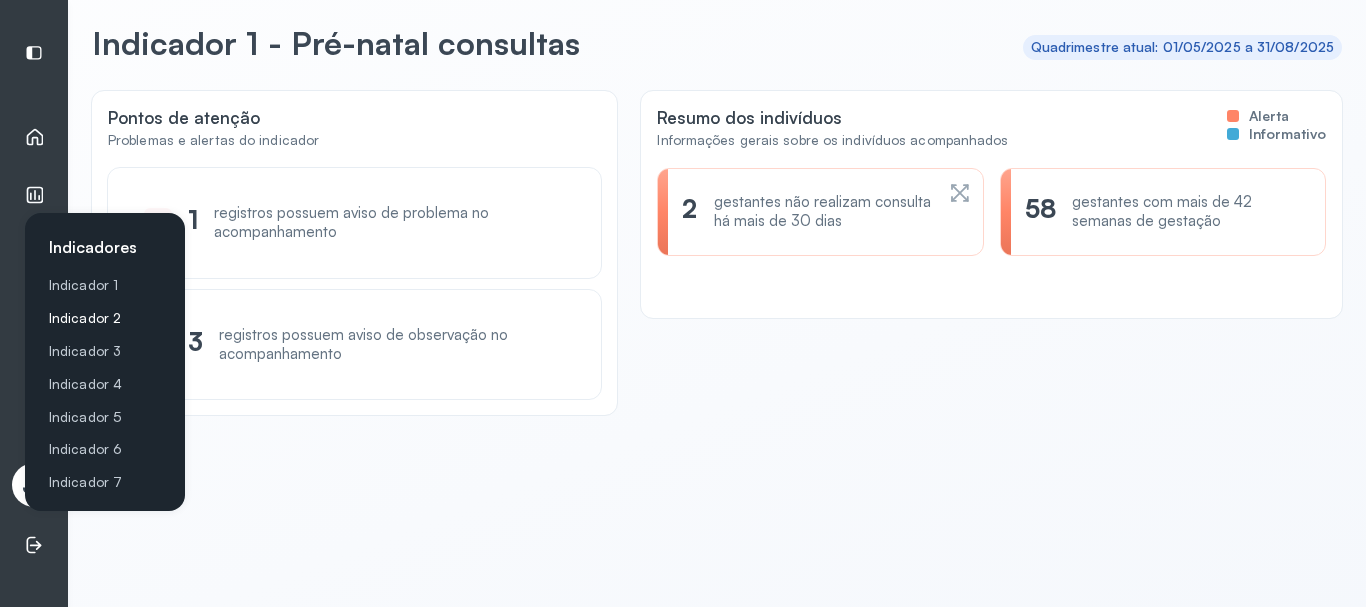 click on "Indicador 2" at bounding box center (109, 318) 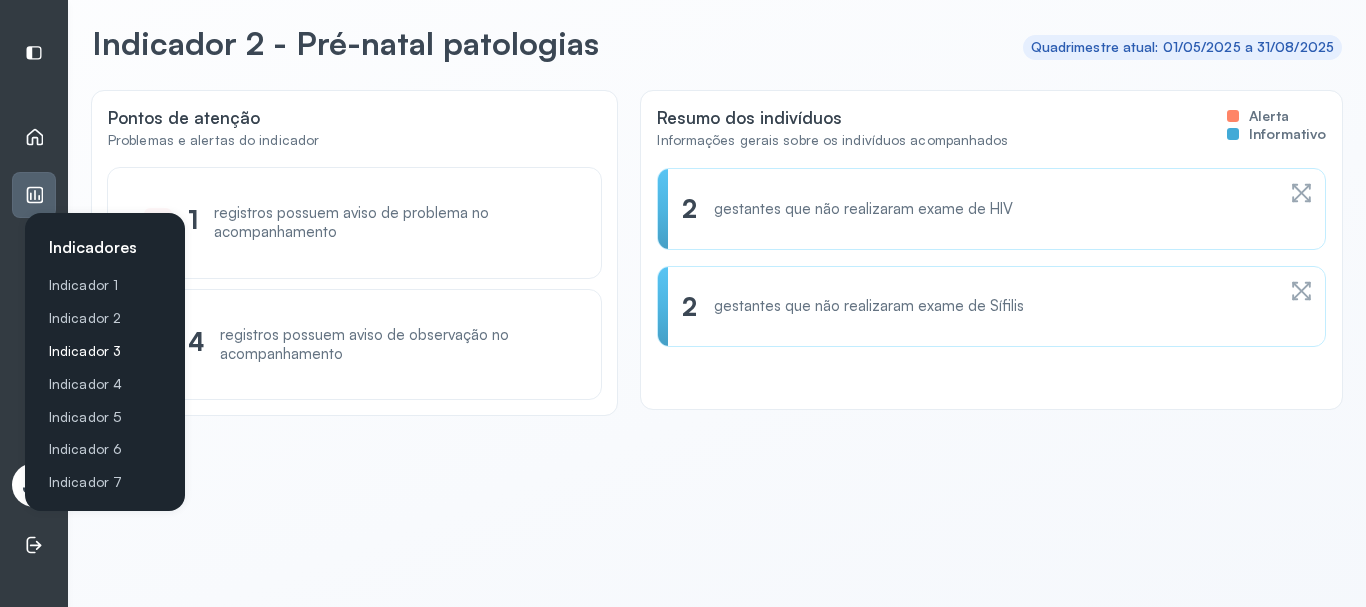 click on "Indicador 3" at bounding box center [109, 351] 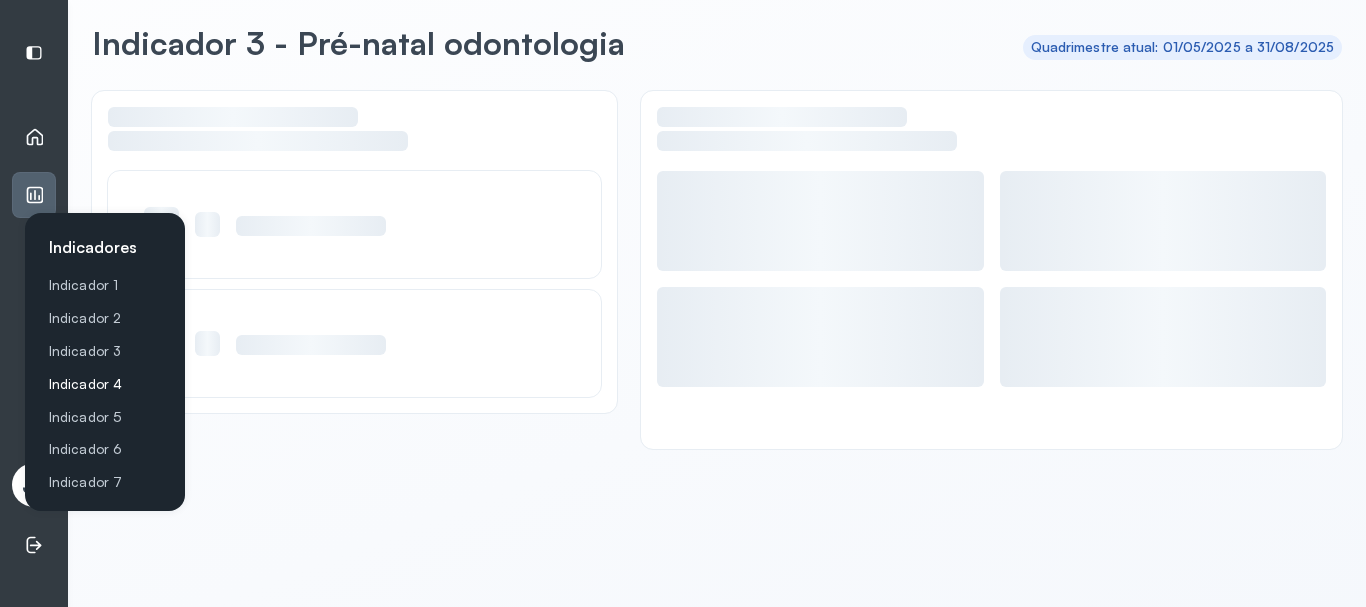click on "Indicador 4" 